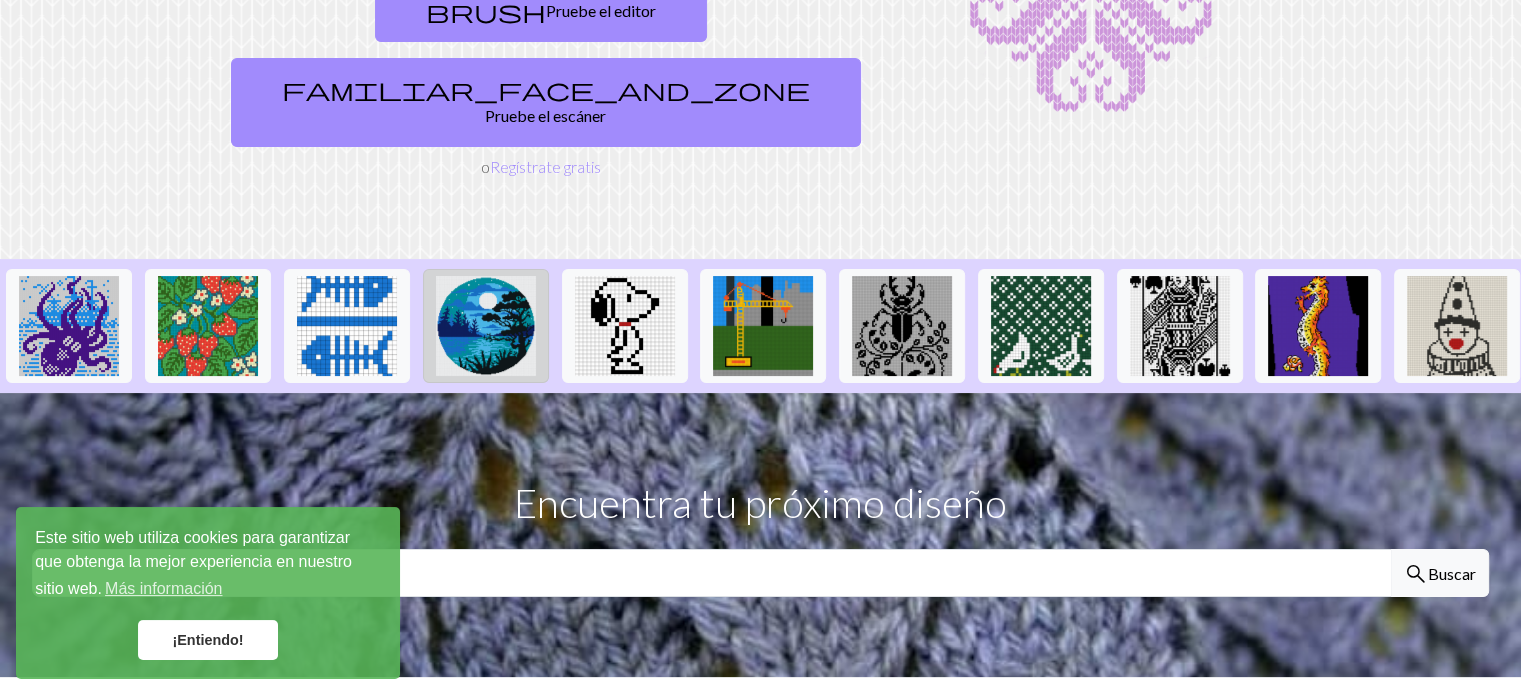 scroll, scrollTop: 300, scrollLeft: 0, axis: vertical 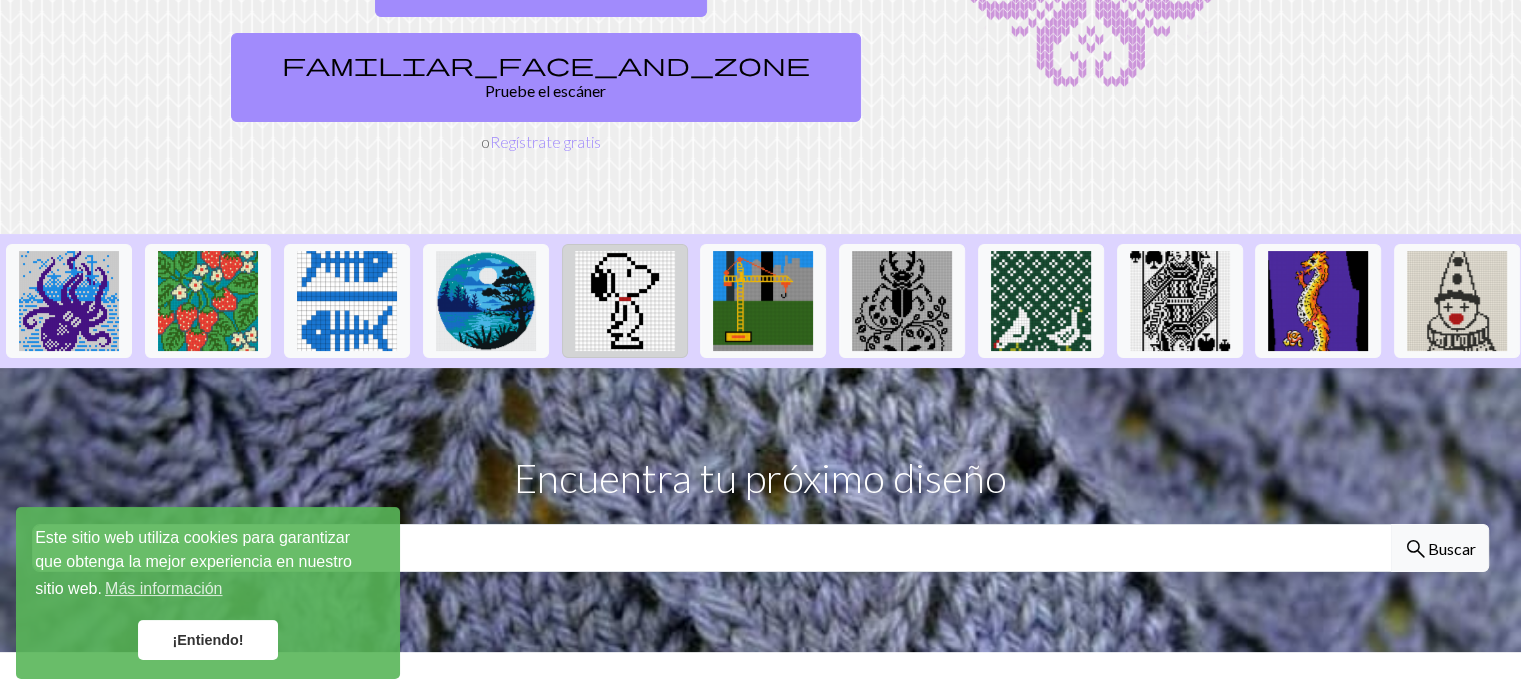 click at bounding box center (625, 301) 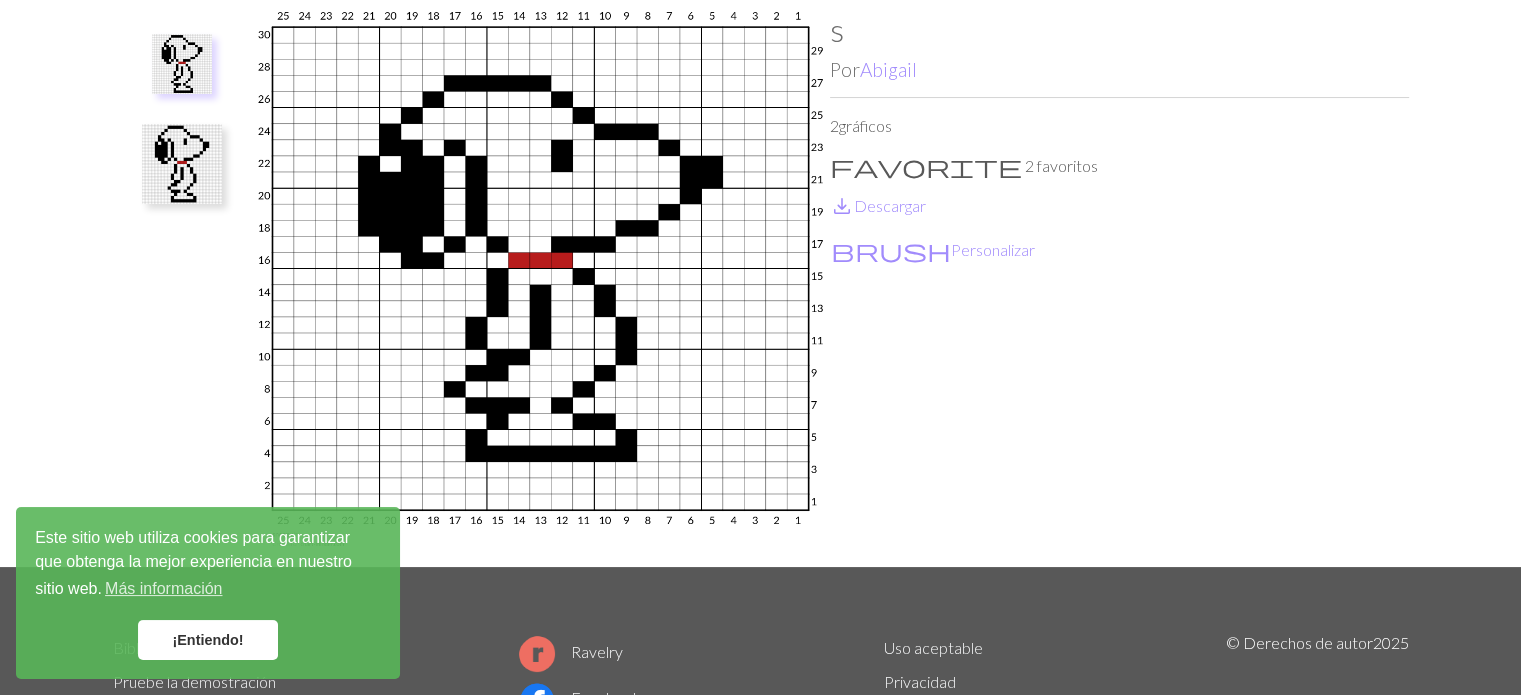 scroll, scrollTop: 0, scrollLeft: 0, axis: both 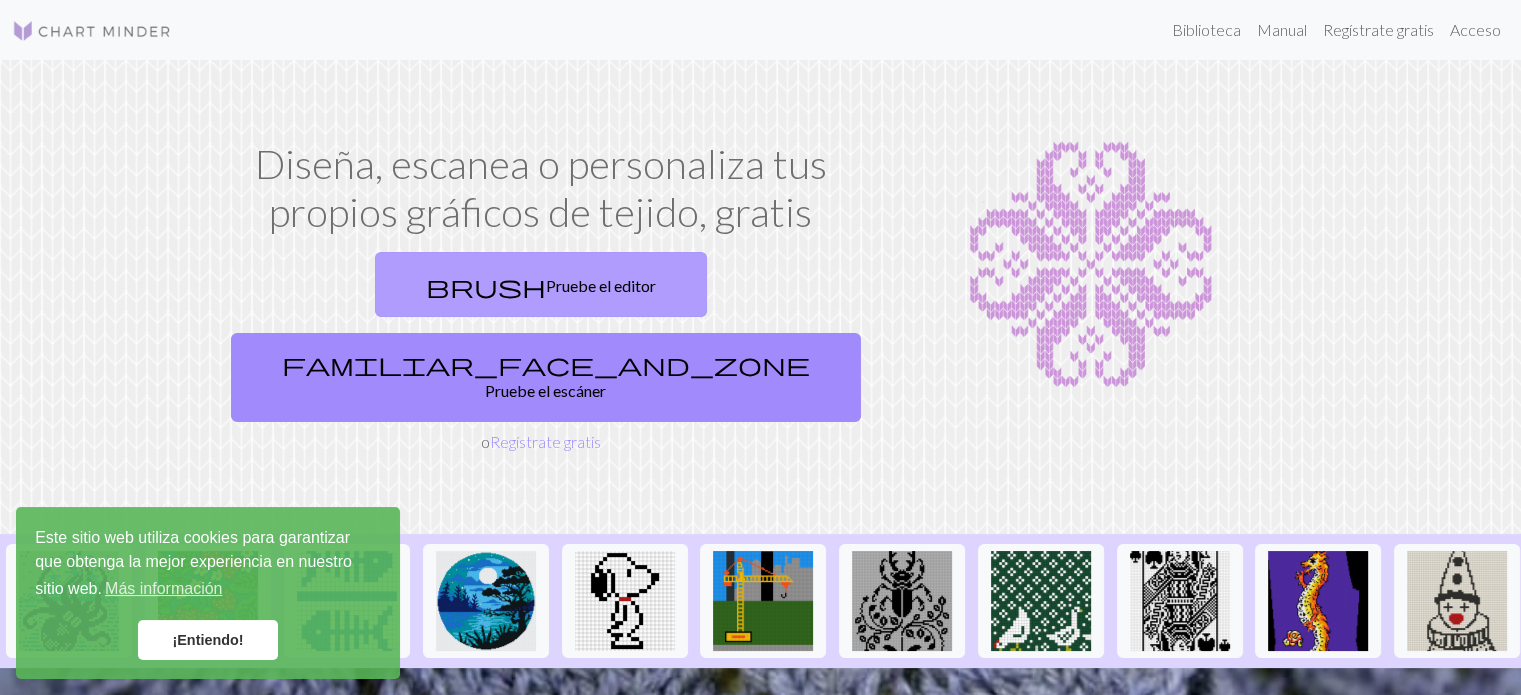 click on "Pruebe el editor" at bounding box center [601, 285] 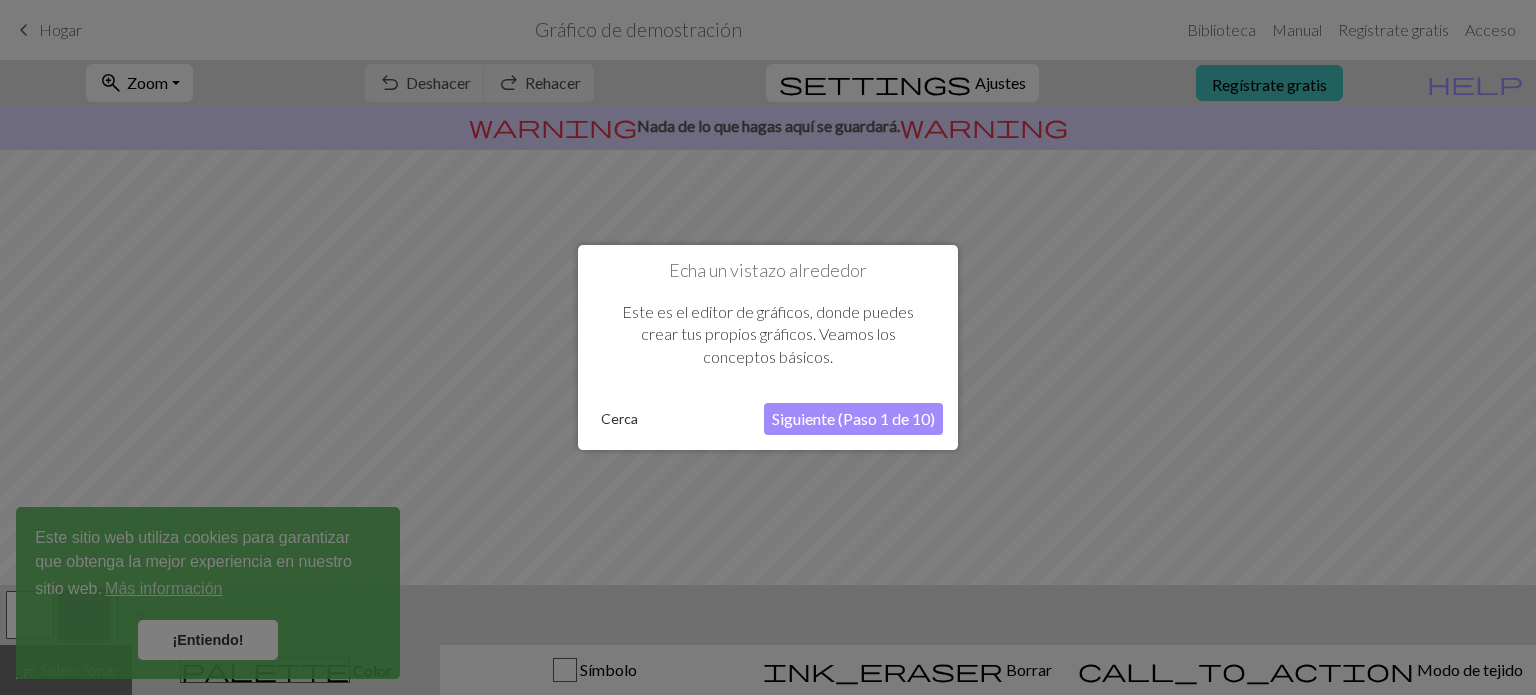 click on "Siguiente (Paso 1 de 10)" at bounding box center [853, 419] 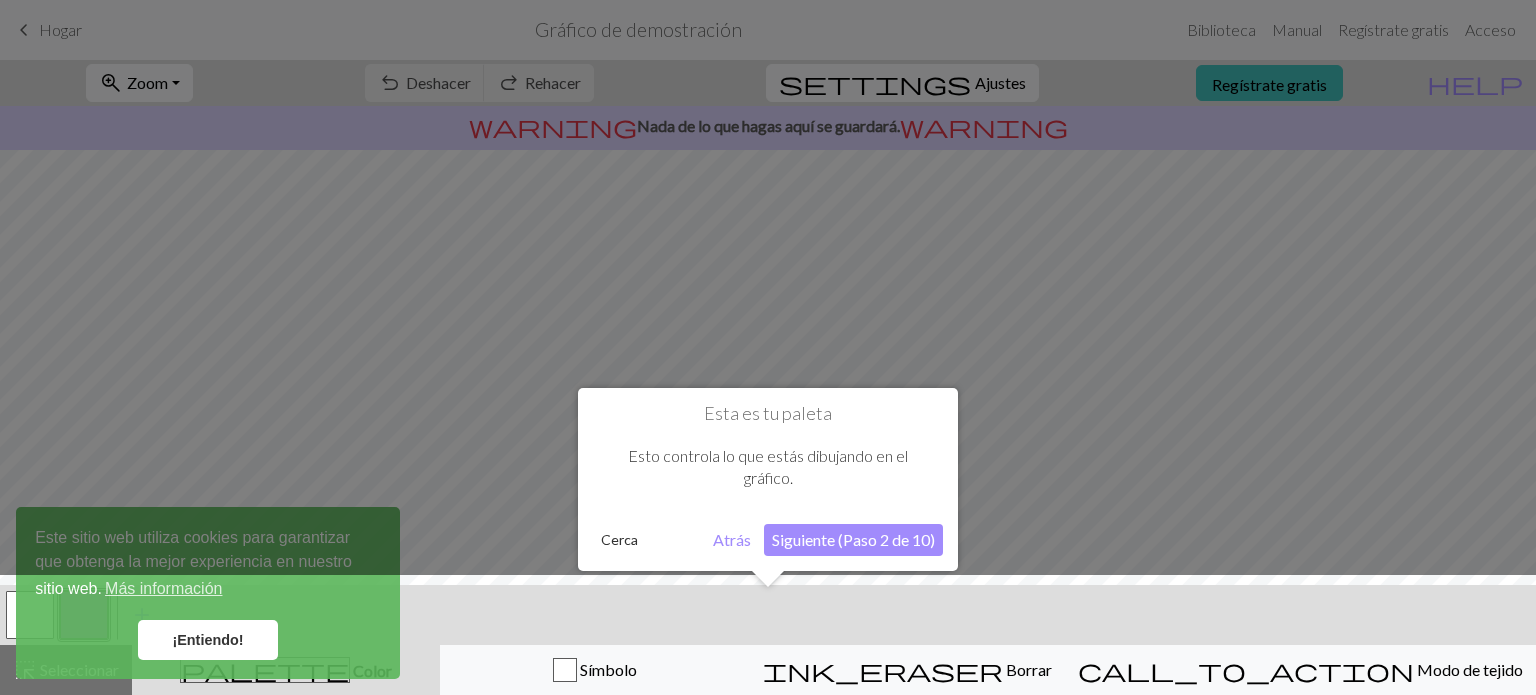click on "Siguiente (Paso 2 de 10)" at bounding box center [853, 539] 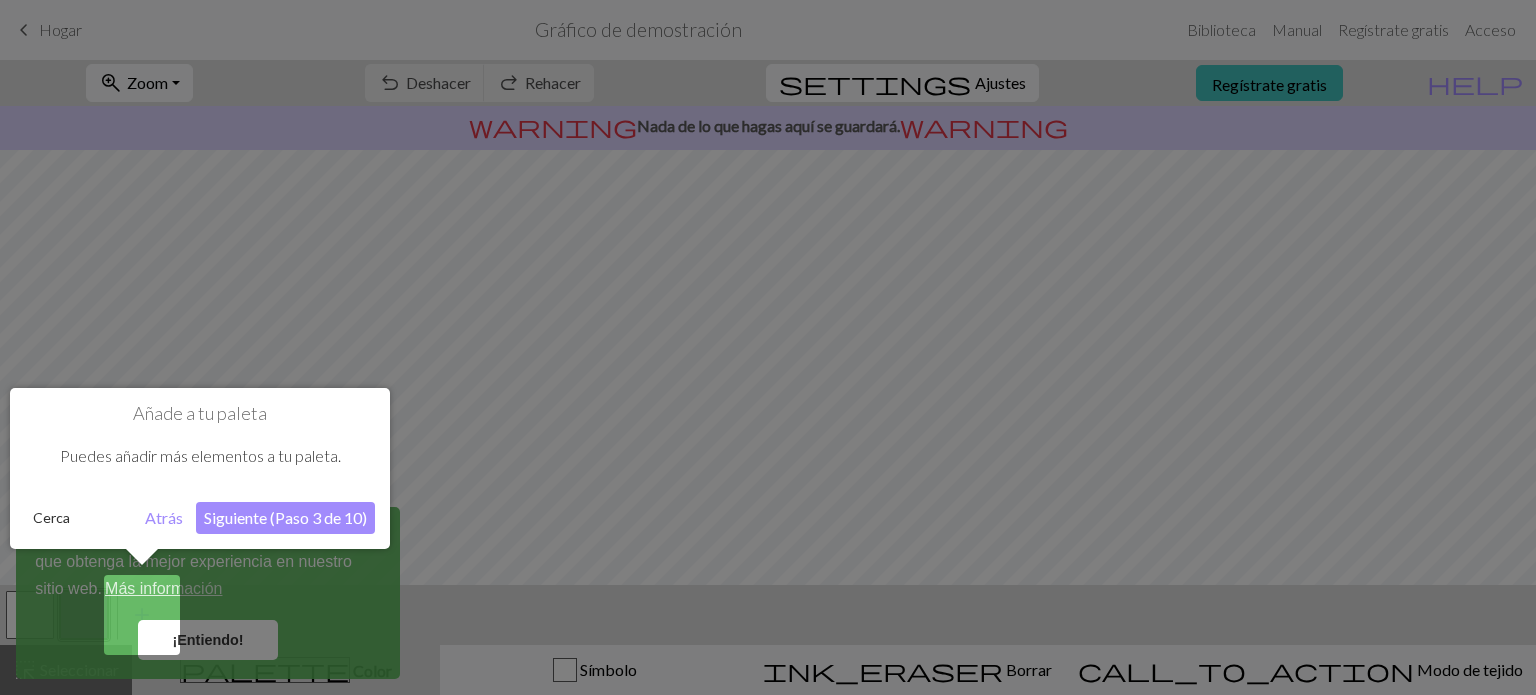 click on "Siguiente (Paso 3 de 10)" at bounding box center [285, 517] 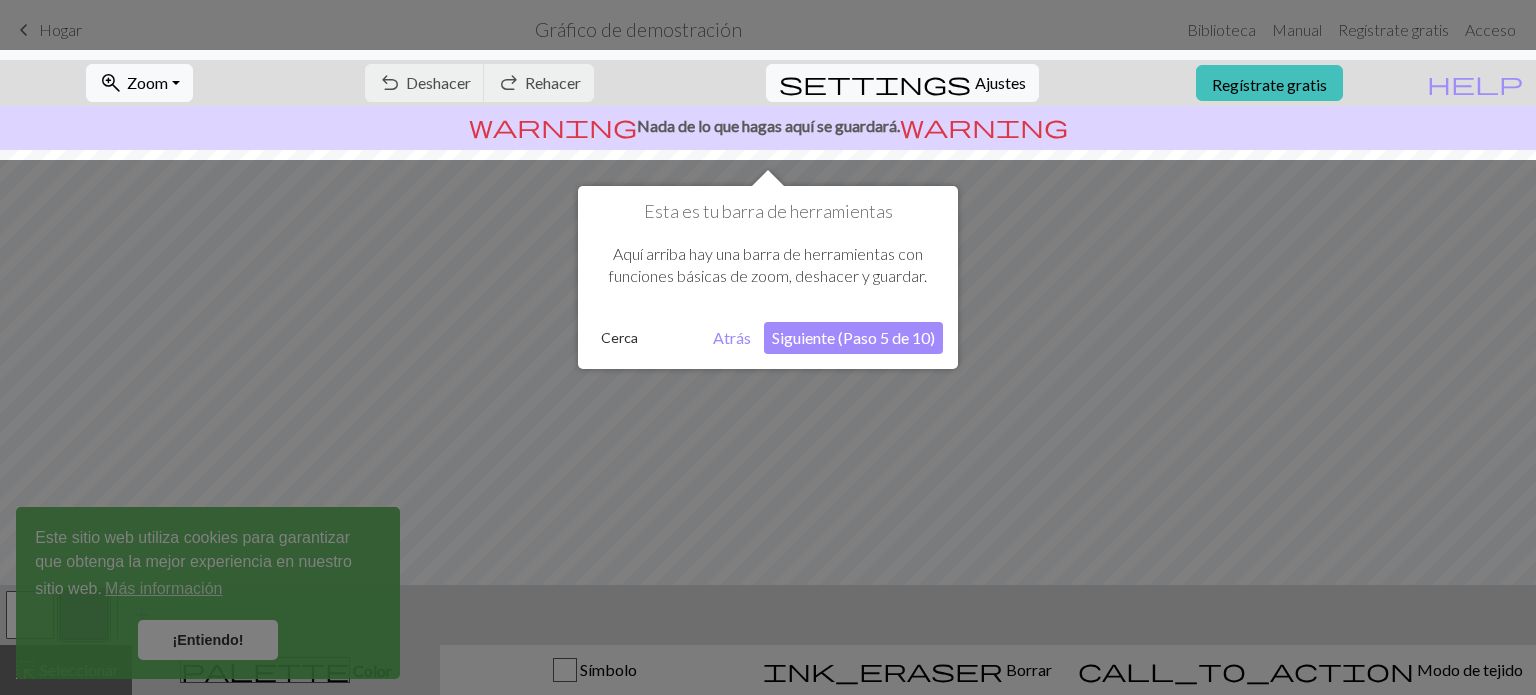 click on "Siguiente (Paso 5 de 10)" at bounding box center [853, 337] 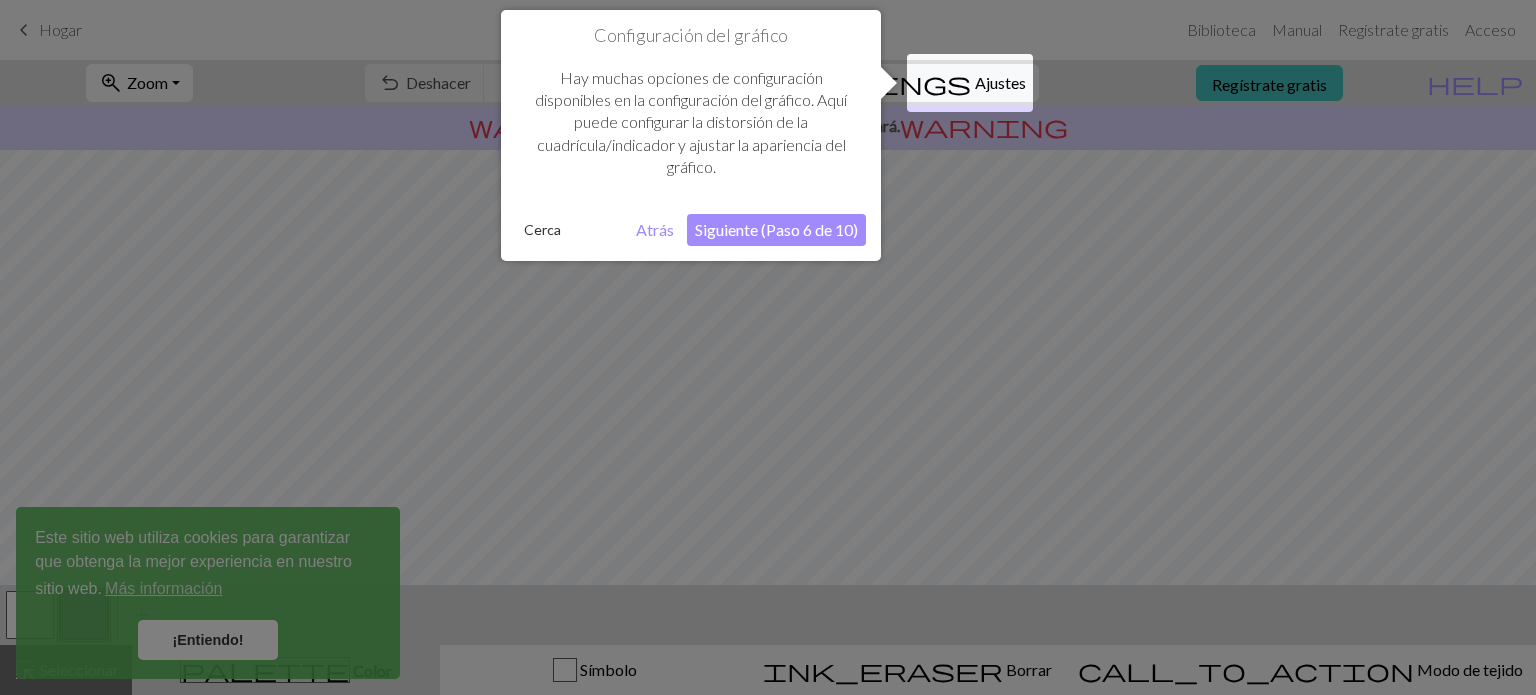 click on "Siguiente (Paso 6 de 10)" at bounding box center [776, 229] 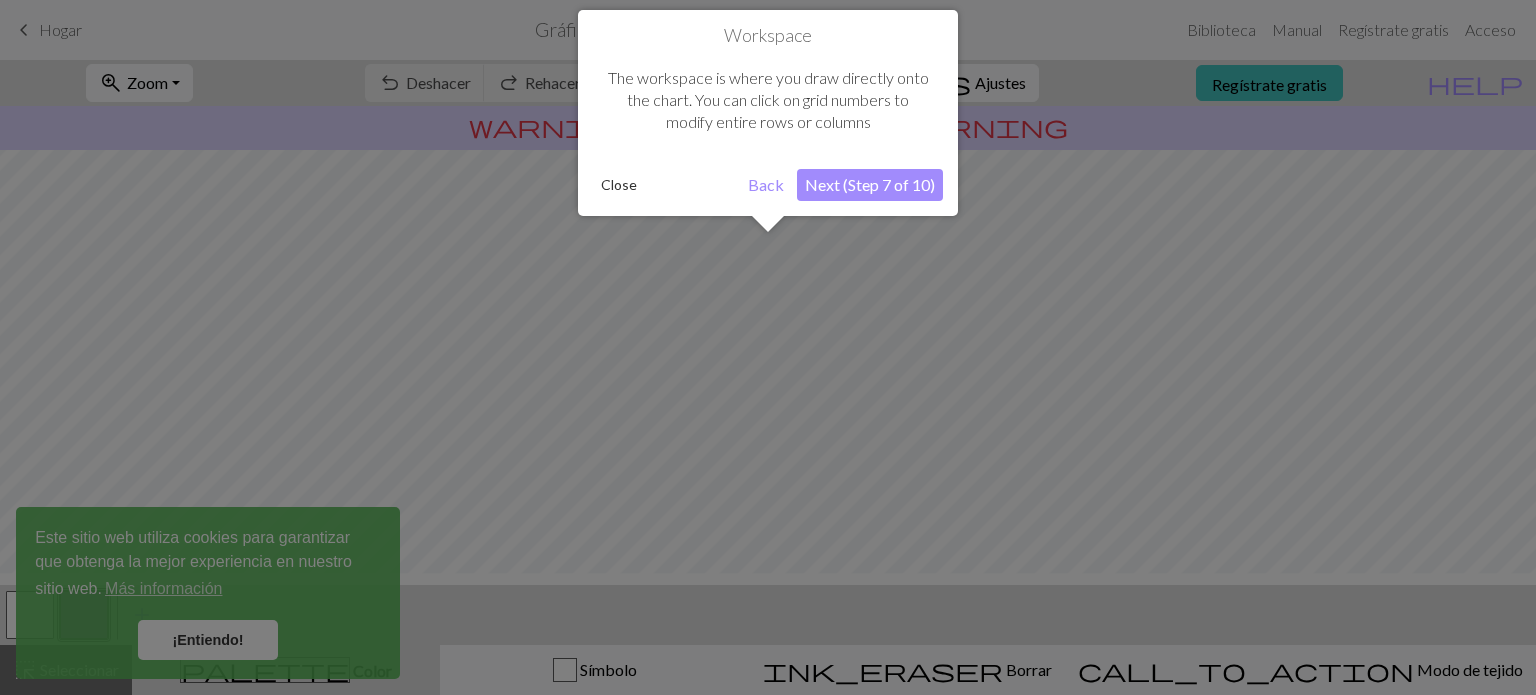 scroll, scrollTop: 119, scrollLeft: 0, axis: vertical 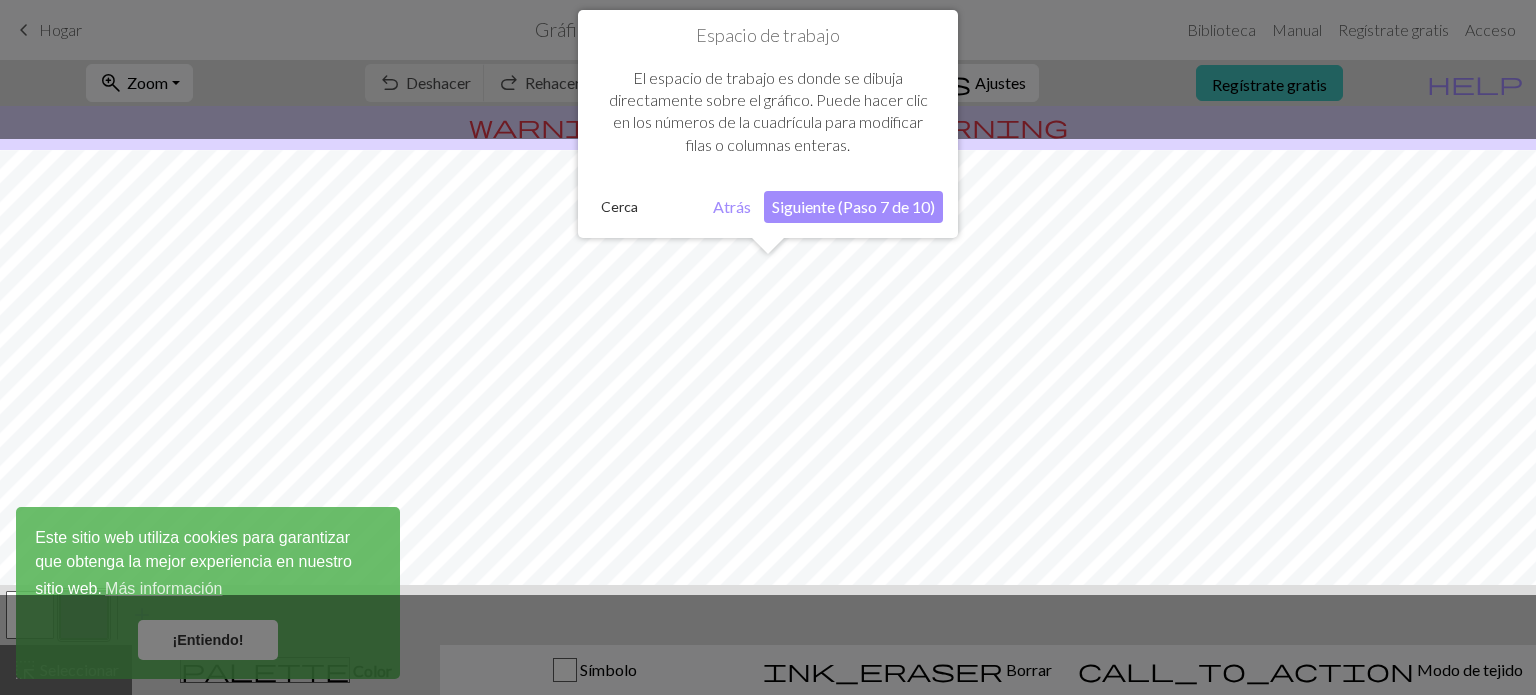 click on "Siguiente (Paso 7 de 10)" at bounding box center [853, 206] 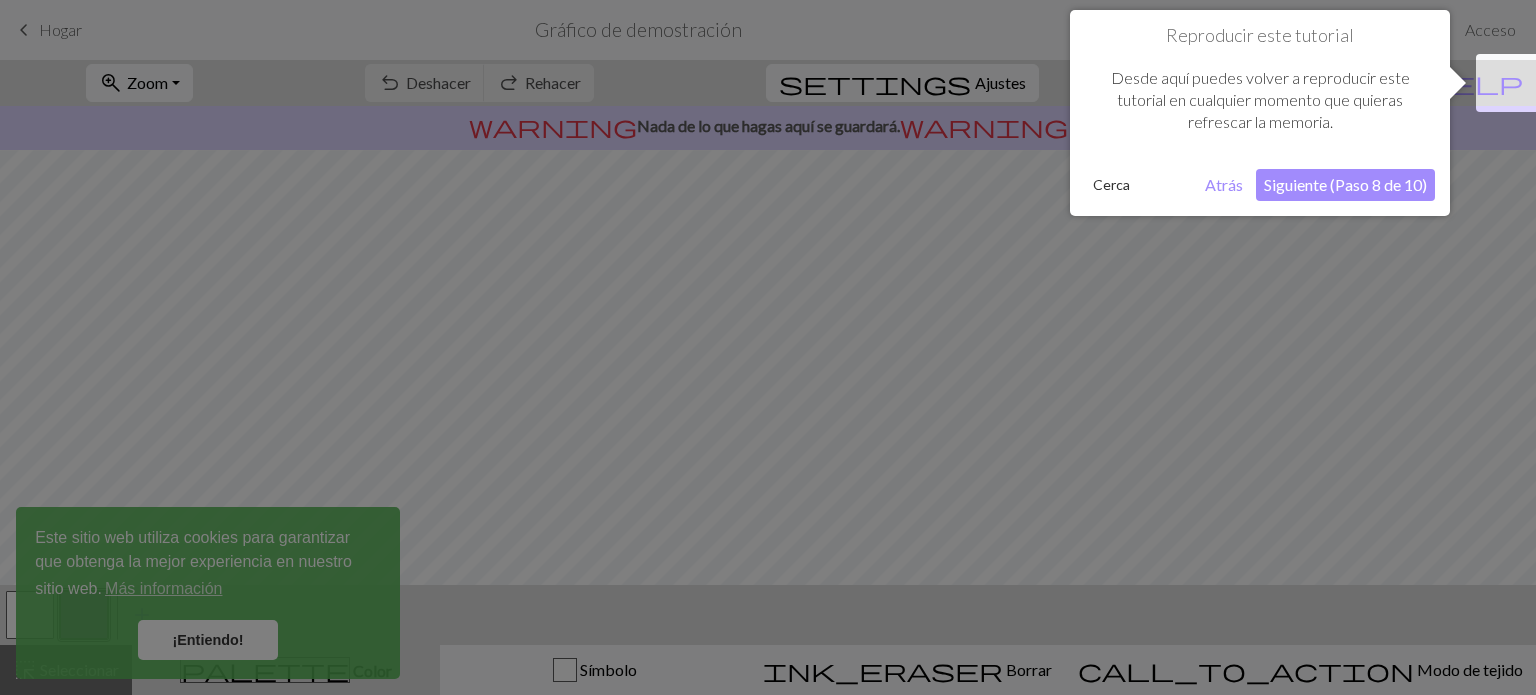 click on "Siguiente (Paso 8 de 10)" at bounding box center (1345, 184) 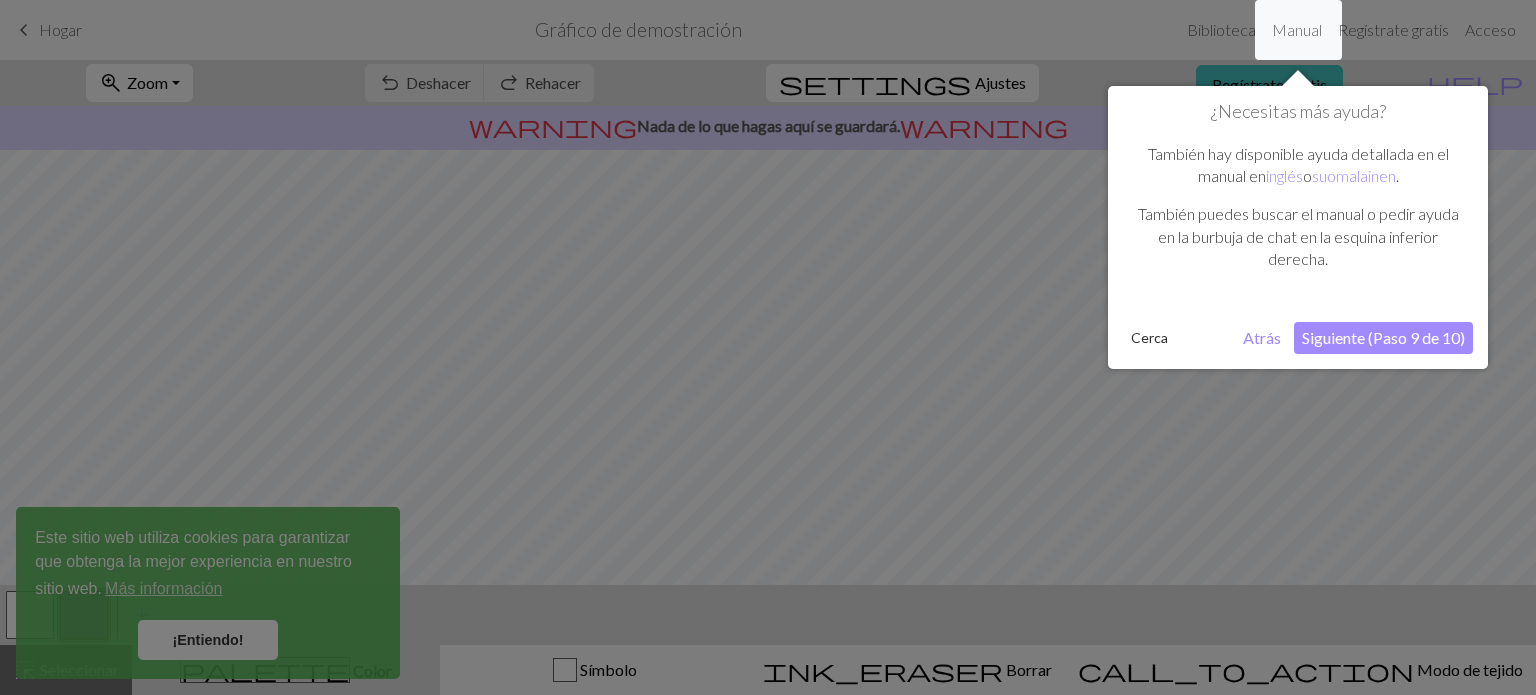 click on "Siguiente (Paso 9 de 10)" at bounding box center (1383, 337) 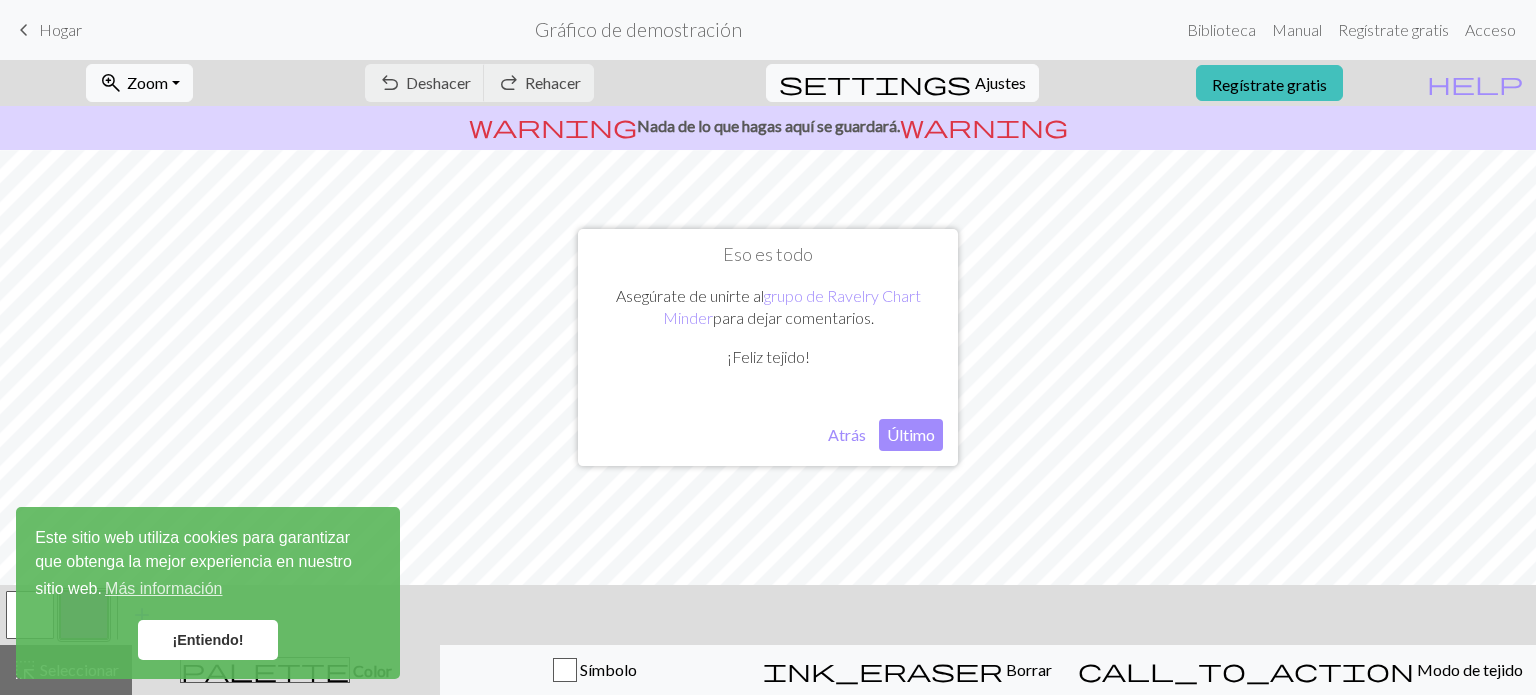 click on "Último" at bounding box center (911, 434) 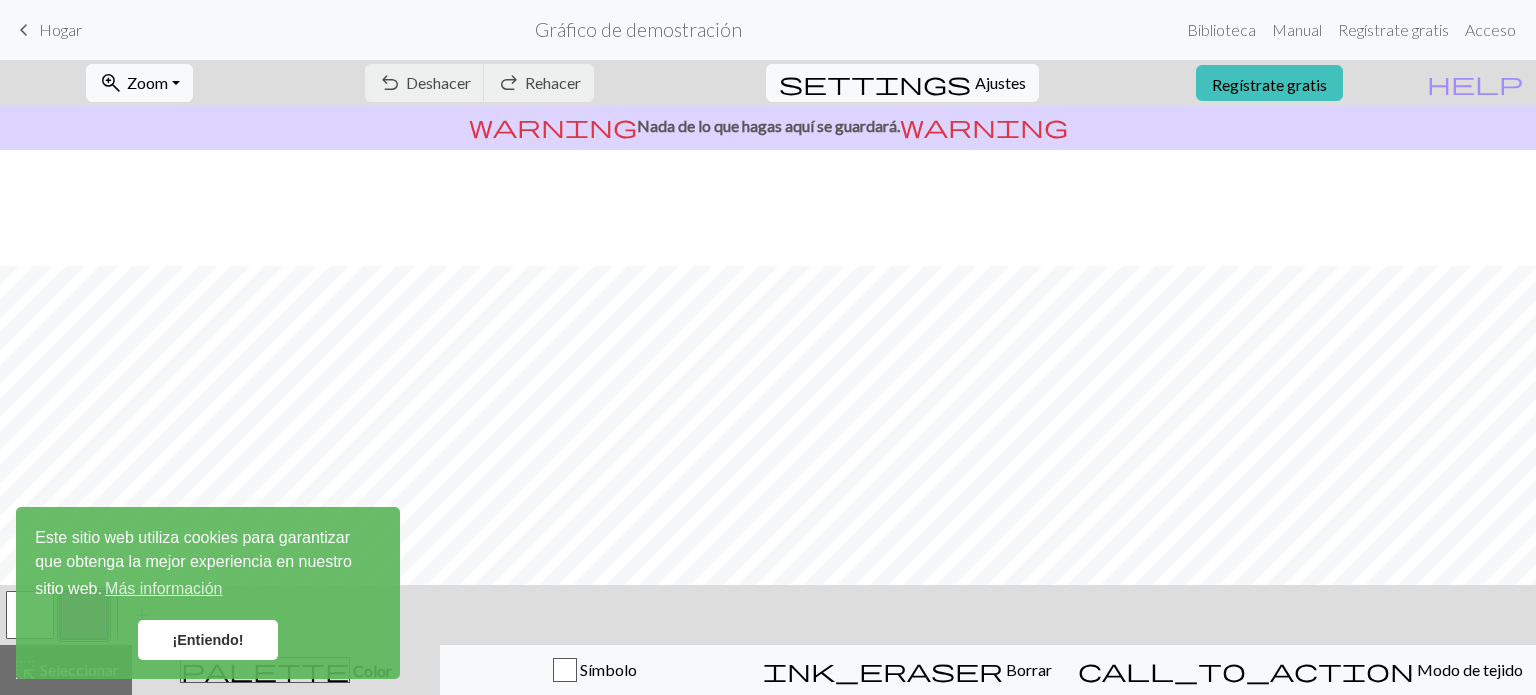 scroll, scrollTop: 309, scrollLeft: 0, axis: vertical 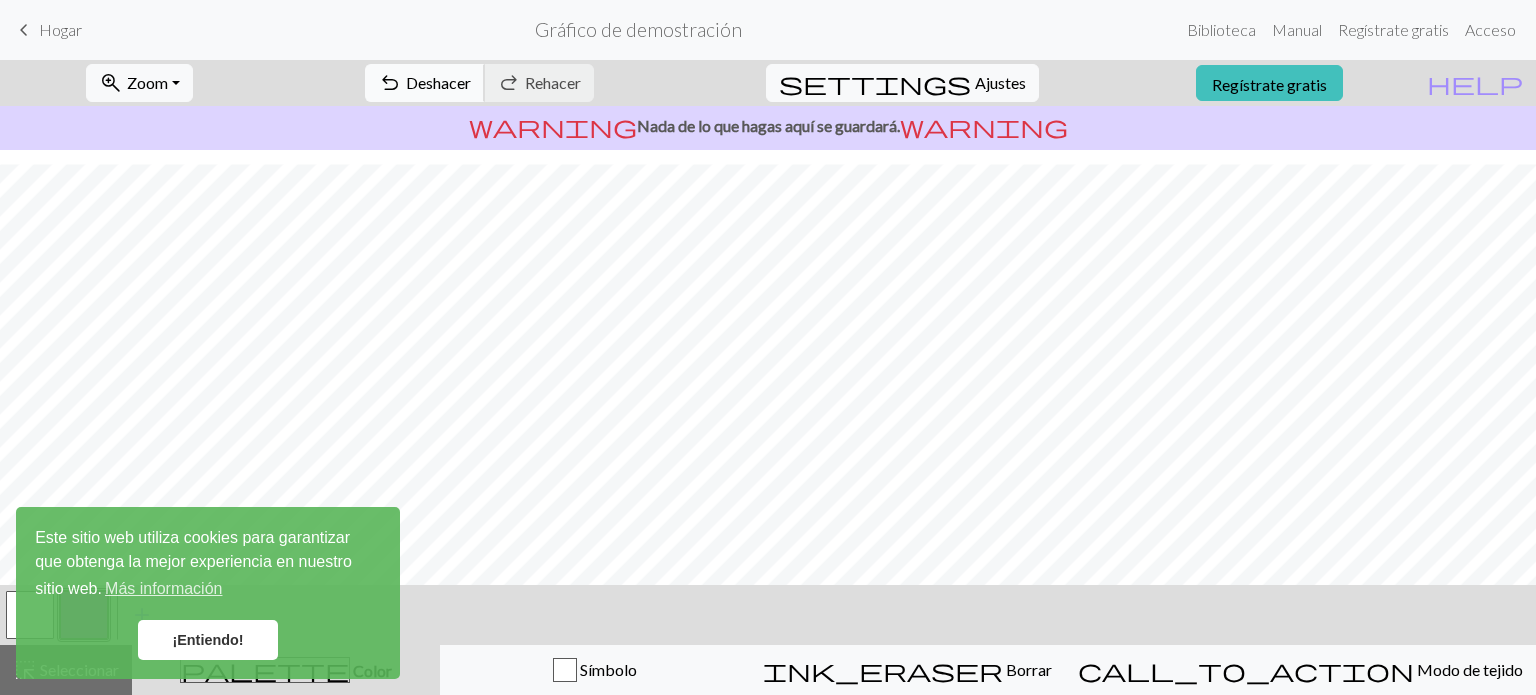 click on "Deshacer" at bounding box center (438, 82) 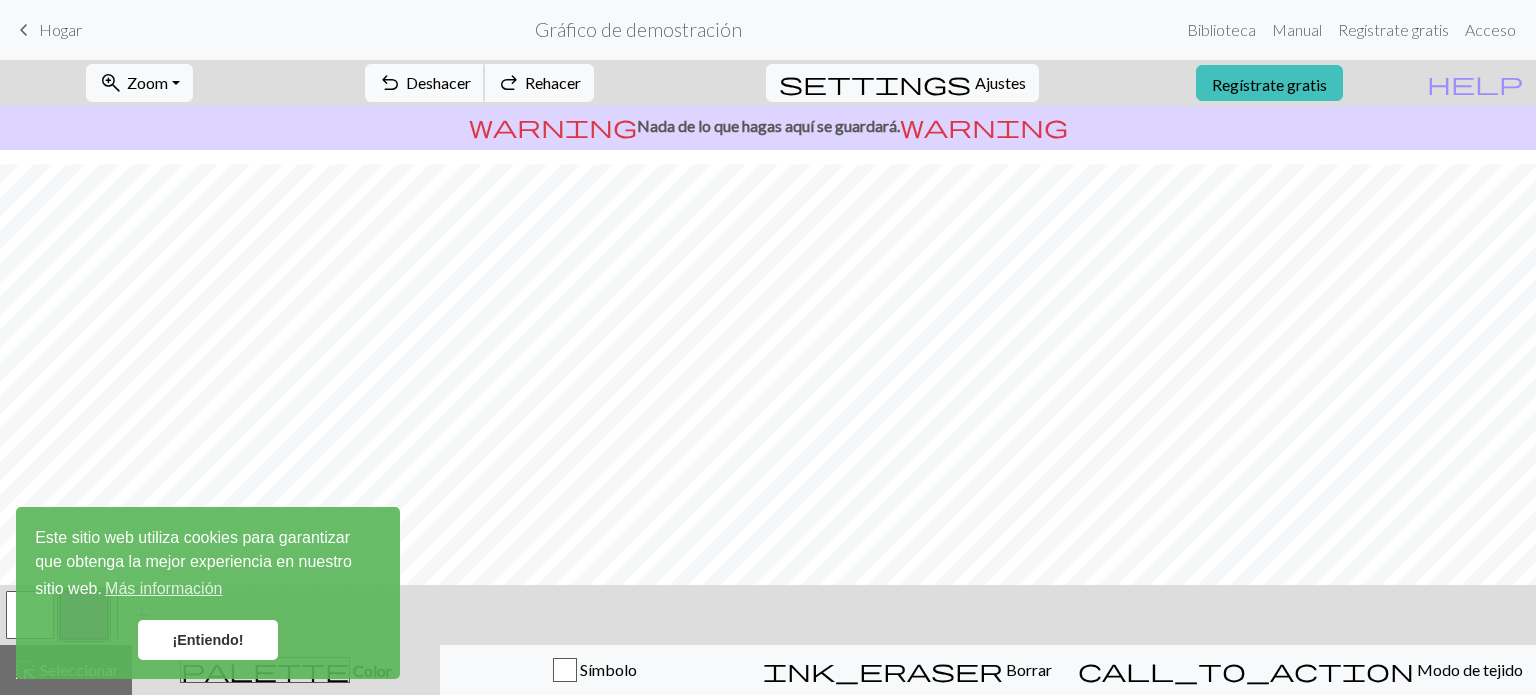 click on "Deshacer" at bounding box center (438, 82) 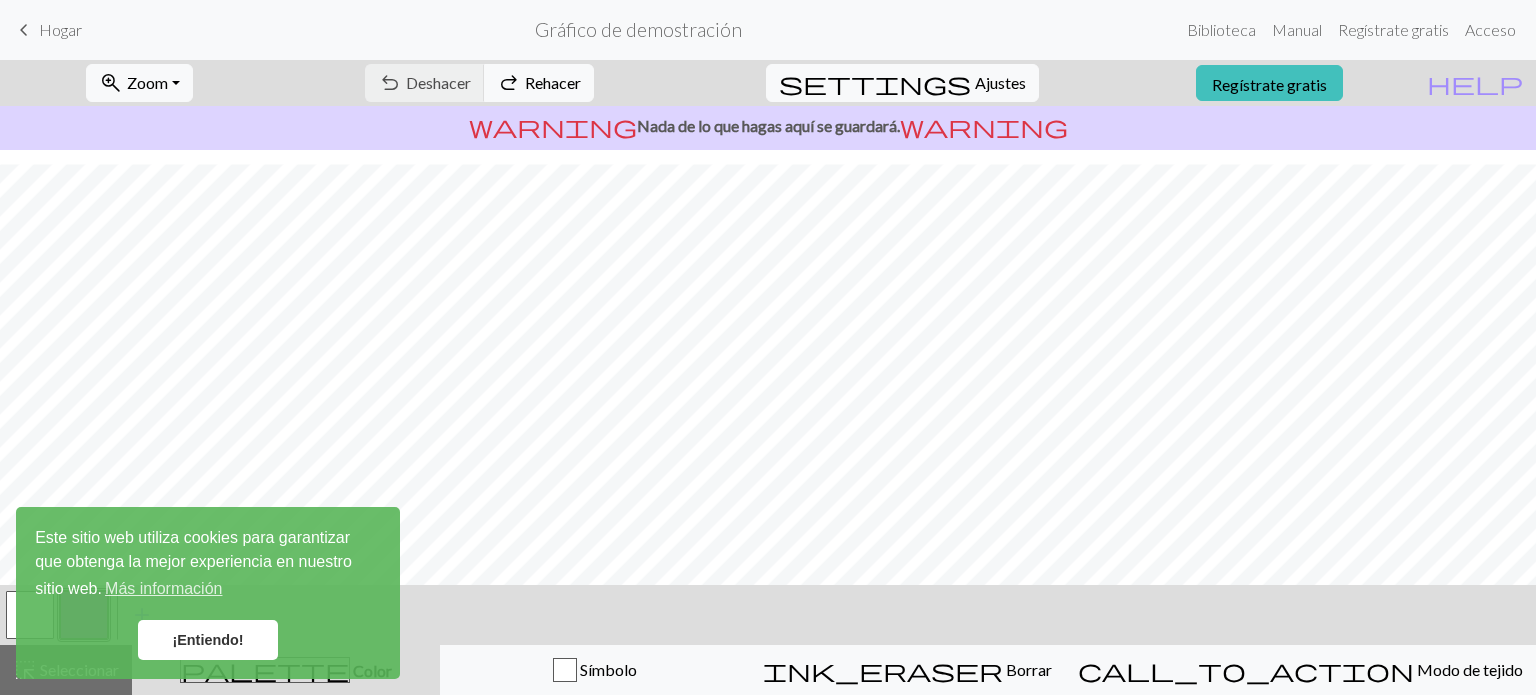 click on "¡Entiendo!" at bounding box center (207, 640) 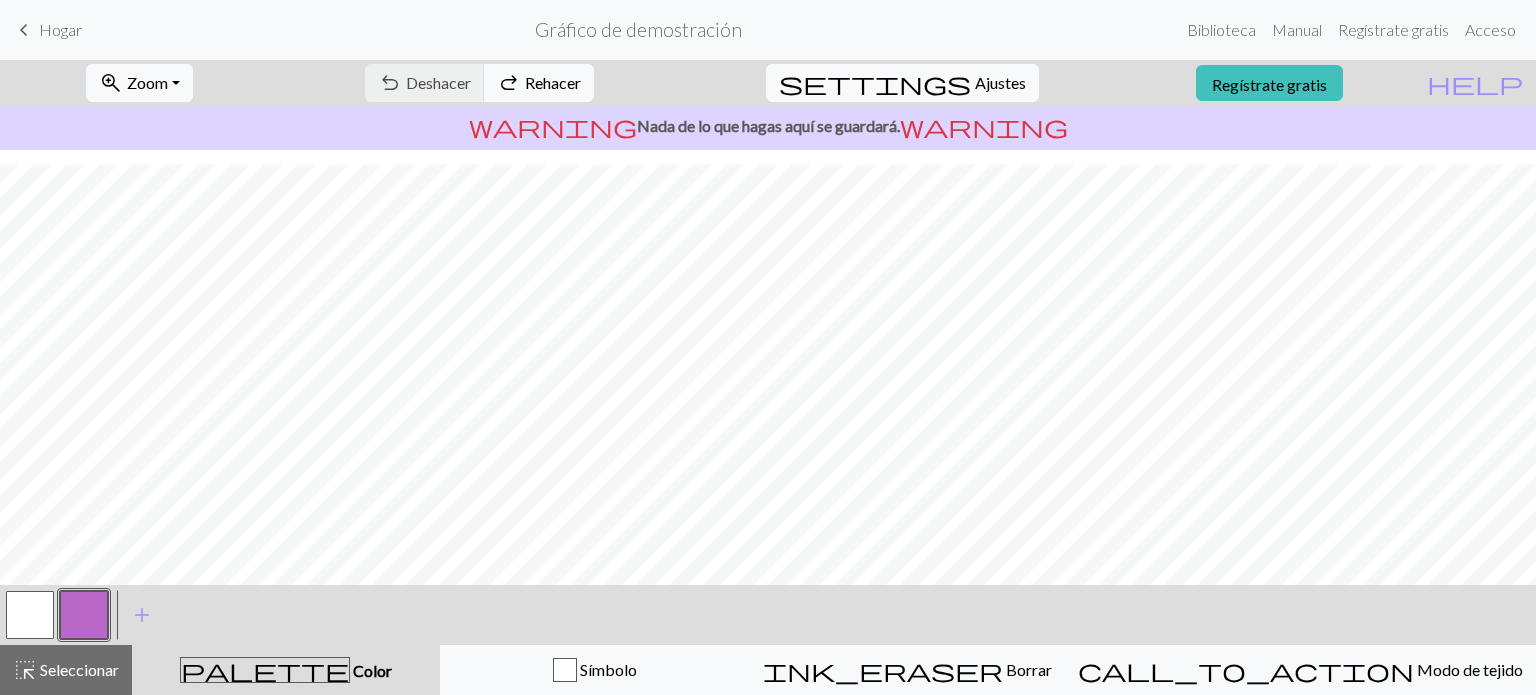 click on "Gráfico de demostración" at bounding box center [638, 29] 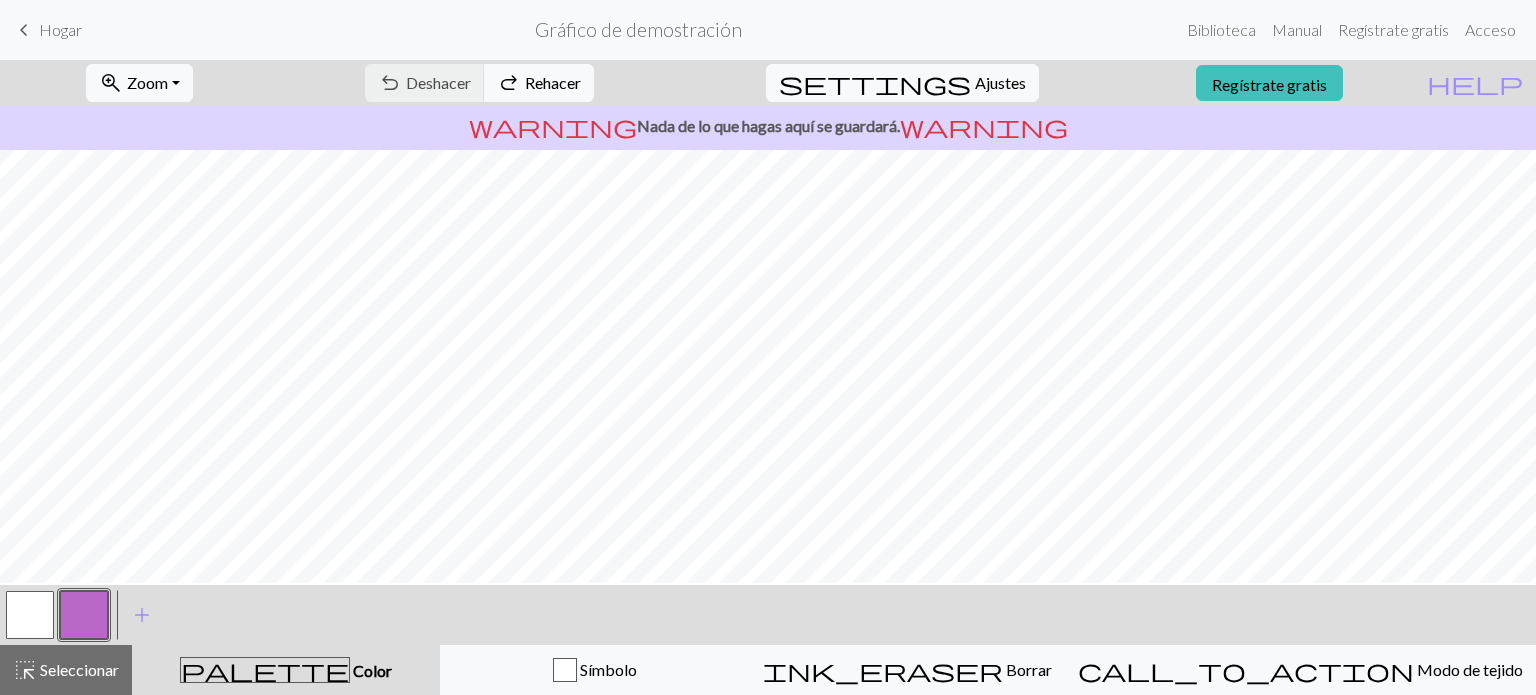 scroll, scrollTop: 0, scrollLeft: 0, axis: both 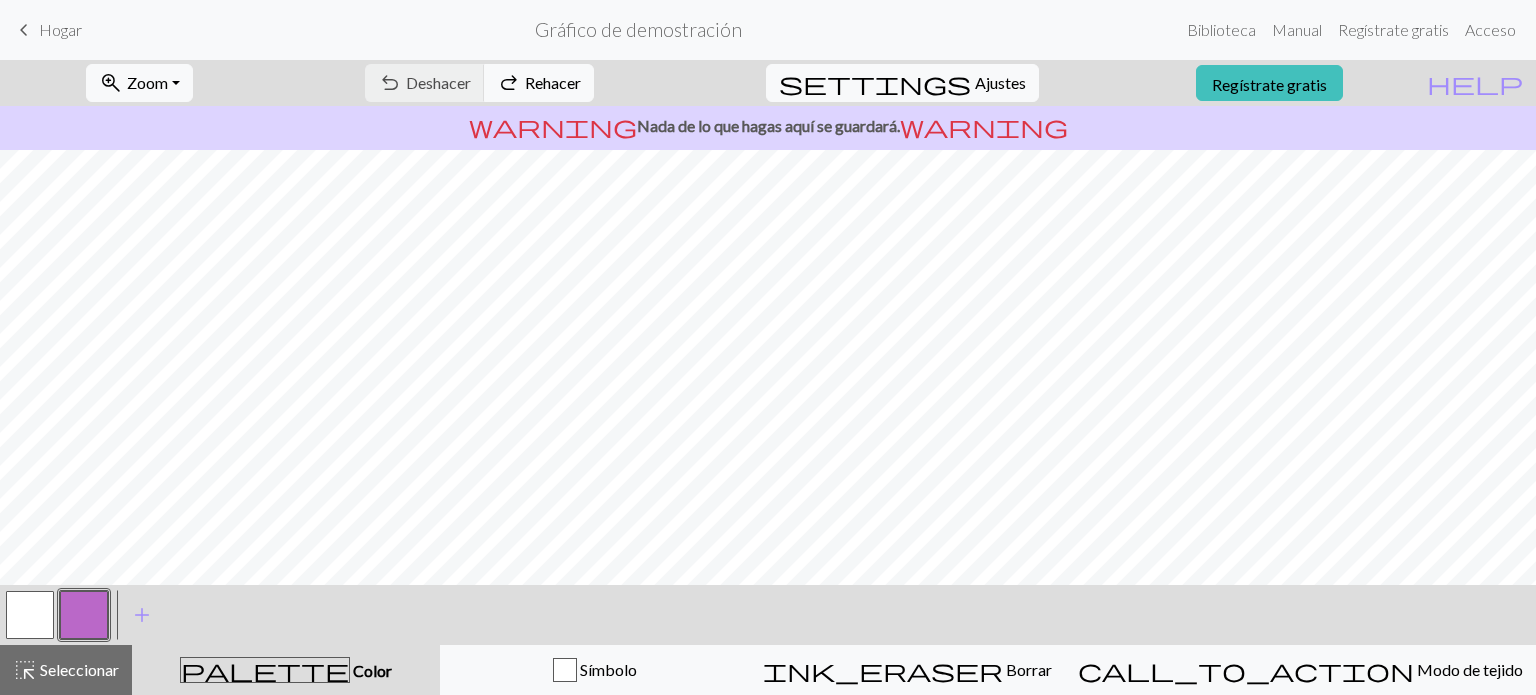 click on "keyboard_arrow_left" at bounding box center (24, 30) 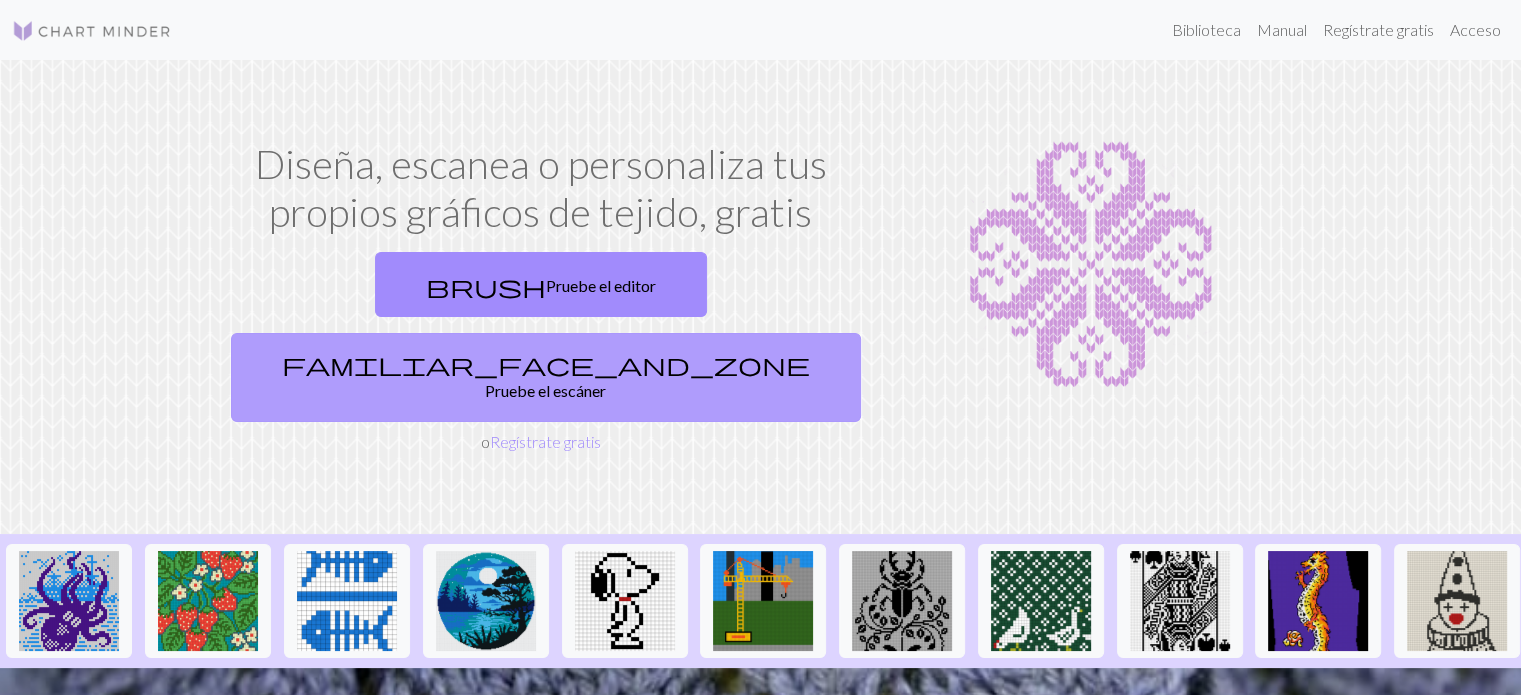 click on "Pruebe el escáner" at bounding box center [545, 390] 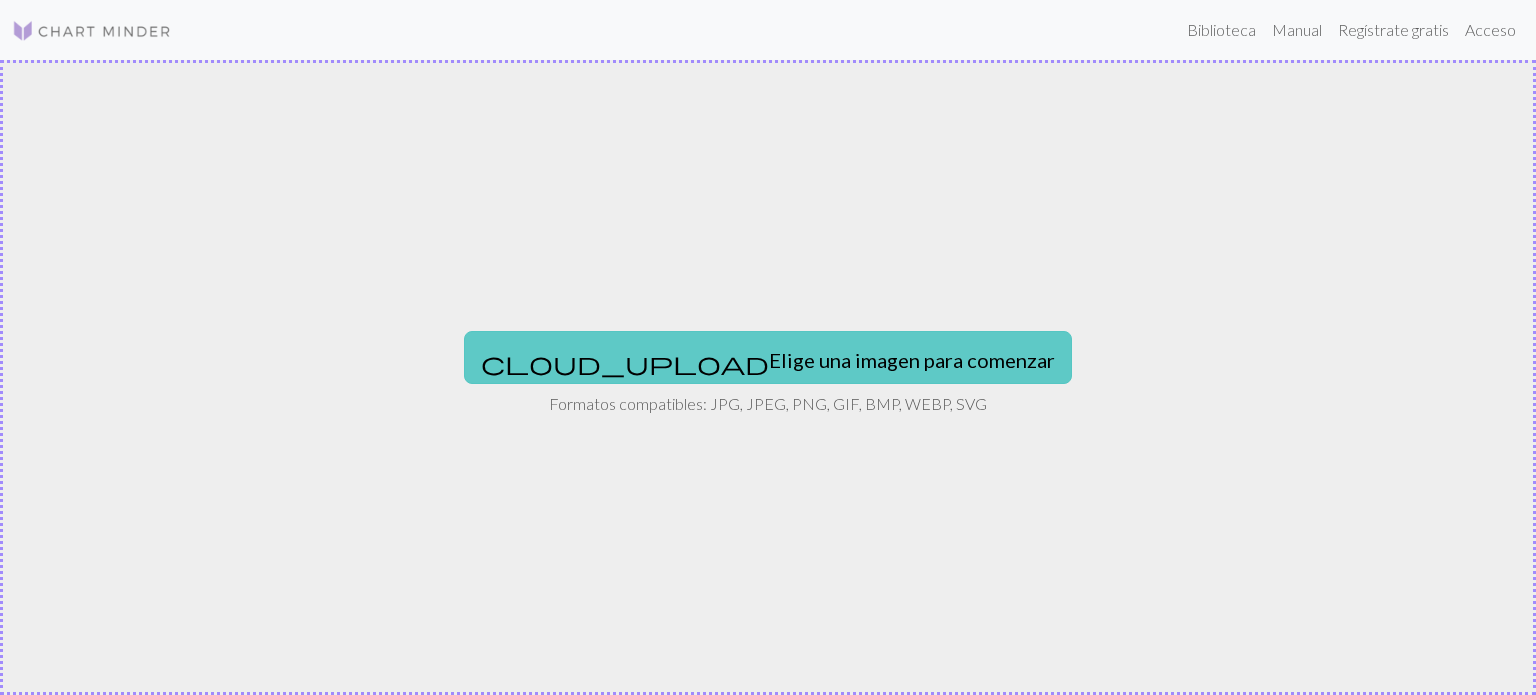 click on "cloud_upload Elige una imagen para comenzar" at bounding box center [768, 357] 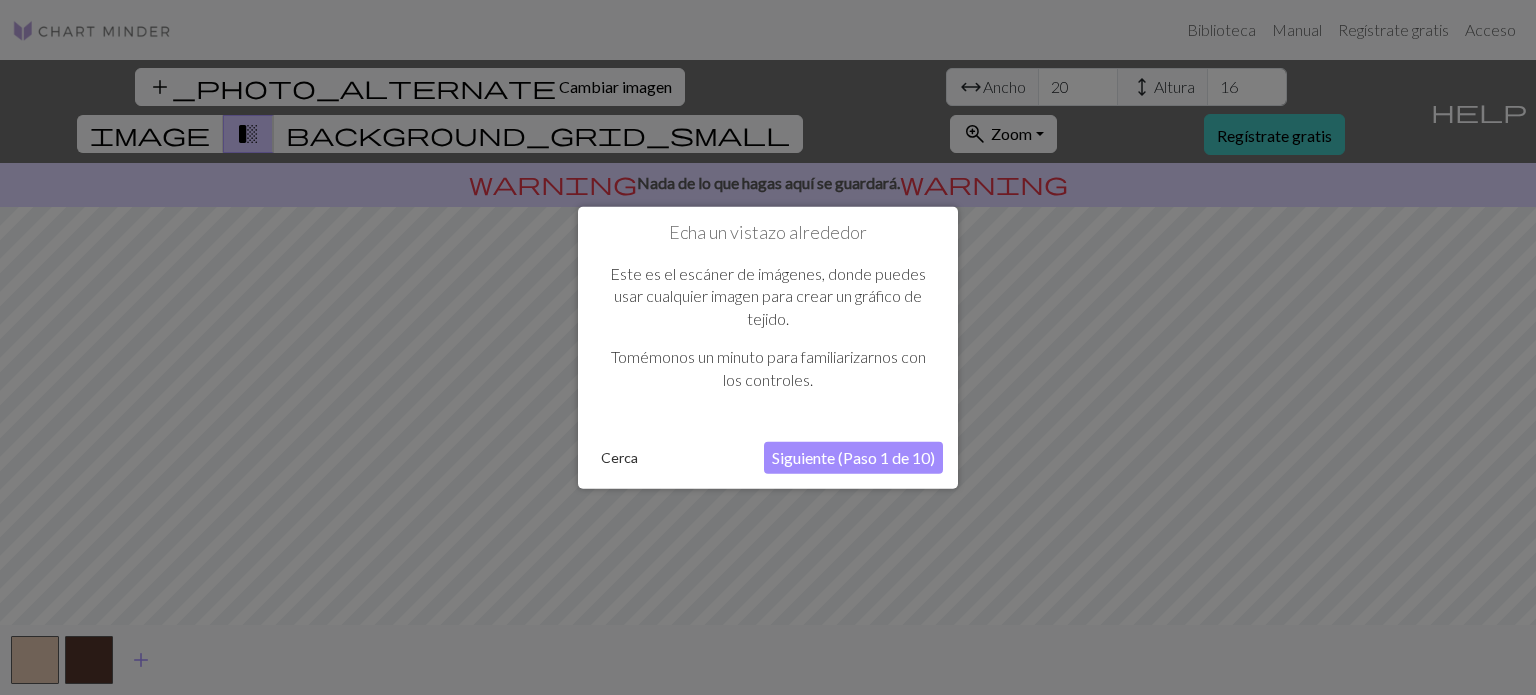 click on "Siguiente (Paso 1 de 10)" at bounding box center [853, 457] 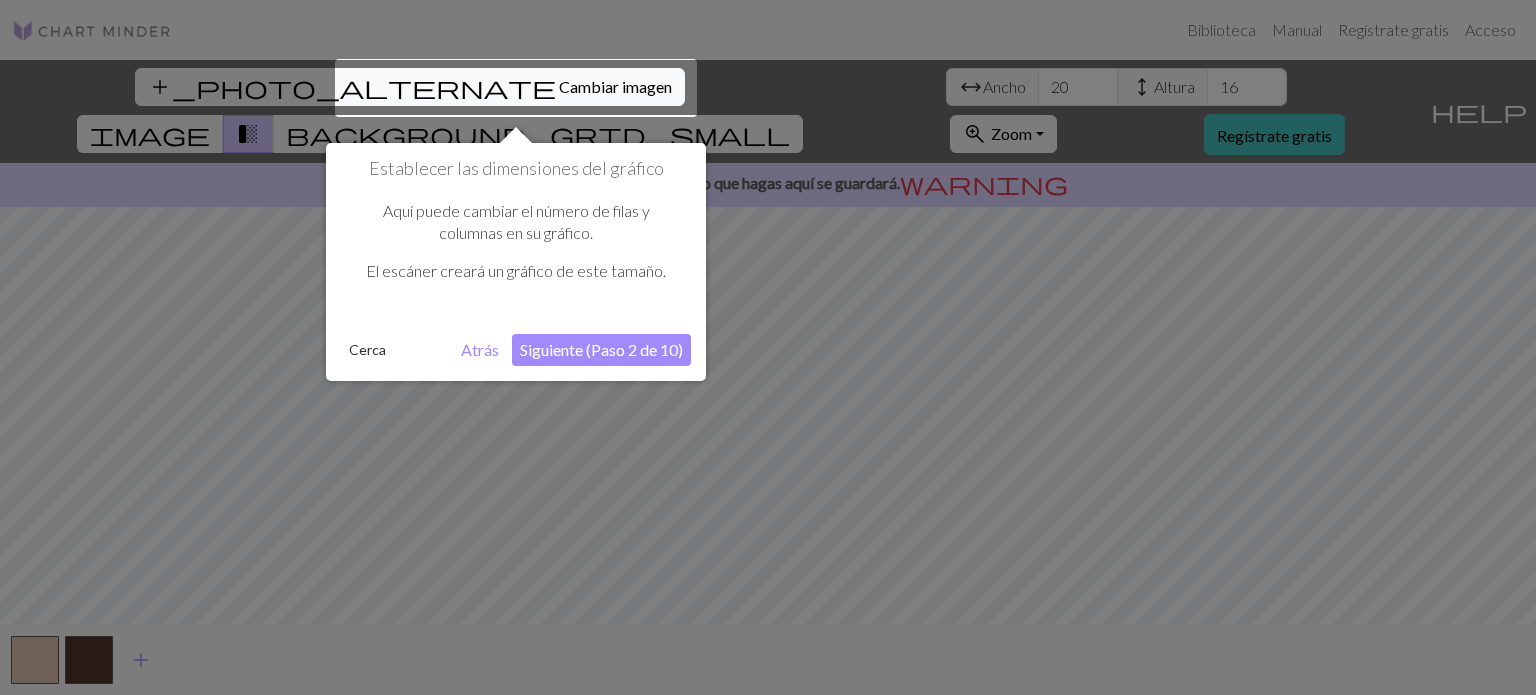 click on "Siguiente (Paso 2 de 10)" at bounding box center [601, 349] 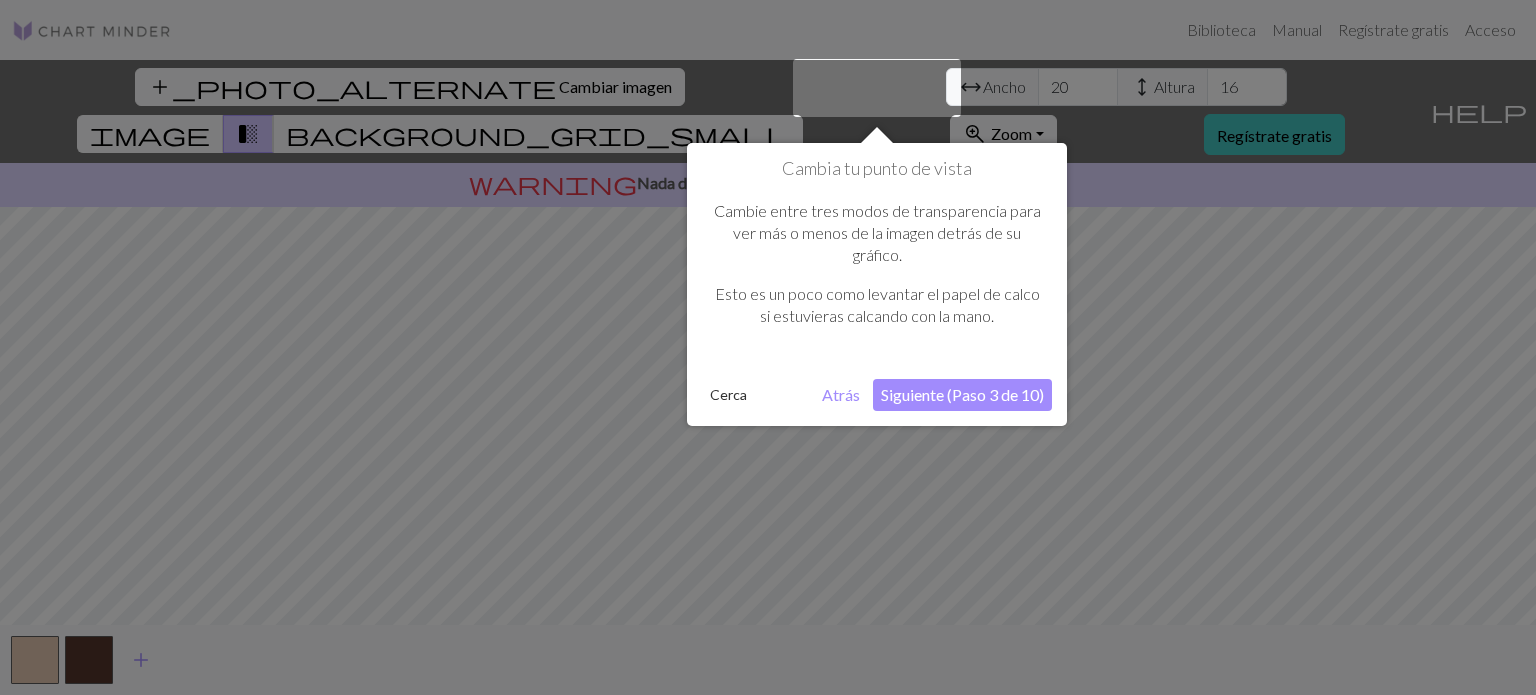click on "Siguiente (Paso 3 de 10)" at bounding box center [962, 394] 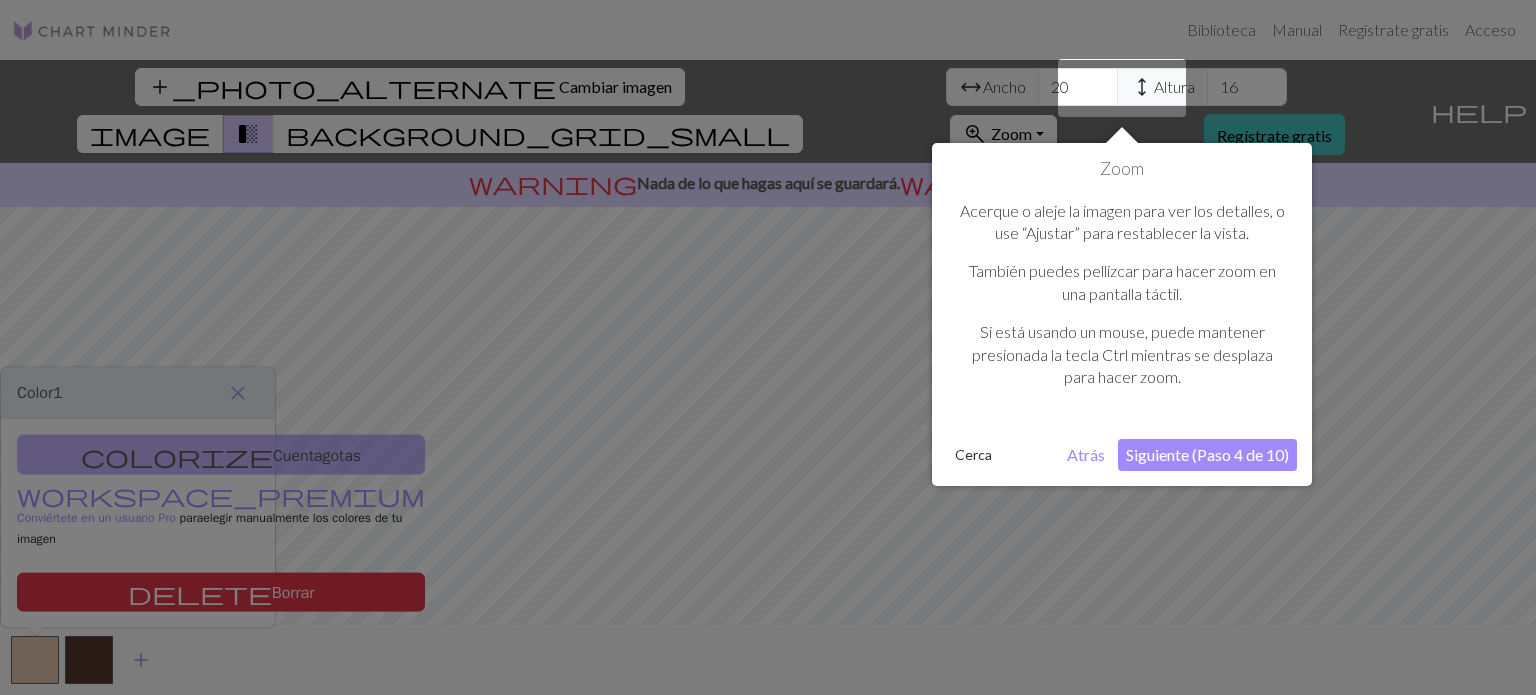 click on "Zoom Acerque o aleje la imagen para ver los detalles, o use “Ajustar” para restablecer la vista. También puedes pellizcar para hacer zoom en una pantalla táctil. Si está usando un mouse, puede mantener presionada la tecla Ctrl mientras se desplaza para hacer zoom. Cerca Atrás Siguiente (Paso 4 de 10)" at bounding box center [1122, 314] 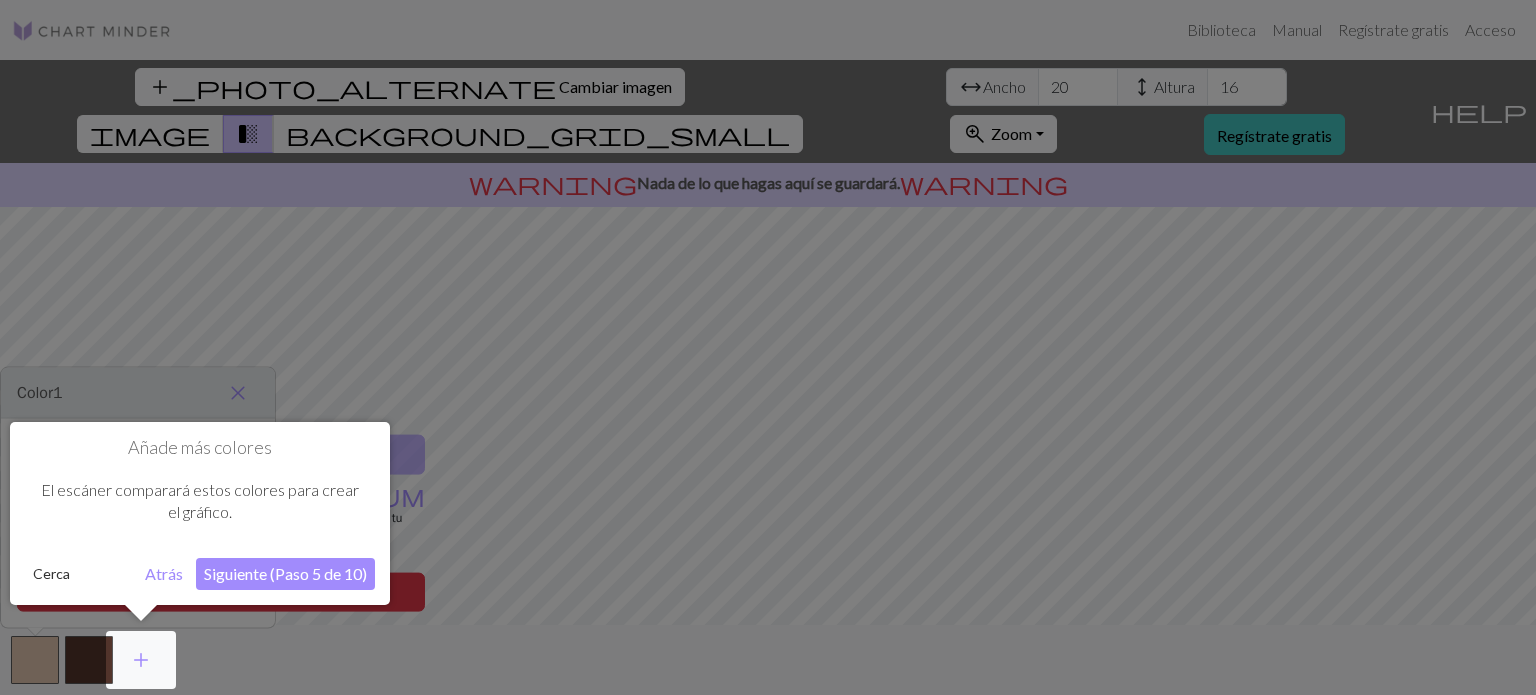 click on "Siguiente (Paso 5 de 10)" at bounding box center [285, 573] 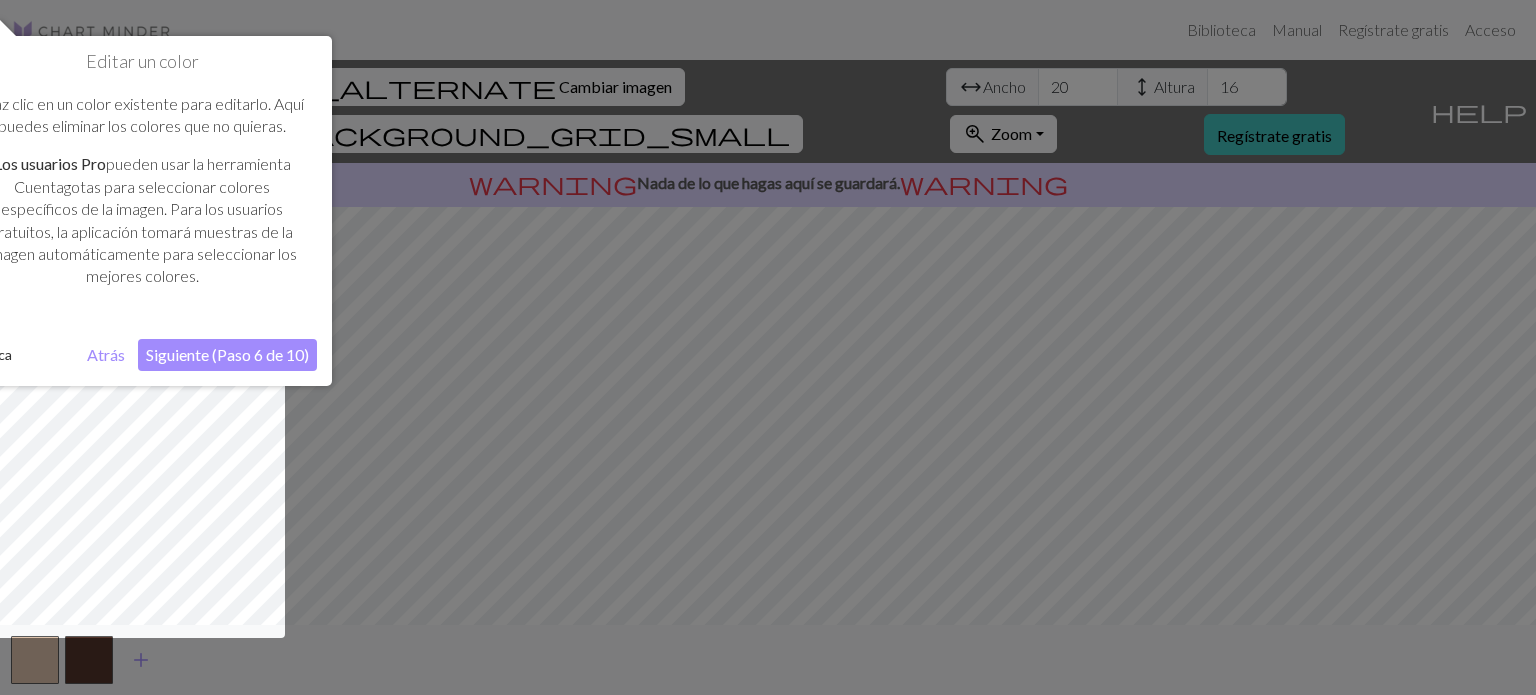 click on "Siguiente (Paso 6 de 10)" at bounding box center (227, 354) 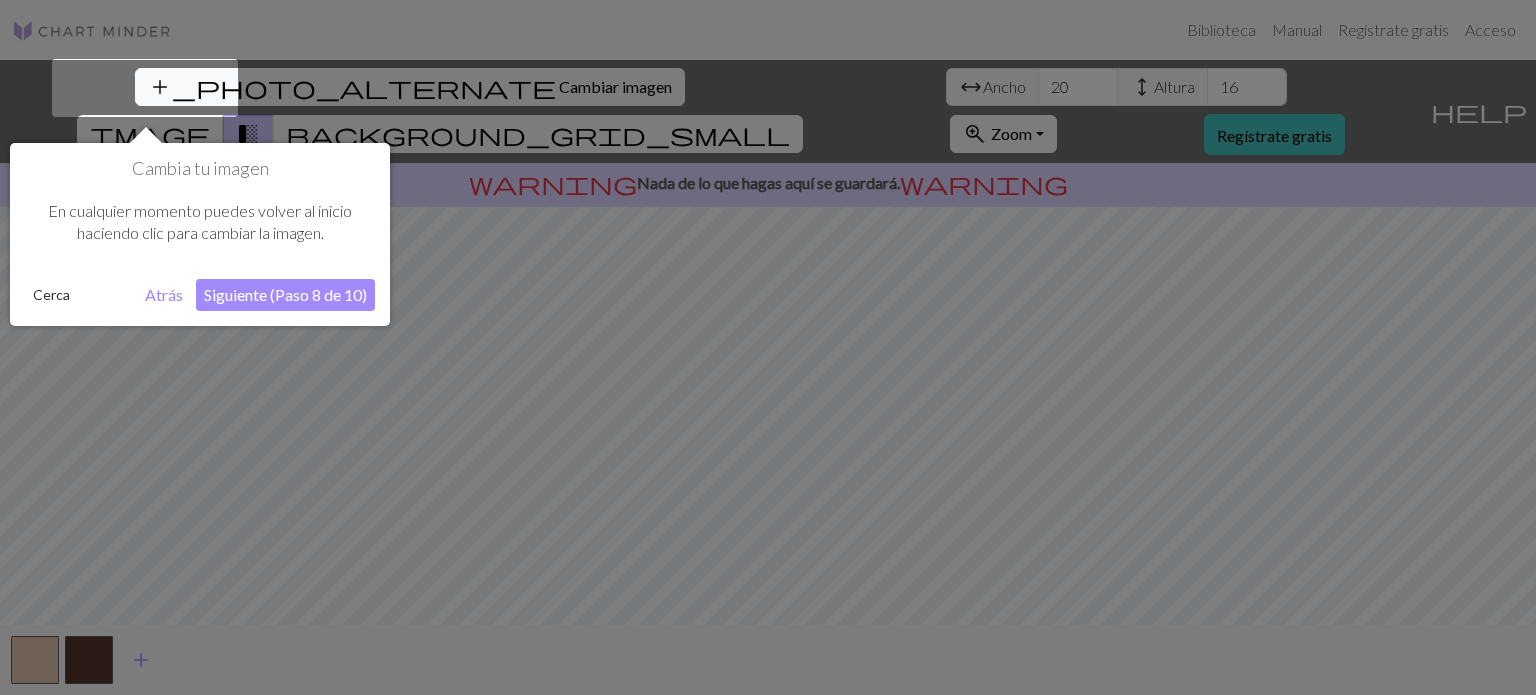 click on "Siguiente (Paso 8 de 10)" at bounding box center (285, 295) 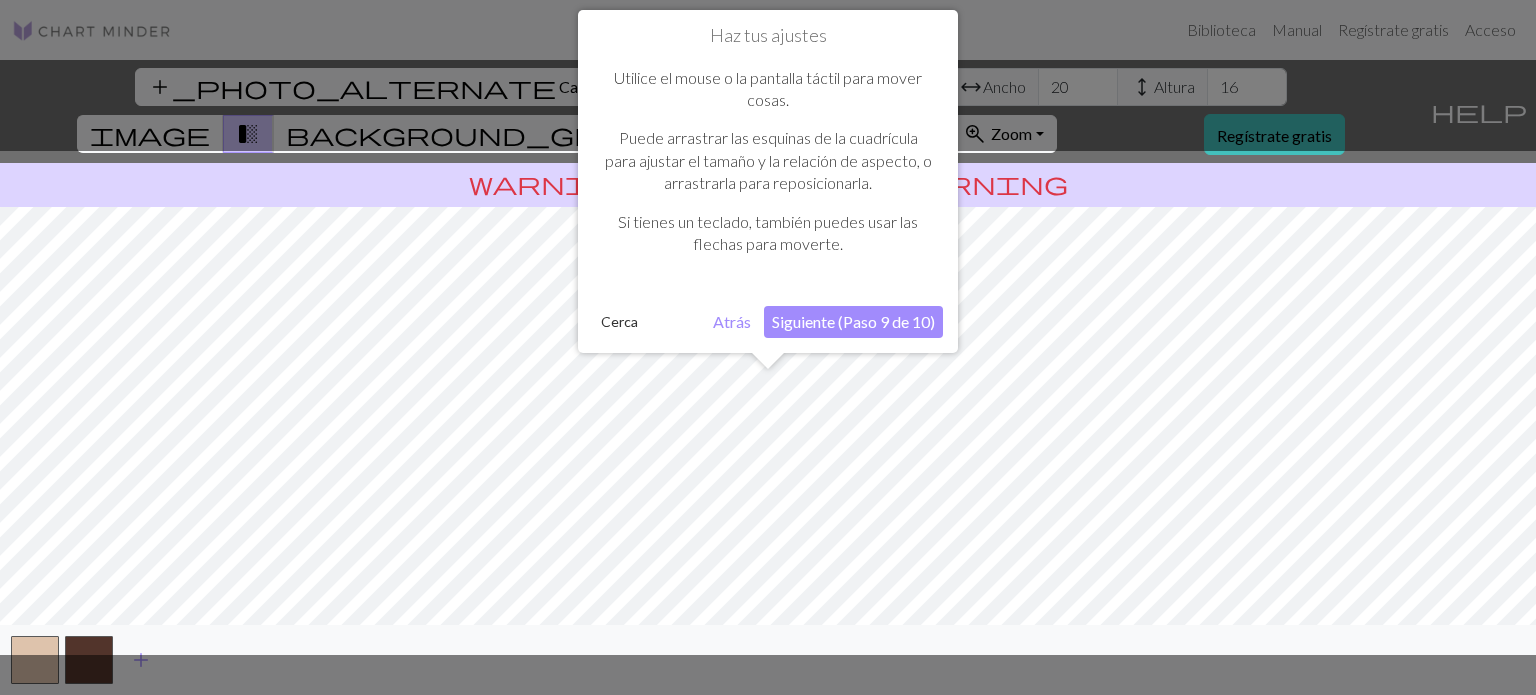 click on "Siguiente (Paso 9 de 10)" at bounding box center [853, 322] 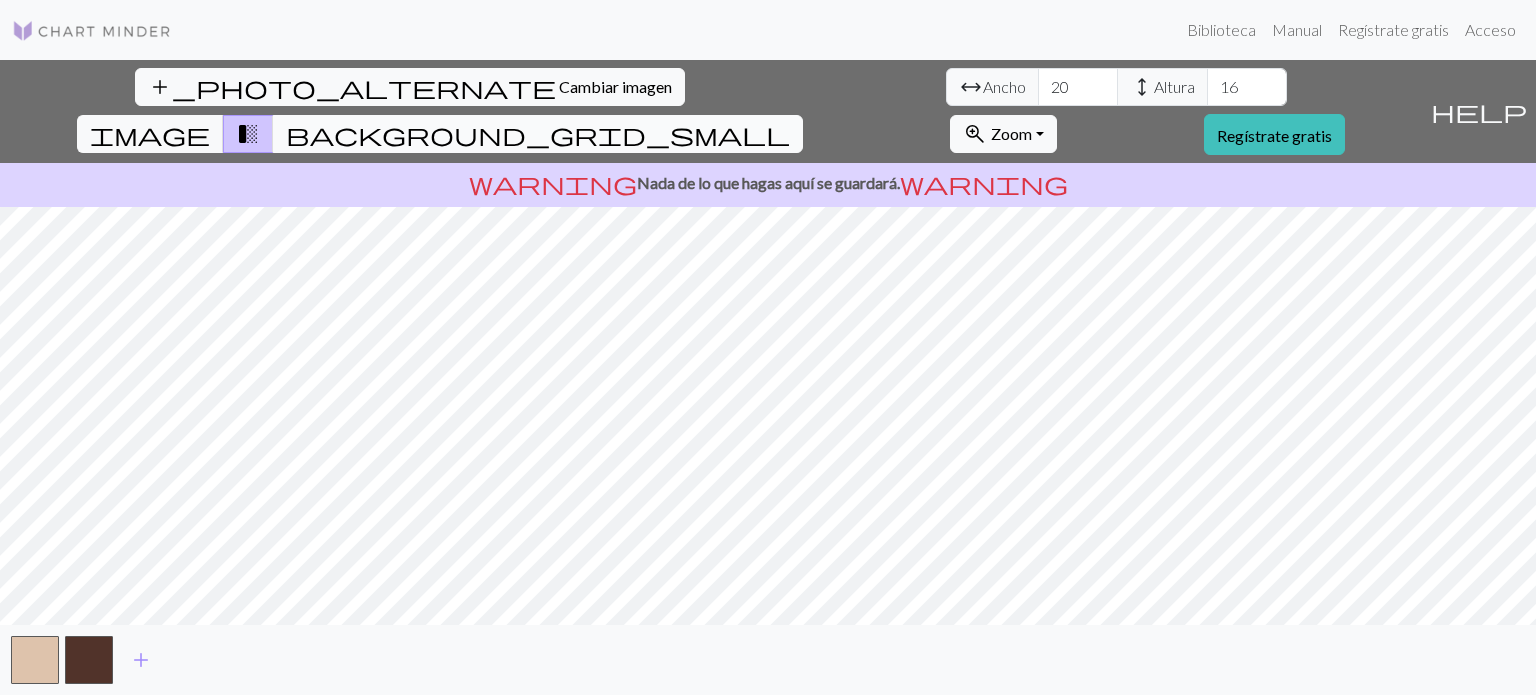 click on "background_grid_small" at bounding box center (538, 134) 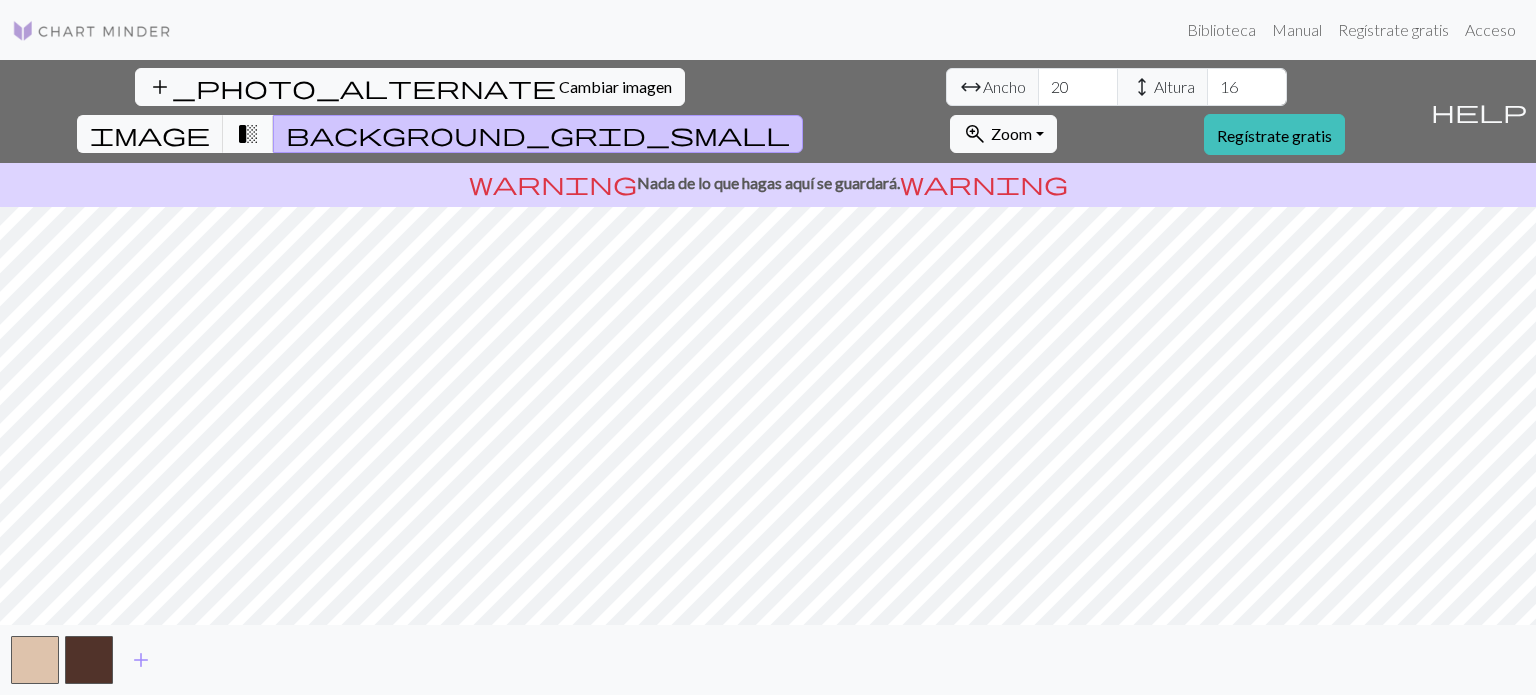 click on "transition_fade" at bounding box center (248, 134) 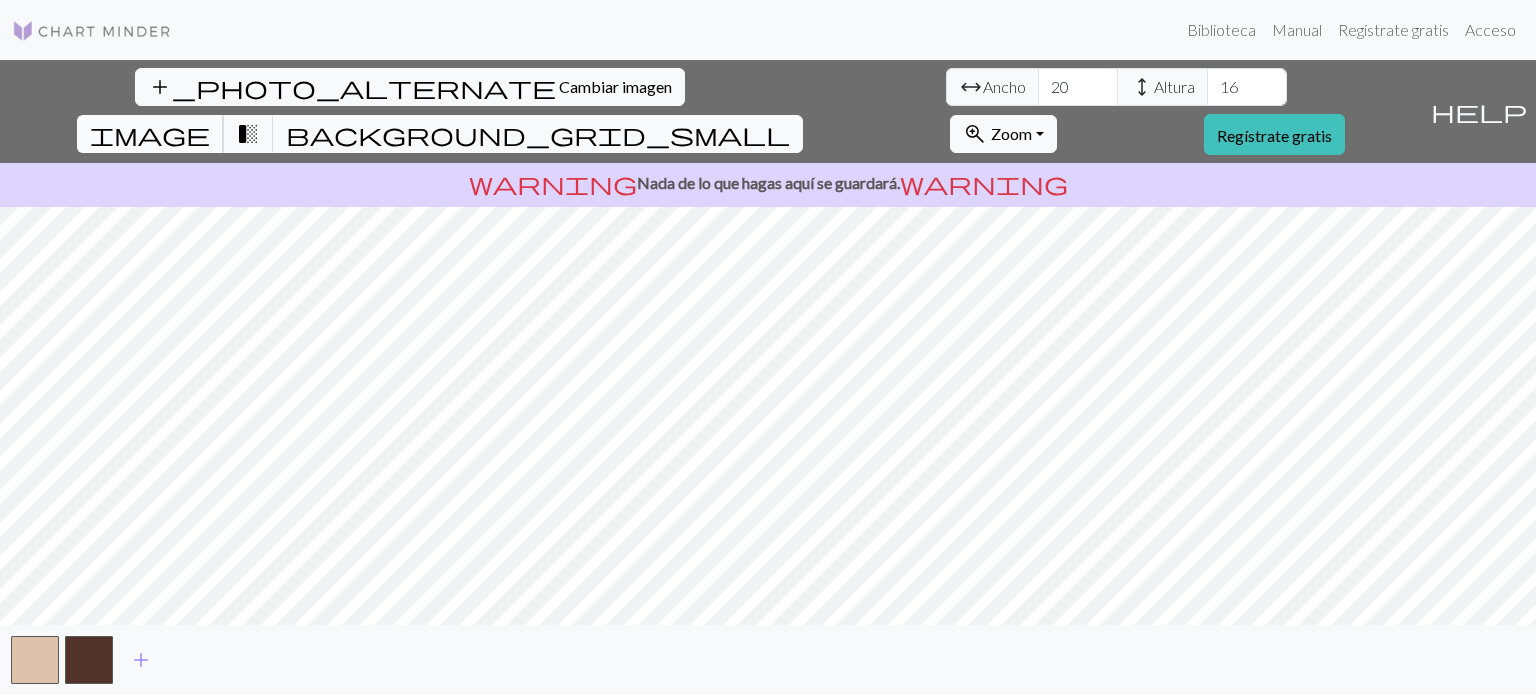 click on "image" at bounding box center [150, 134] 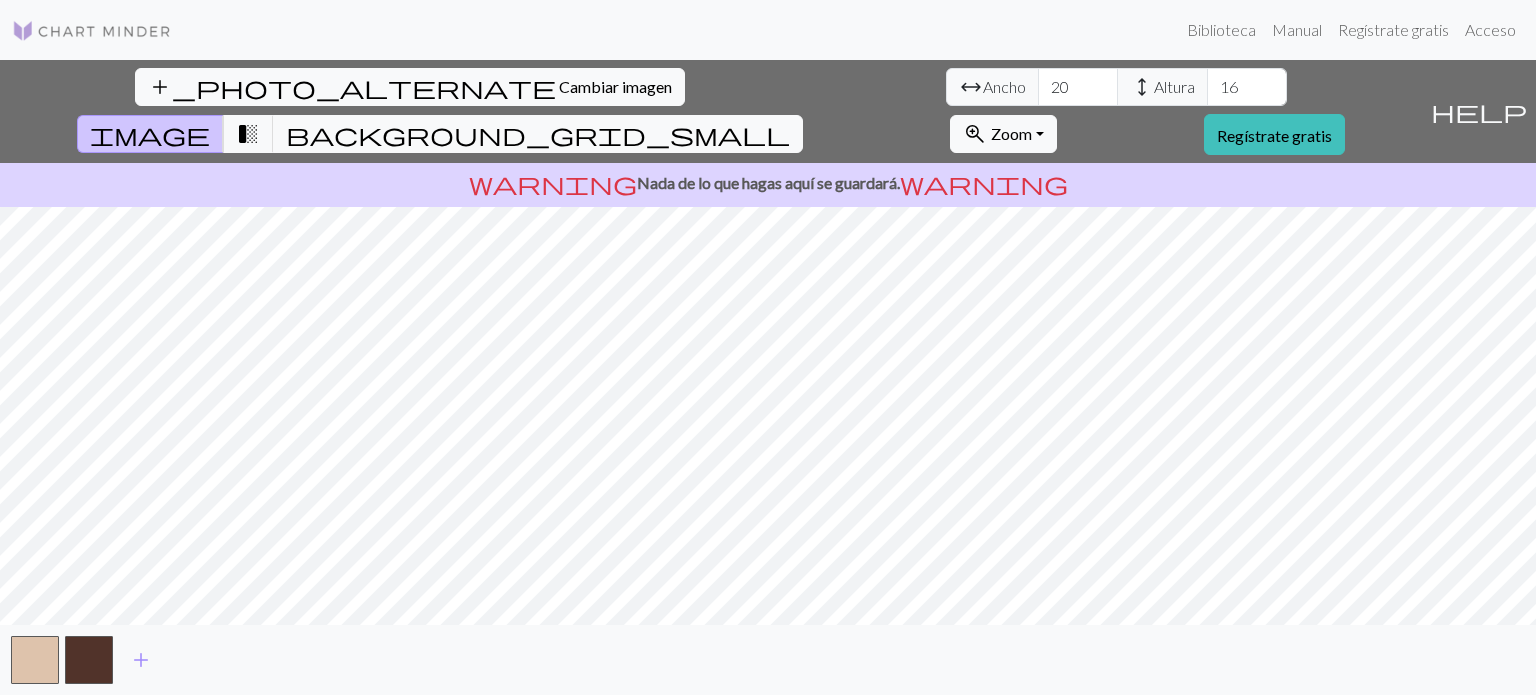 click on "add_photo_alternate   Cambiar imagen arrow_range   Ancho 20 height   Altura 16 image transition_fade background_grid_small zoom_in Zoom Zoom Se adapta a todos Ancho de ajuste Altura de ajuste 50% 100% 150% 200% Regístrate gratis help Muéstrame los alrededores warning Nada de lo que hagas aquí se guardará. warning add" at bounding box center [768, 377] 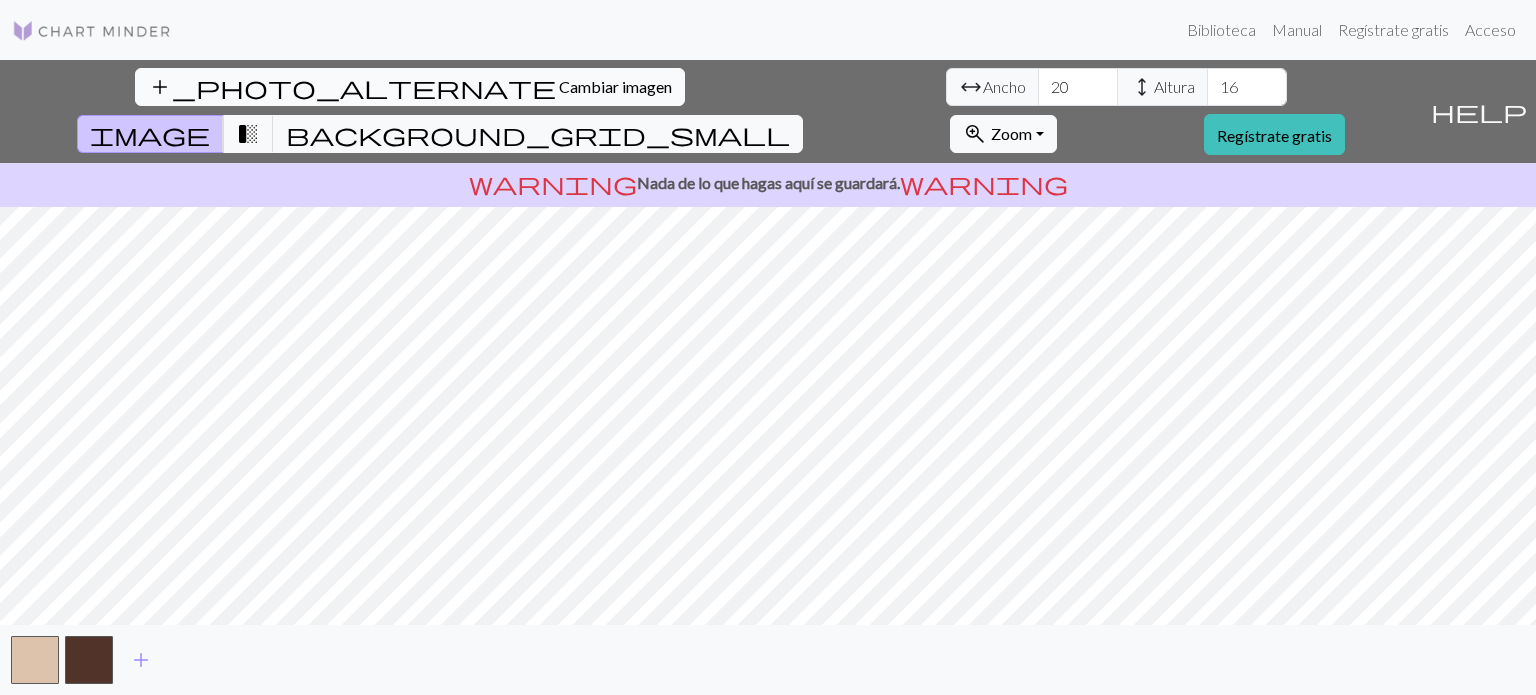 click on "add_photo_alternate   Cambiar imagen" at bounding box center [410, 87] 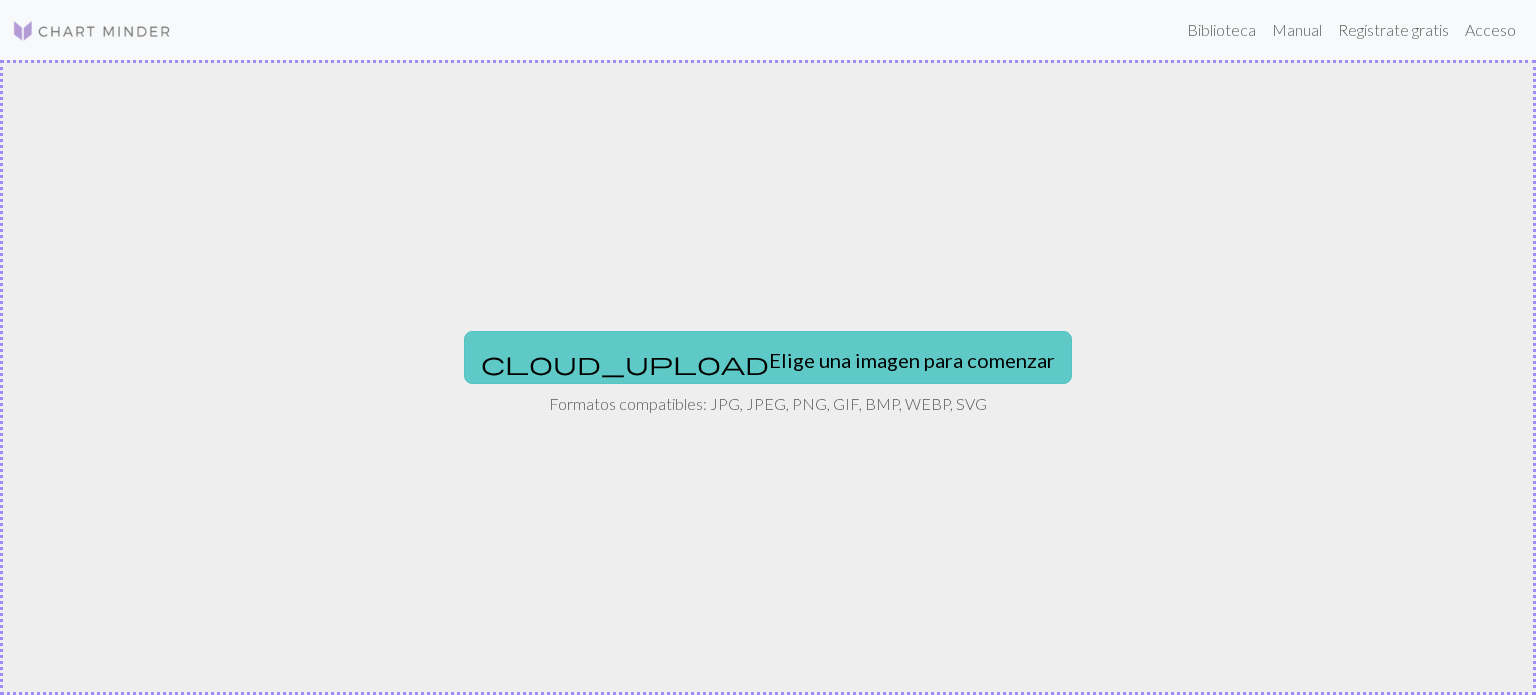 click on "Elige una imagen para comenzar" at bounding box center (912, 360) 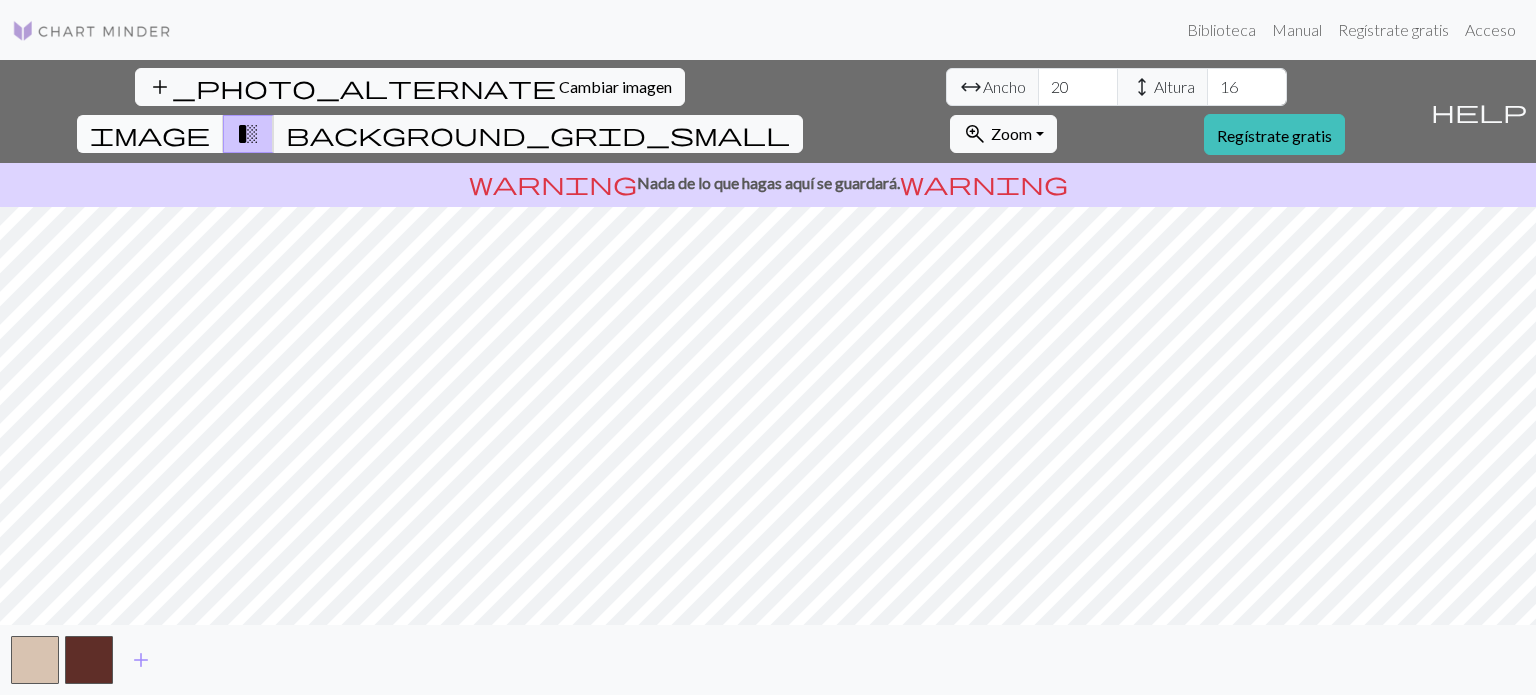 click on "image" at bounding box center [150, 134] 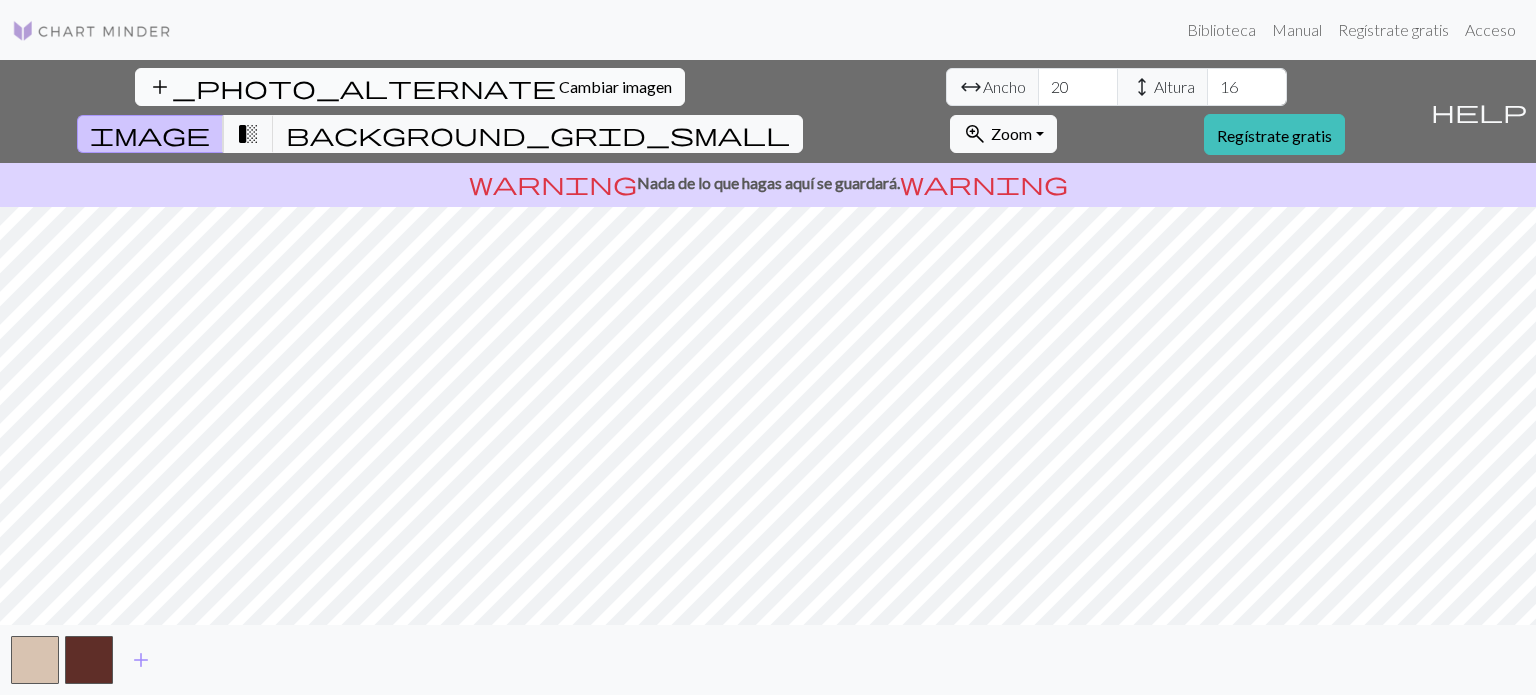 click on "Cambiar imagen" at bounding box center [615, 86] 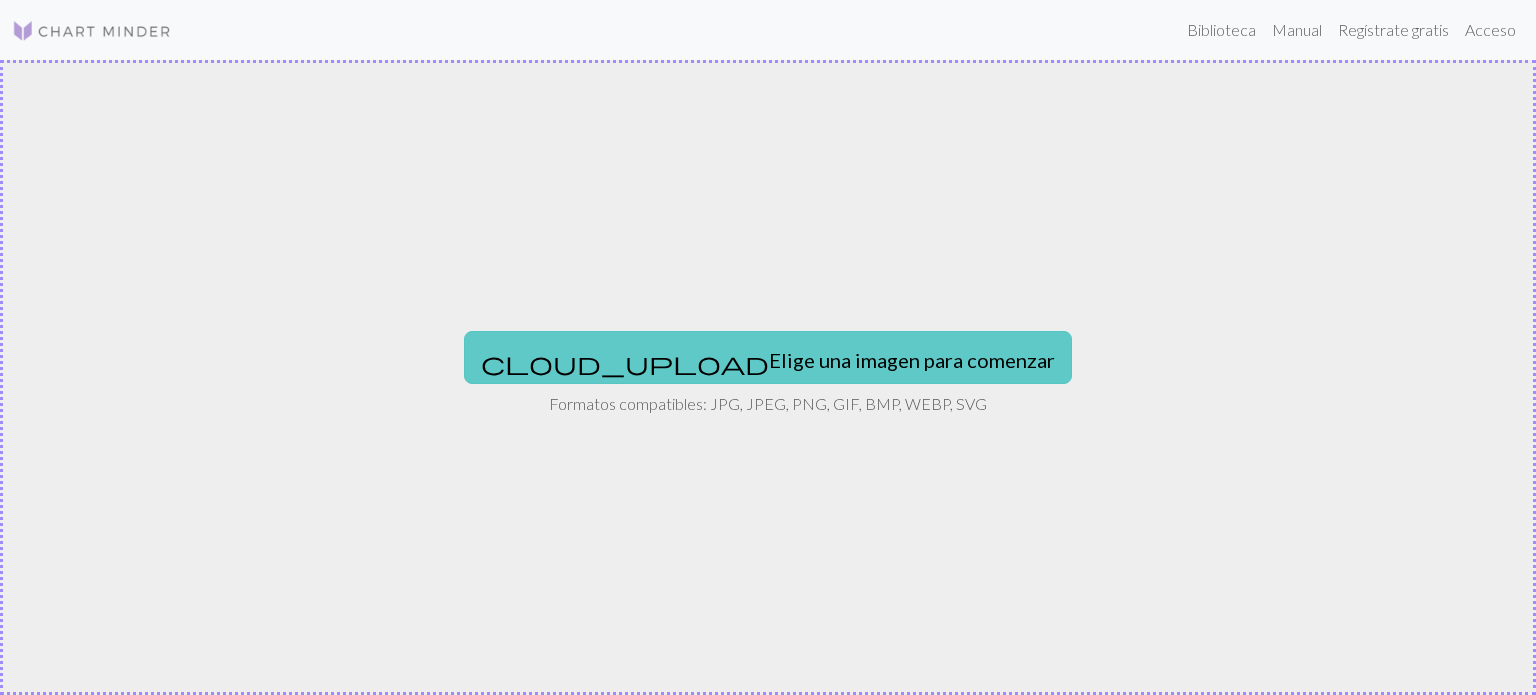 click on "Elige una imagen para comenzar" at bounding box center (912, 360) 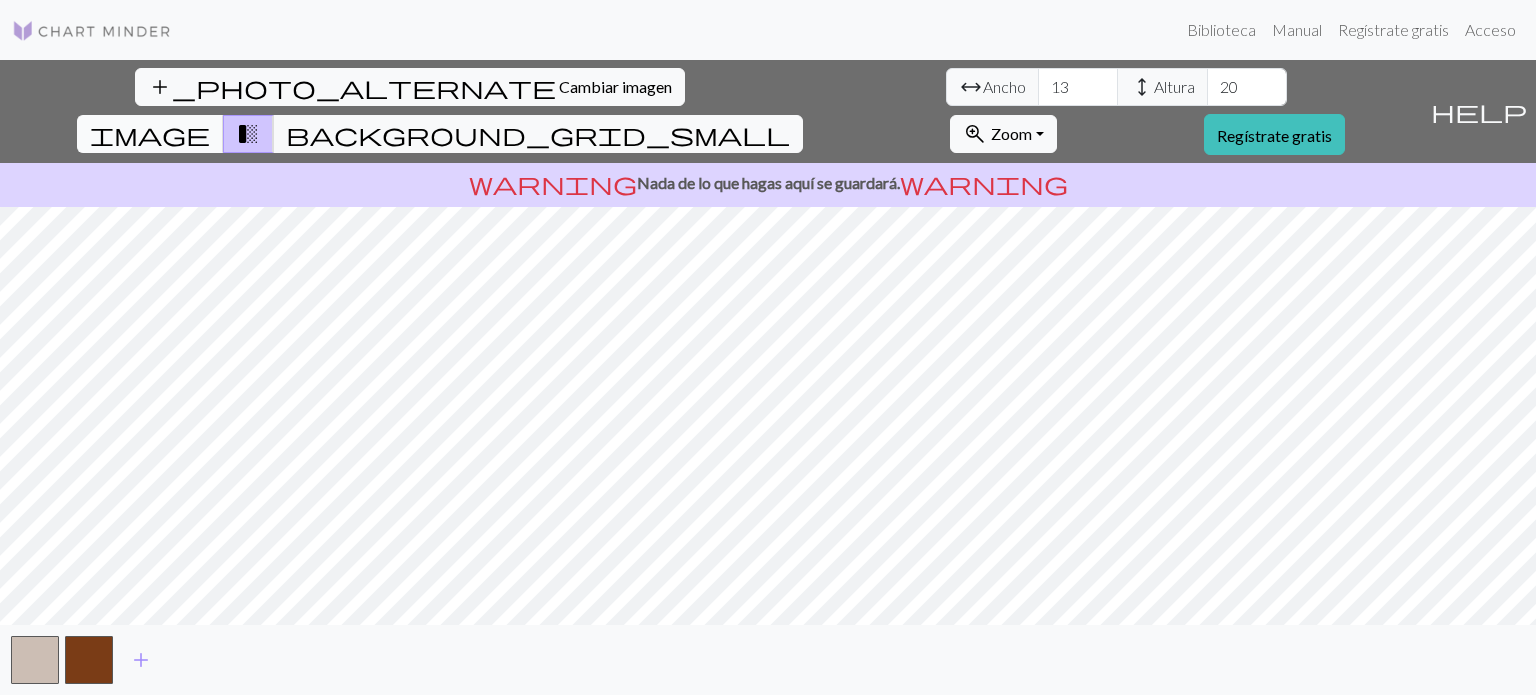 click on "image" at bounding box center (150, 134) 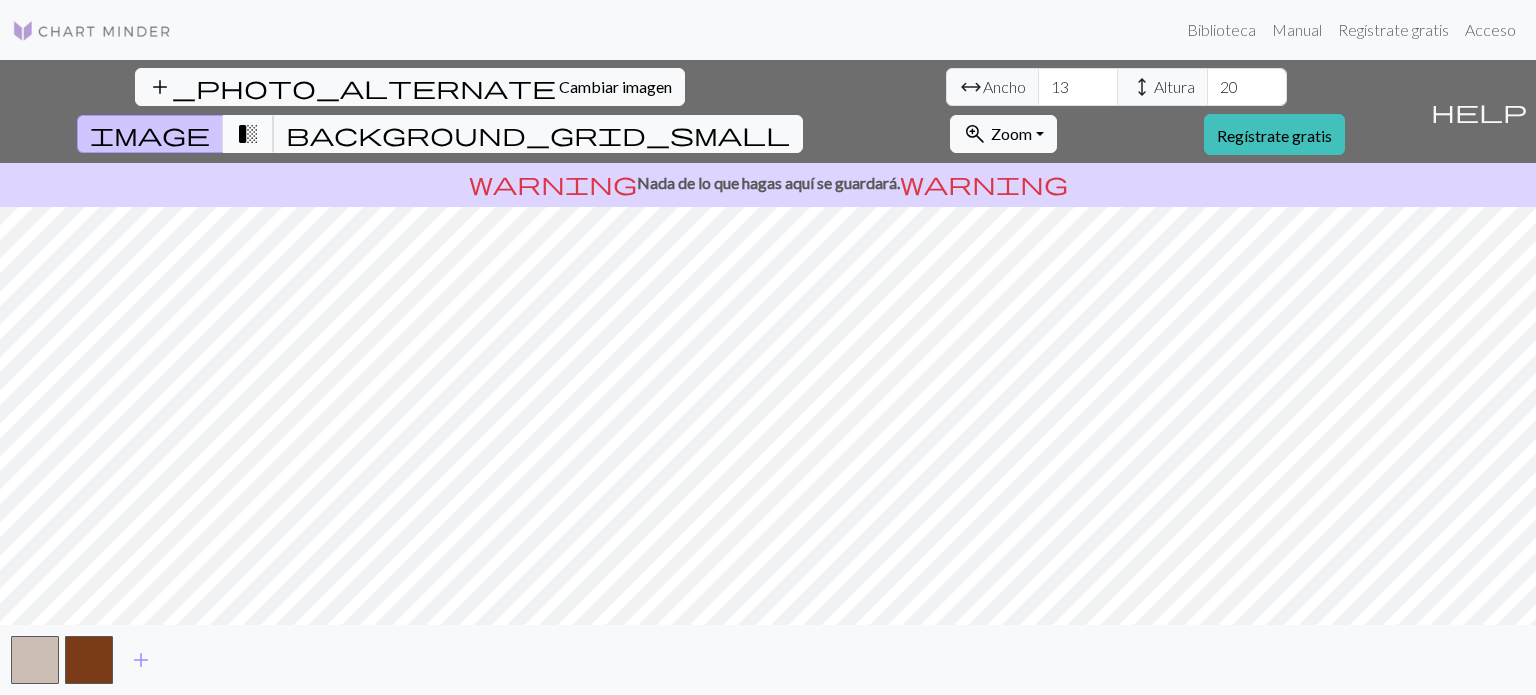 click on "transition_fade" at bounding box center [248, 134] 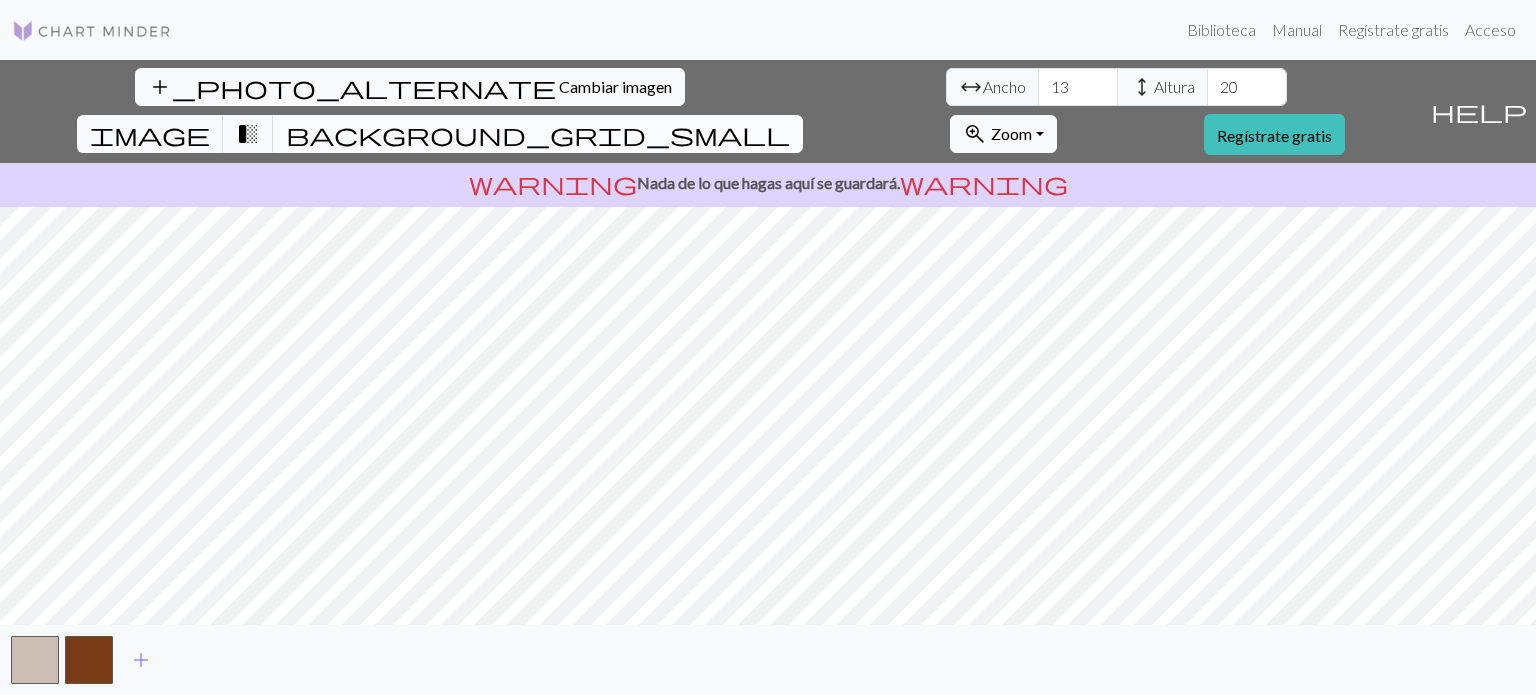 click on "background_grid_small" at bounding box center [538, 134] 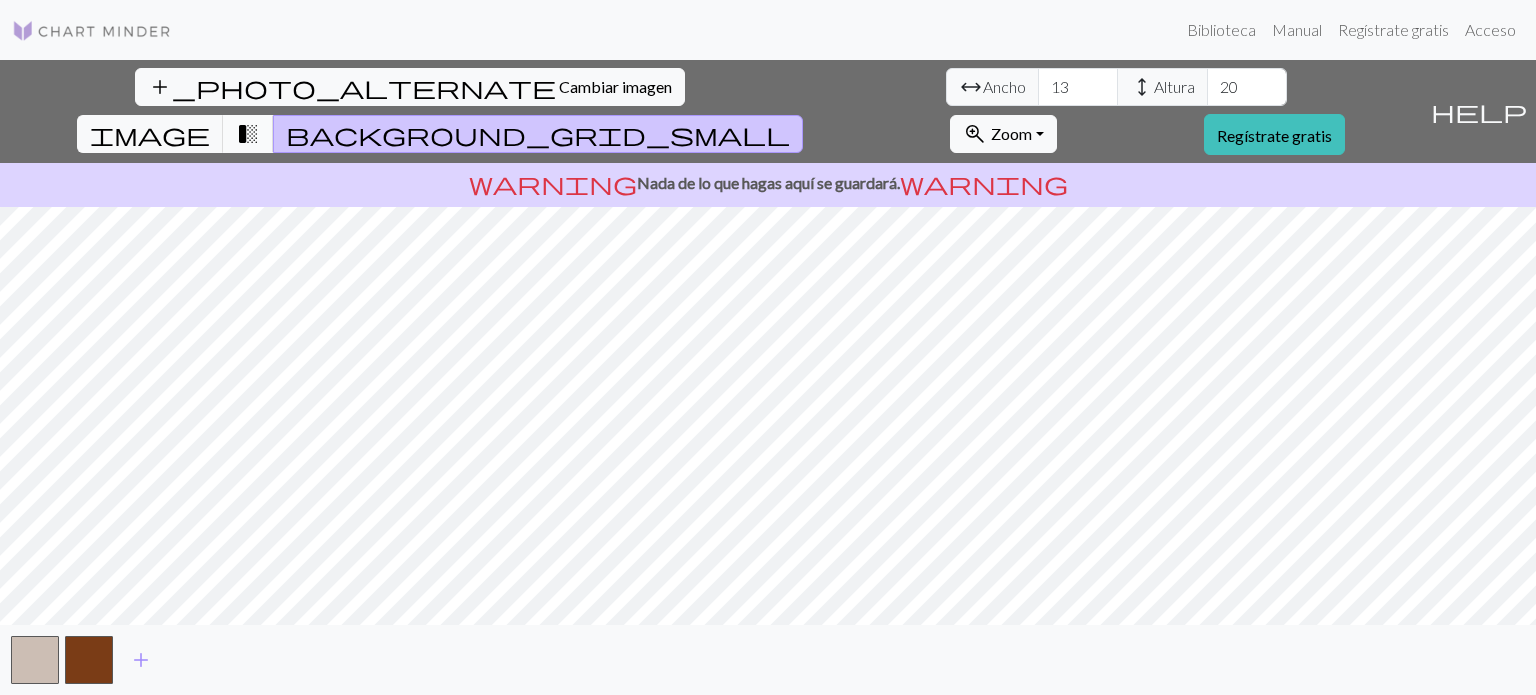 click on "transition_fade" at bounding box center [248, 134] 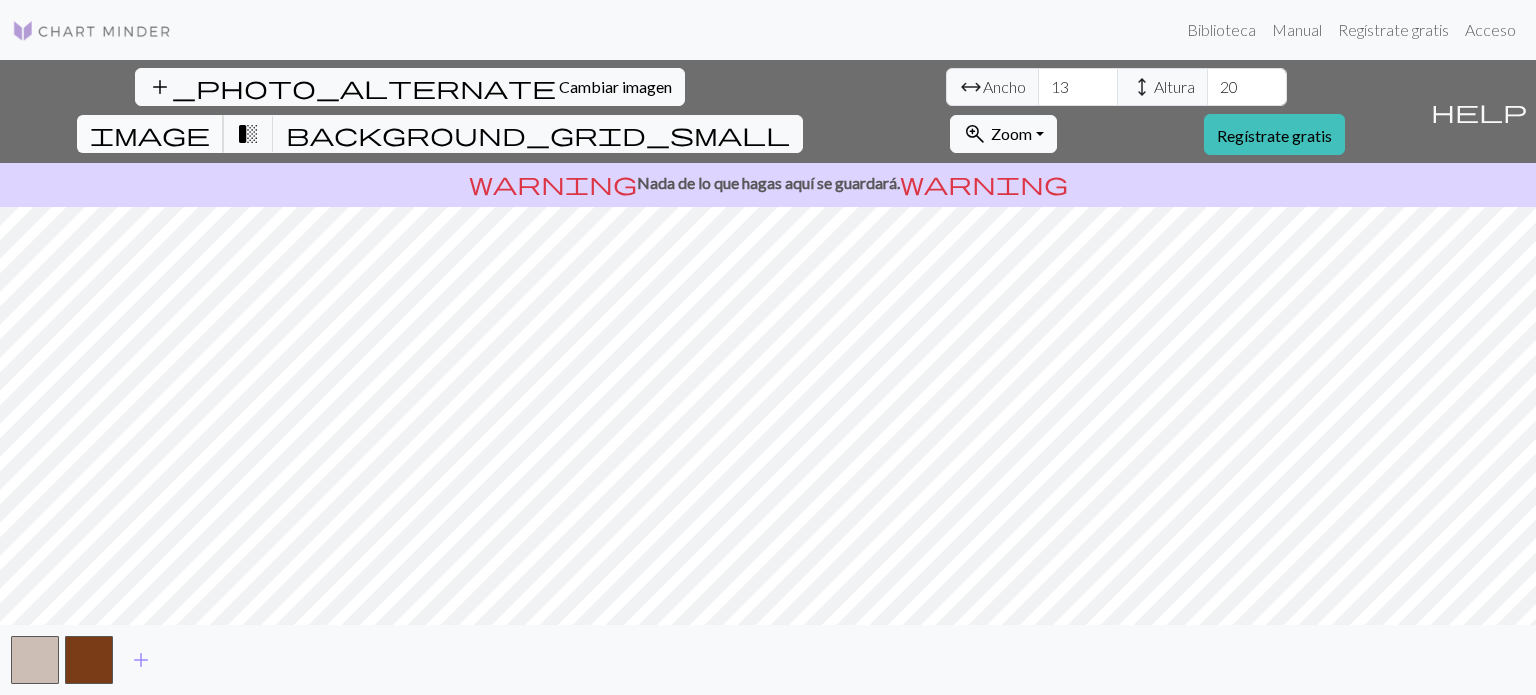 click on "image" at bounding box center (150, 134) 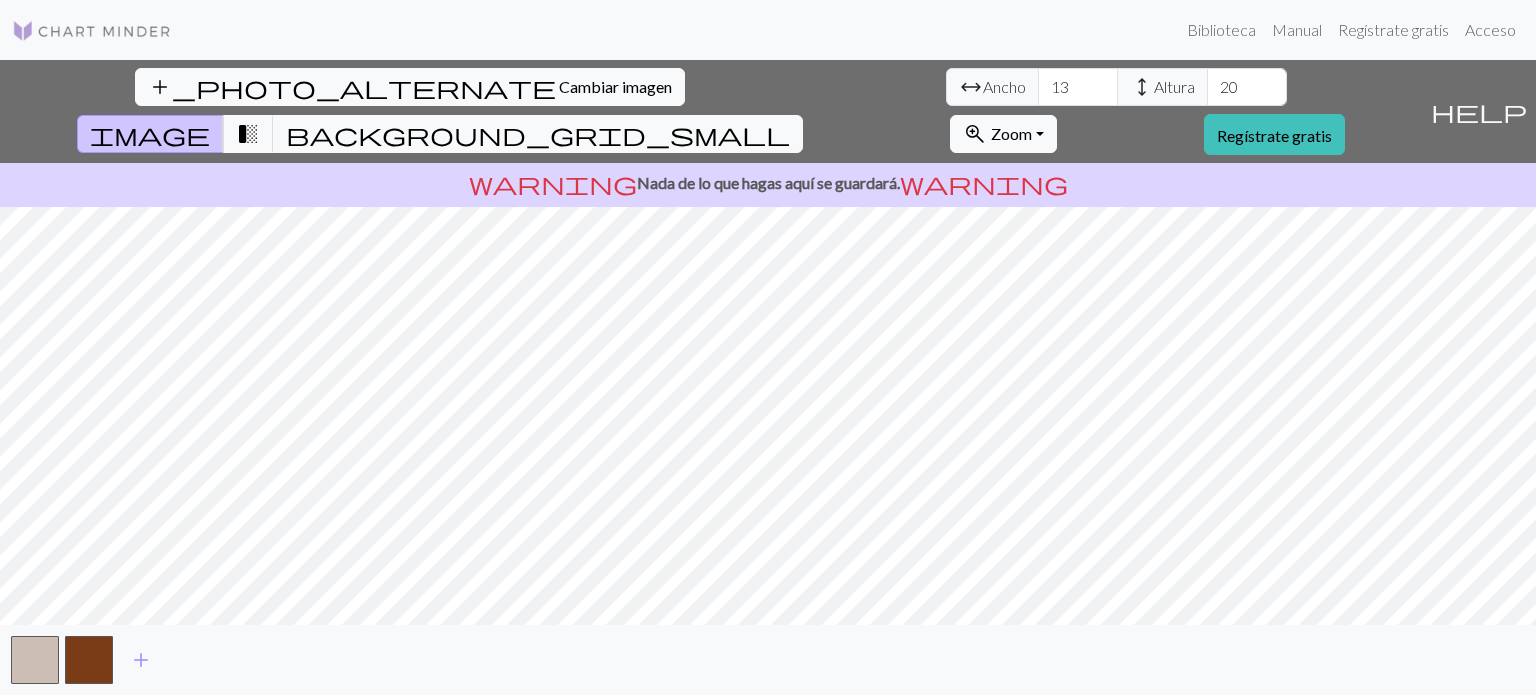 click on "warning Nada de lo que hagas aquí se guardará. warning" at bounding box center [768, 185] 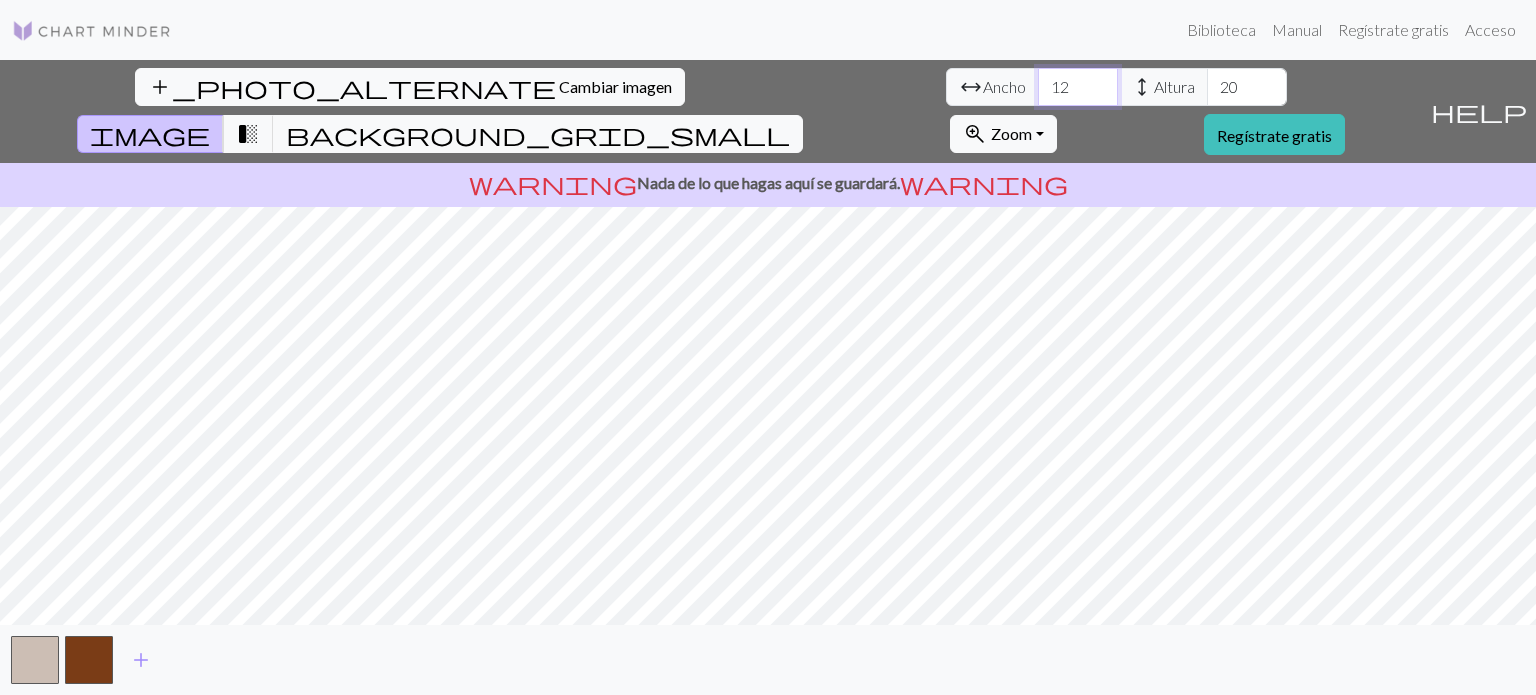 click on "12" at bounding box center (1078, 87) 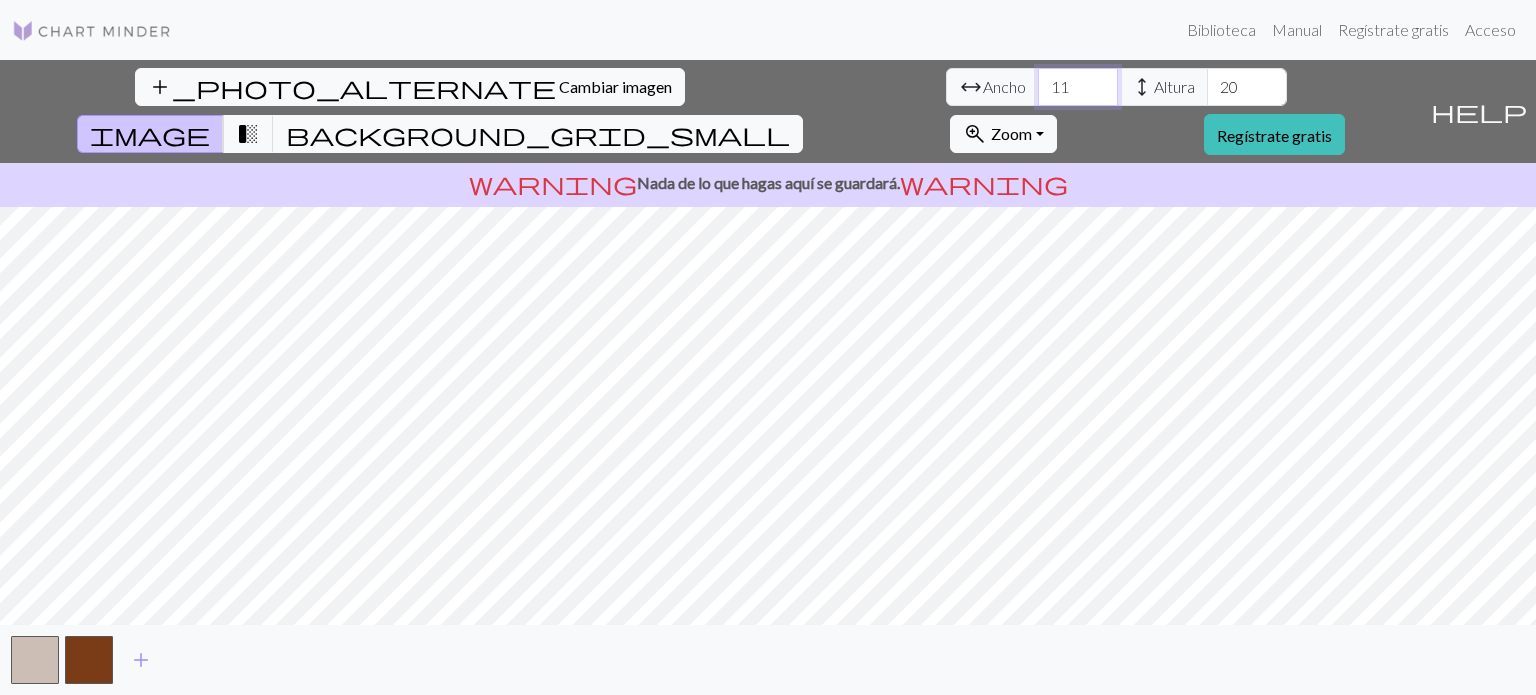 click on "11" at bounding box center (1078, 87) 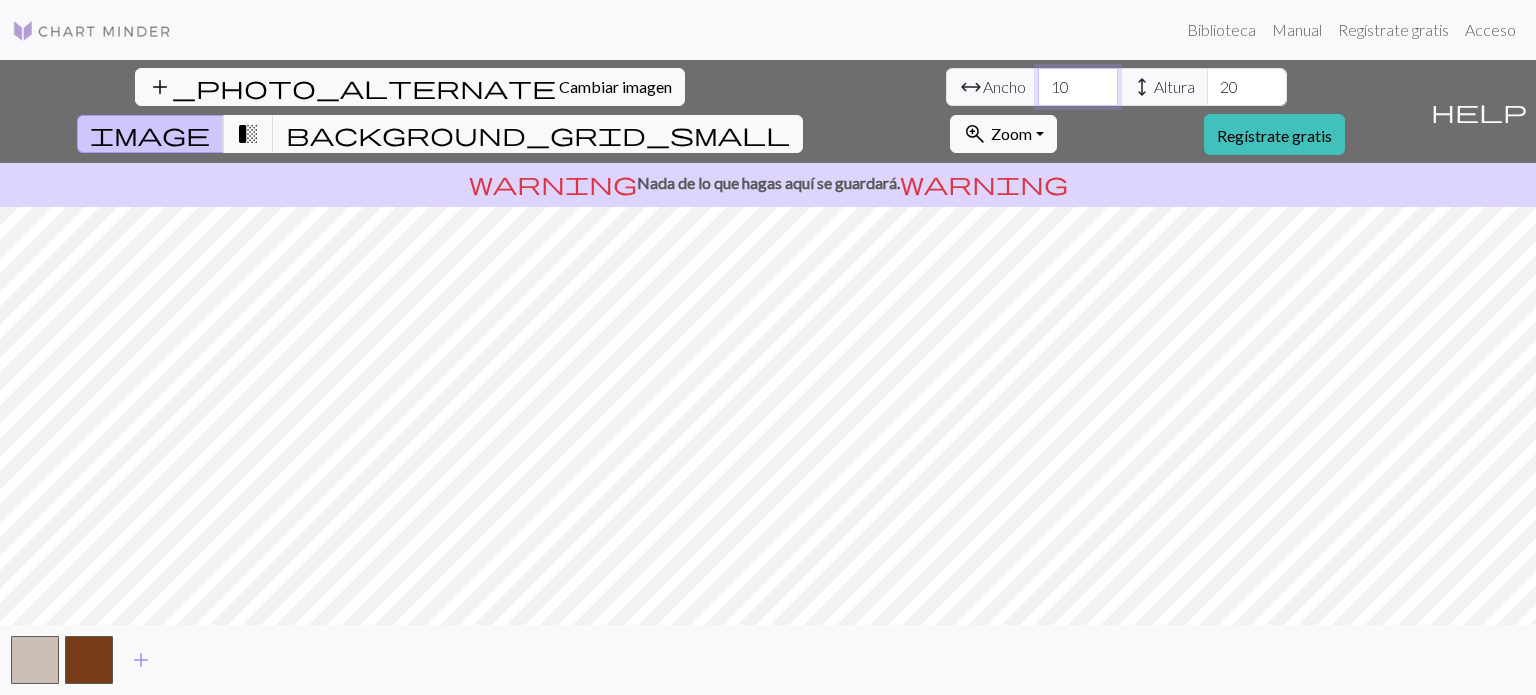 click on "10" at bounding box center (1078, 87) 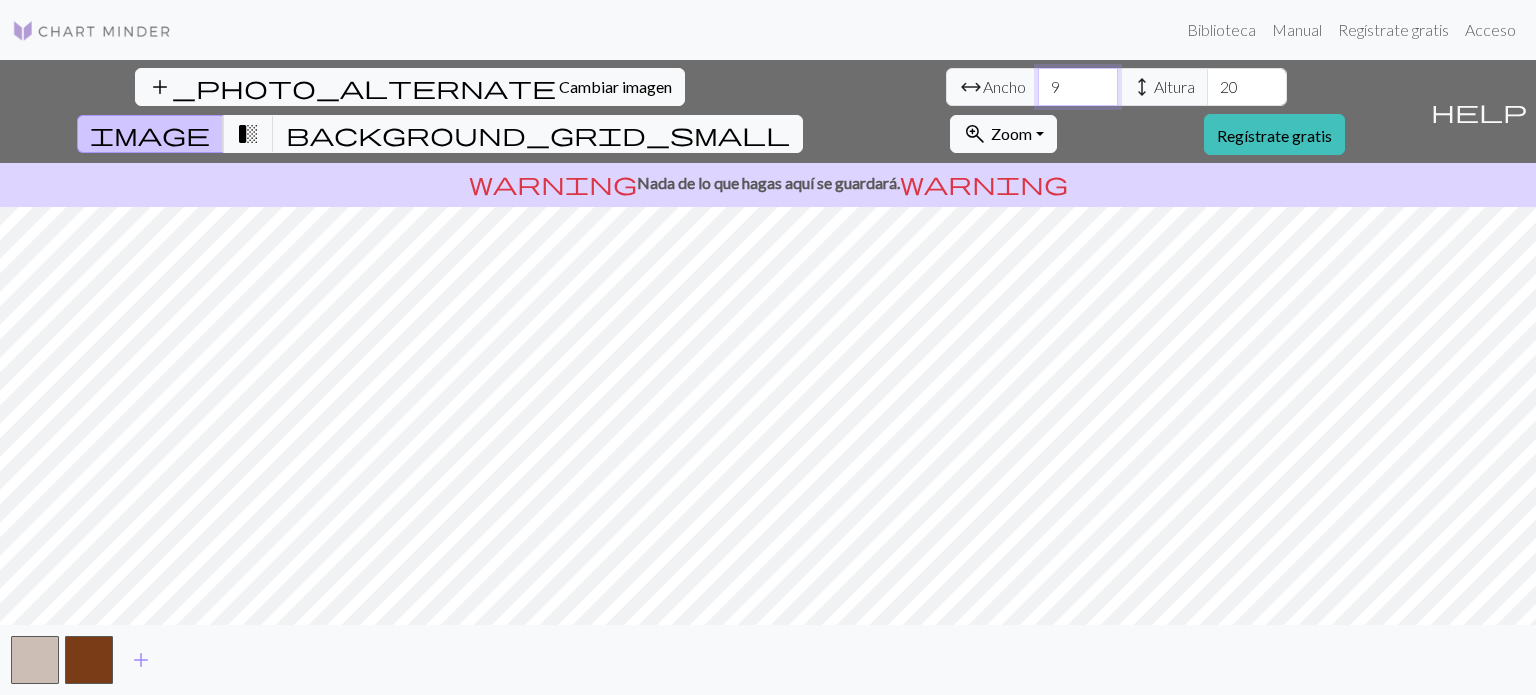 click on "9" at bounding box center [1078, 87] 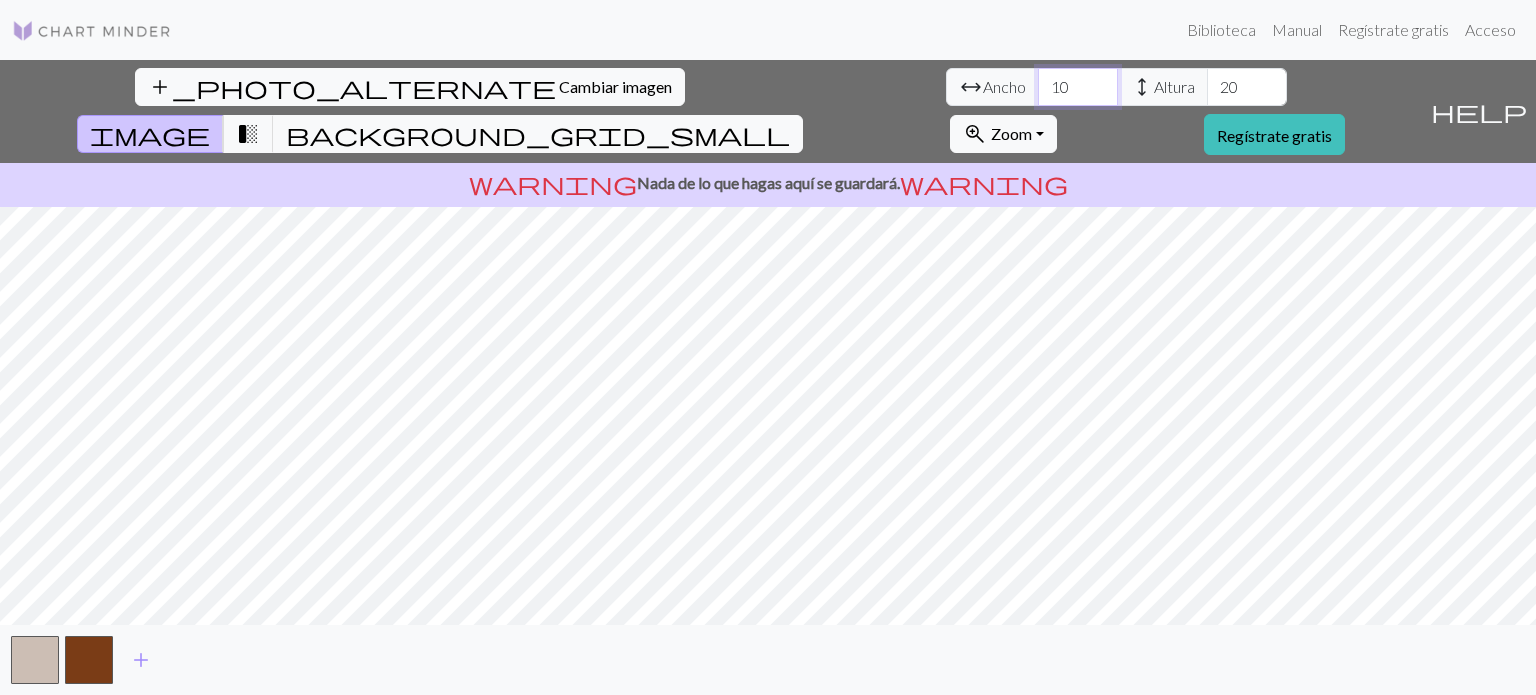 click on "10" at bounding box center (1078, 87) 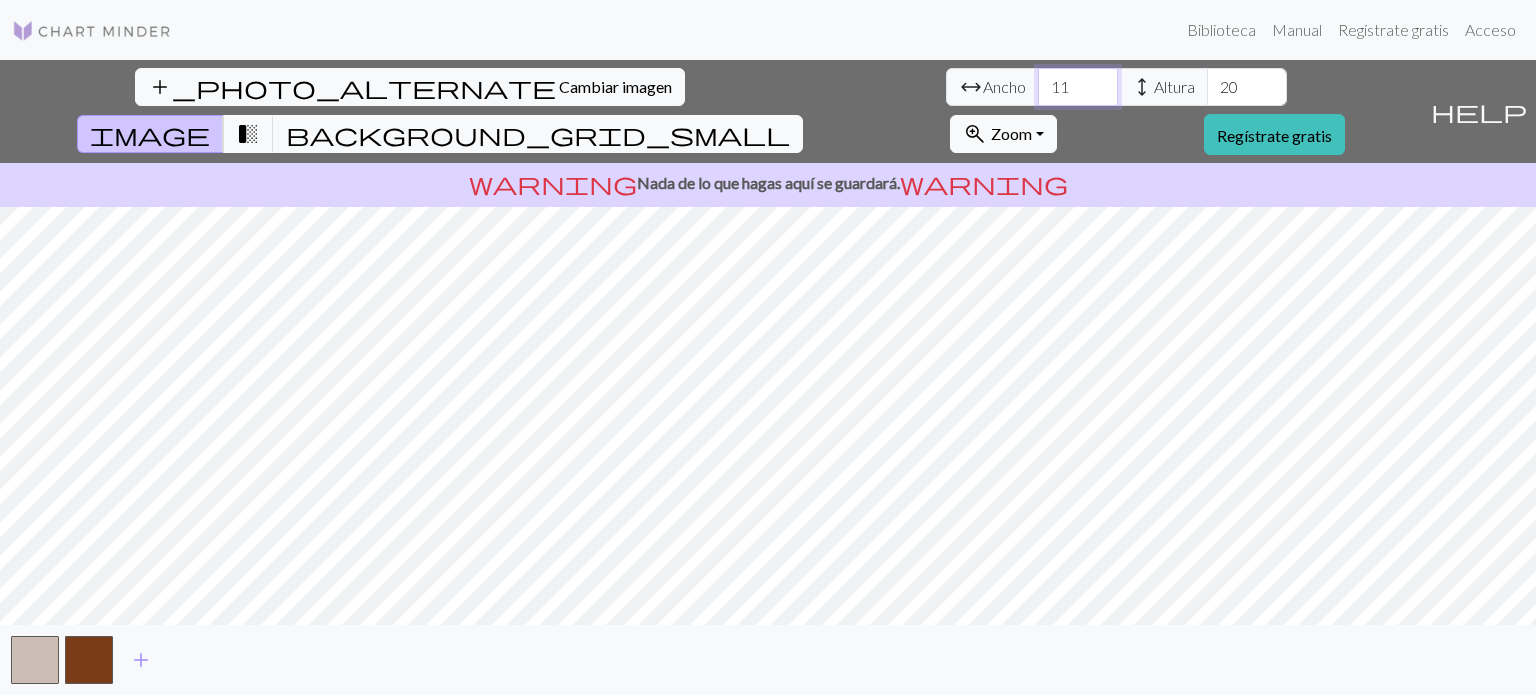 click on "11" at bounding box center [1078, 87] 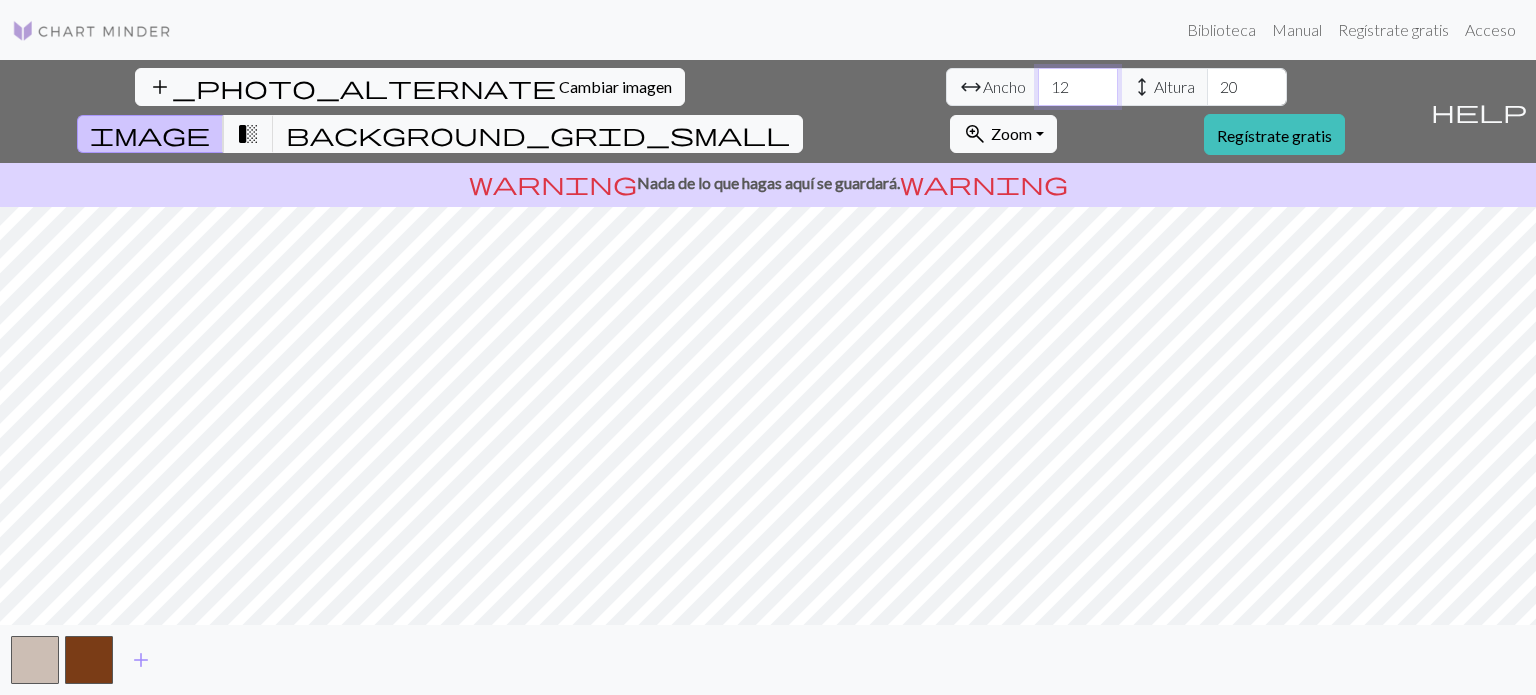 click on "12" at bounding box center (1078, 87) 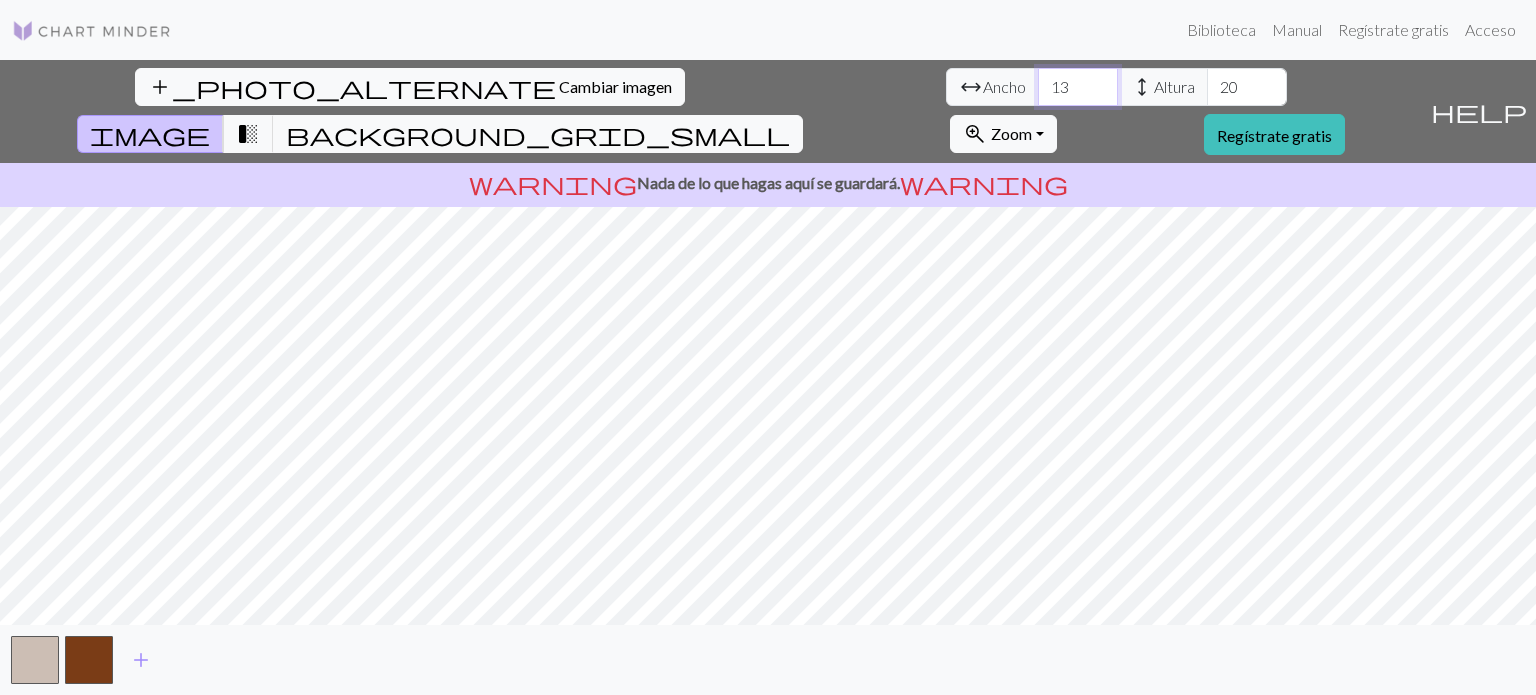 type on "13" 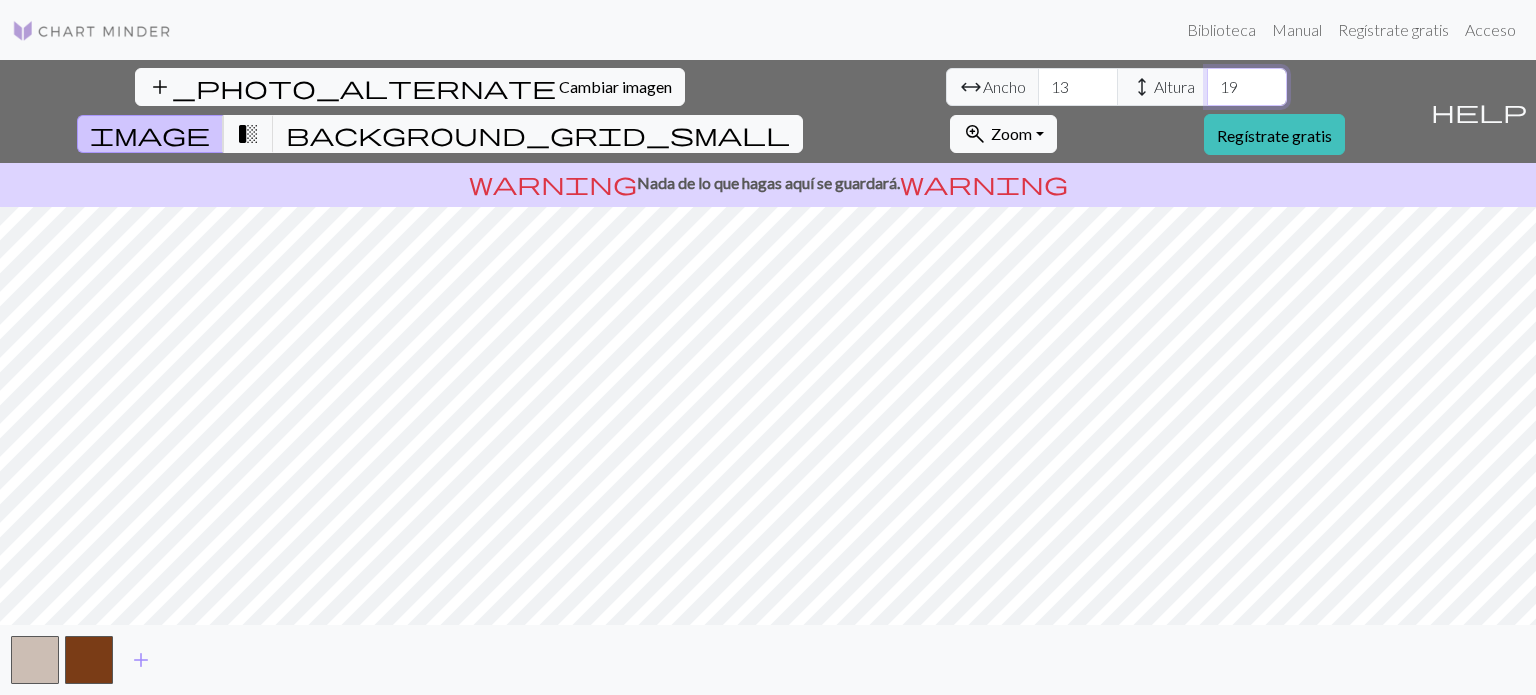 click on "19" at bounding box center [1247, 87] 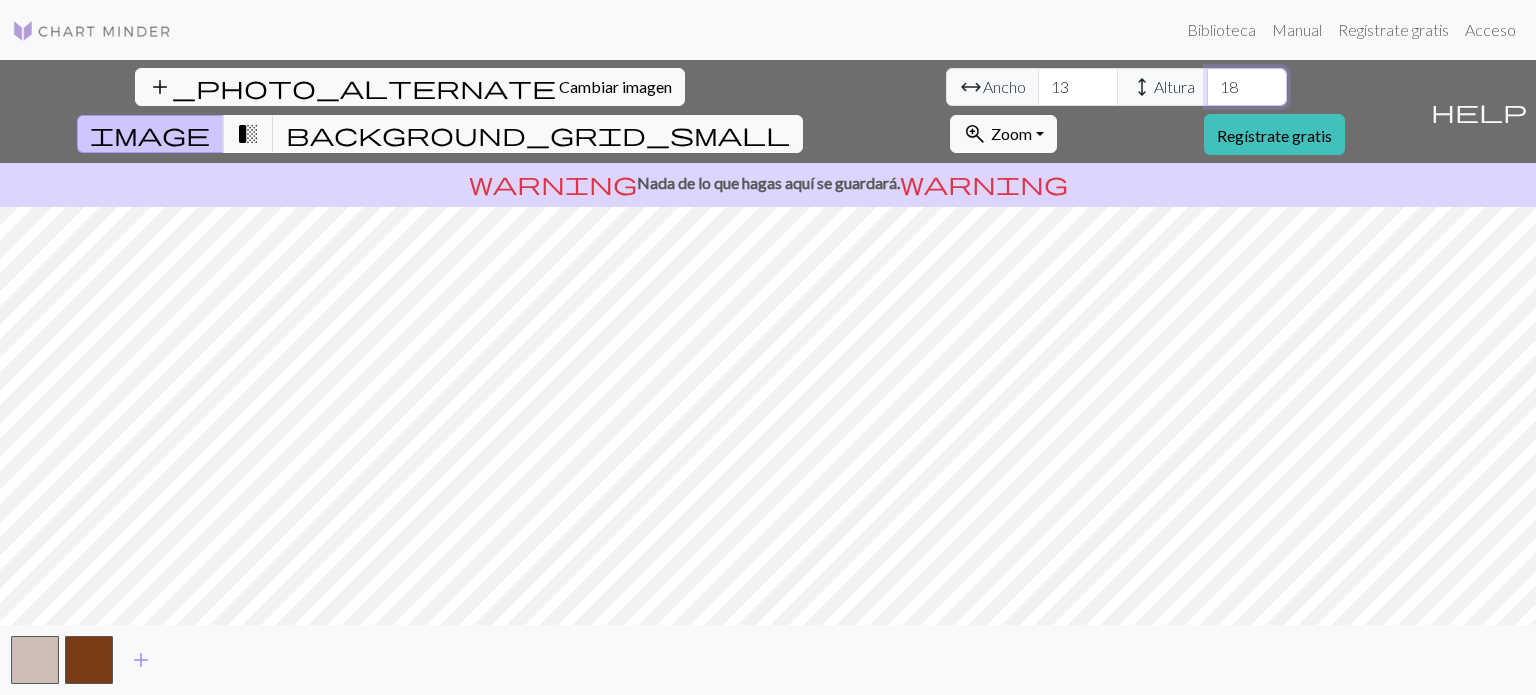 click on "18" at bounding box center (1247, 87) 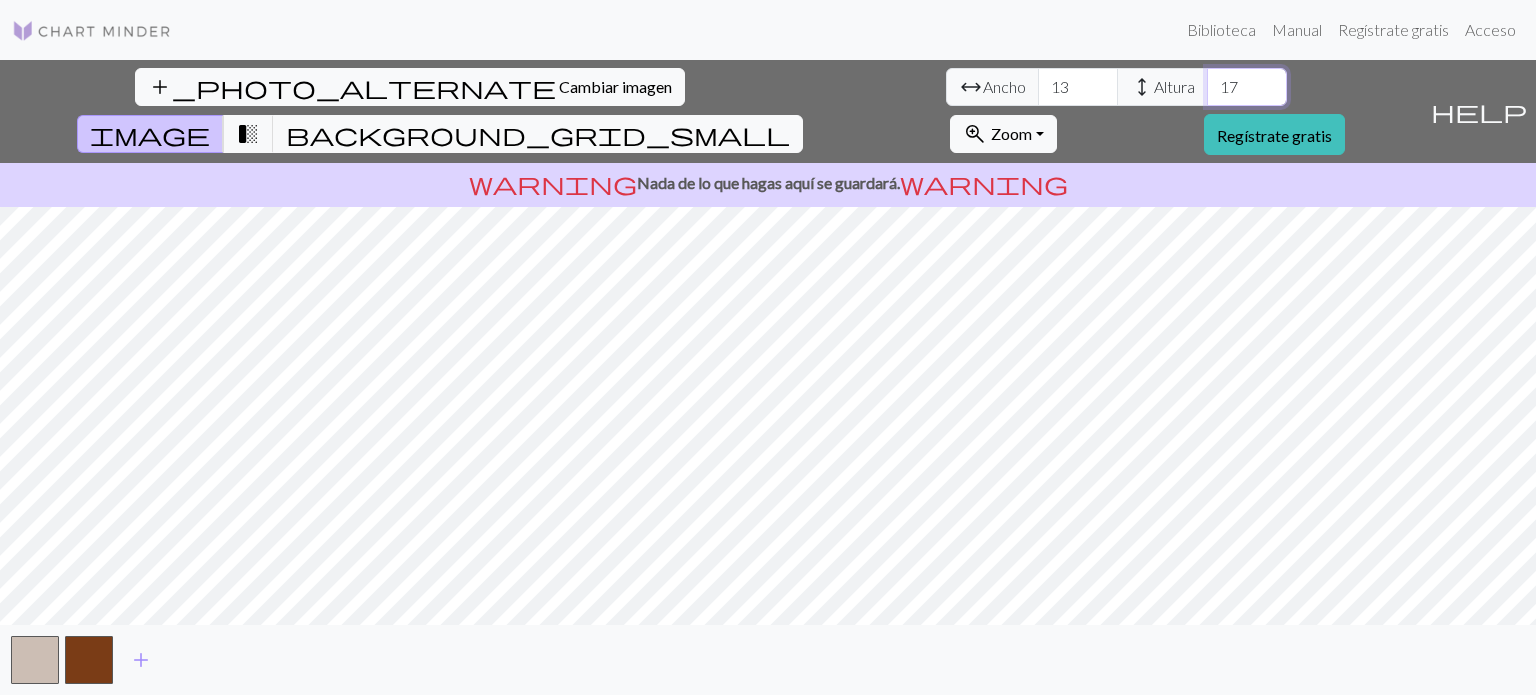 click on "17" at bounding box center [1247, 87] 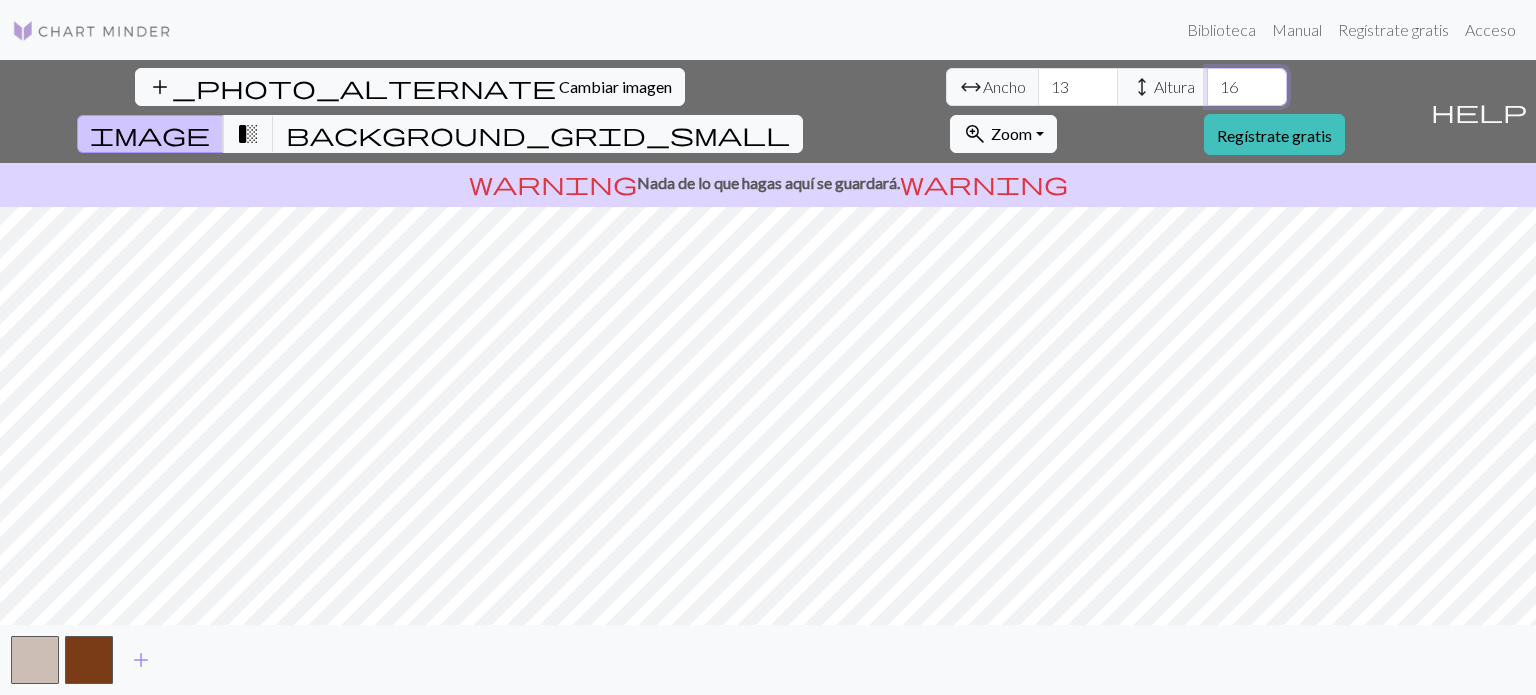 click on "16" at bounding box center [1247, 87] 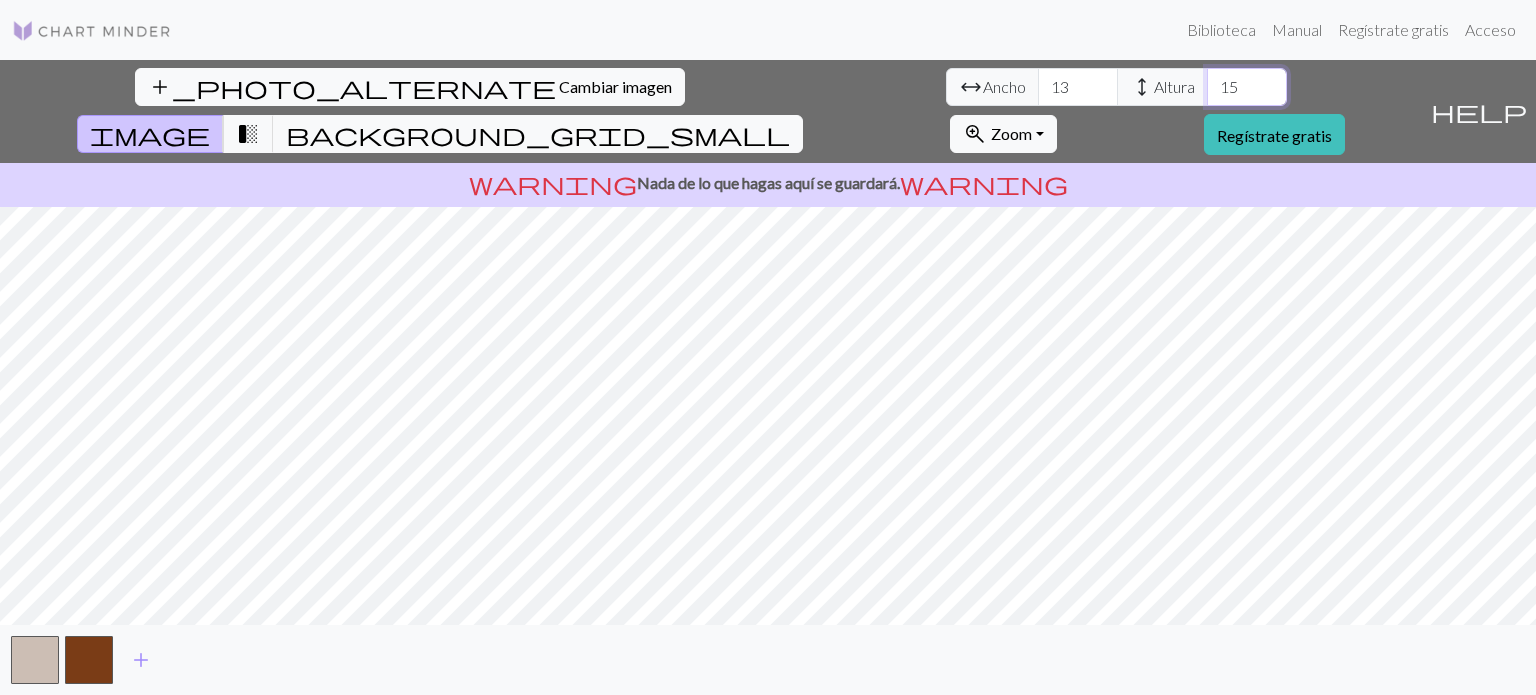 click on "15" at bounding box center (1247, 87) 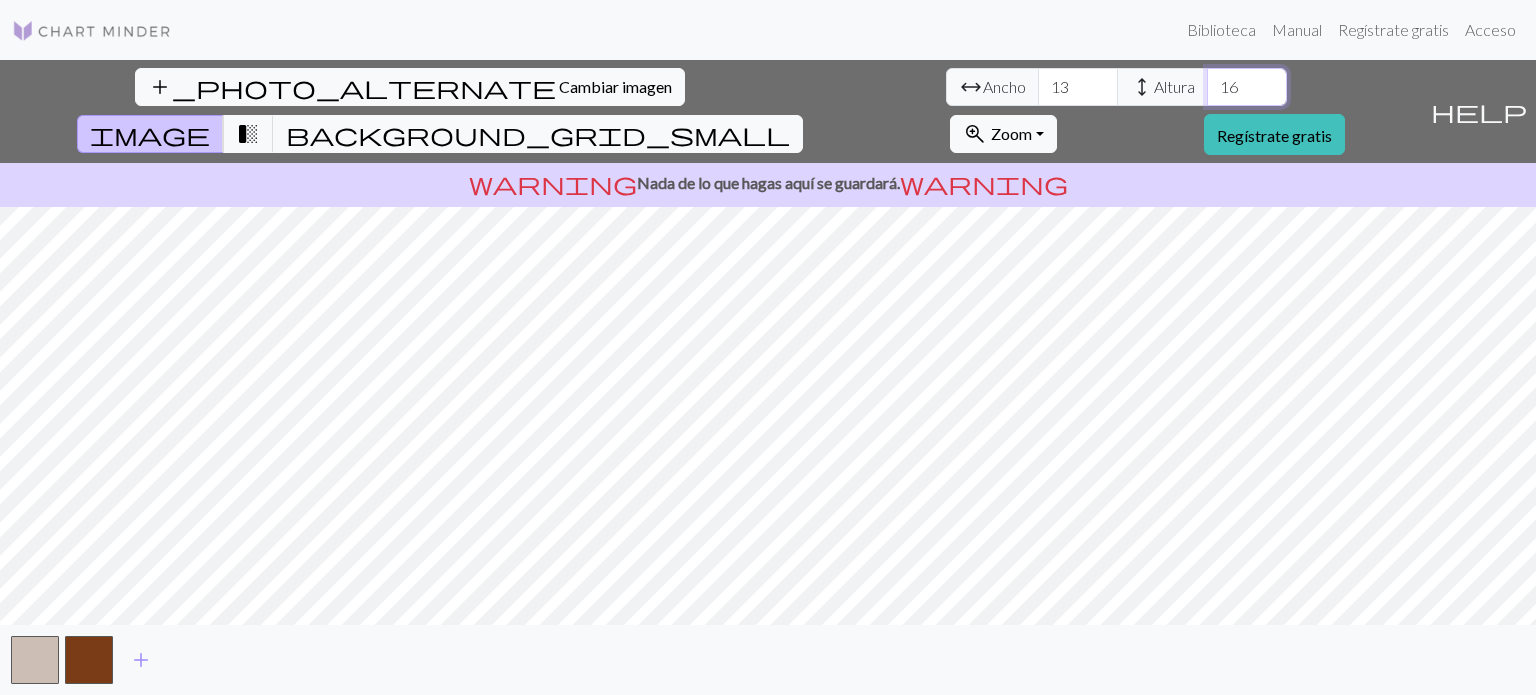 click on "16" at bounding box center [1247, 87] 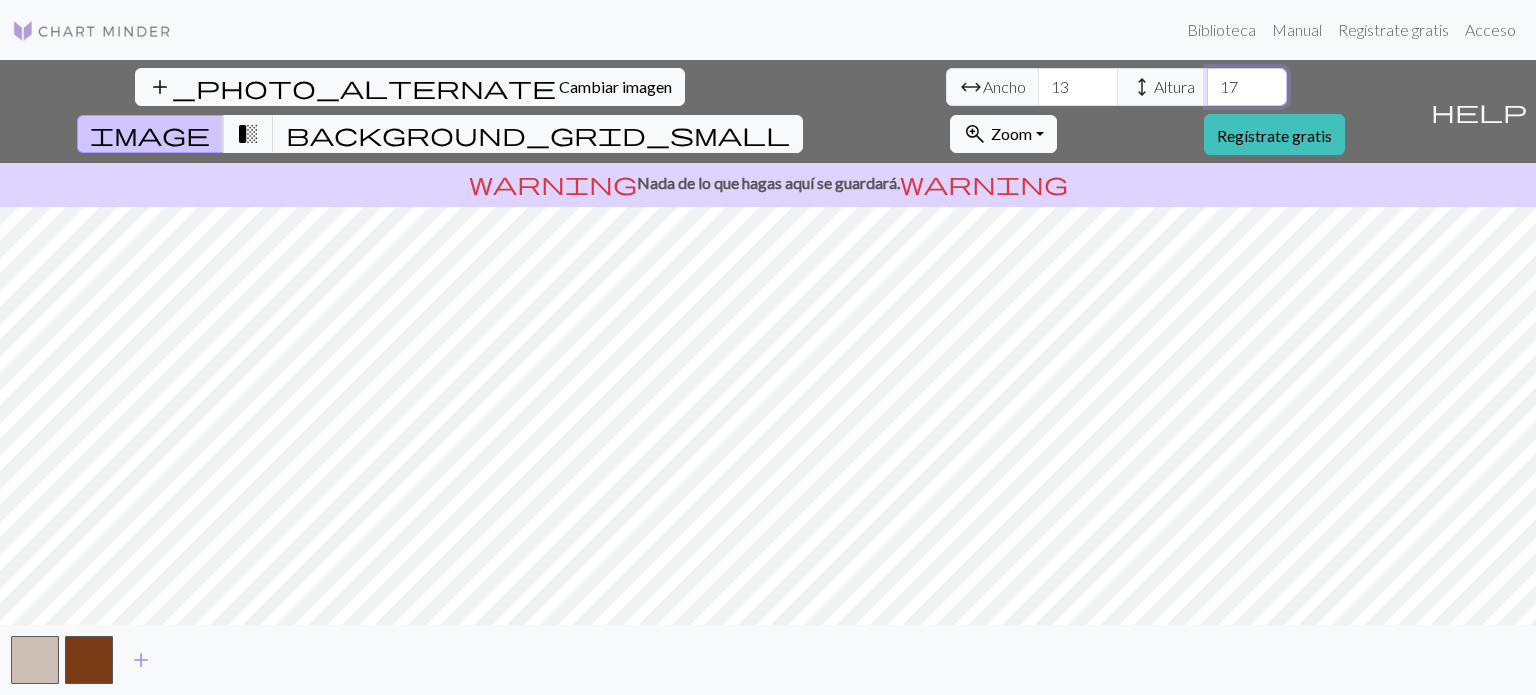 click on "17" at bounding box center [1247, 87] 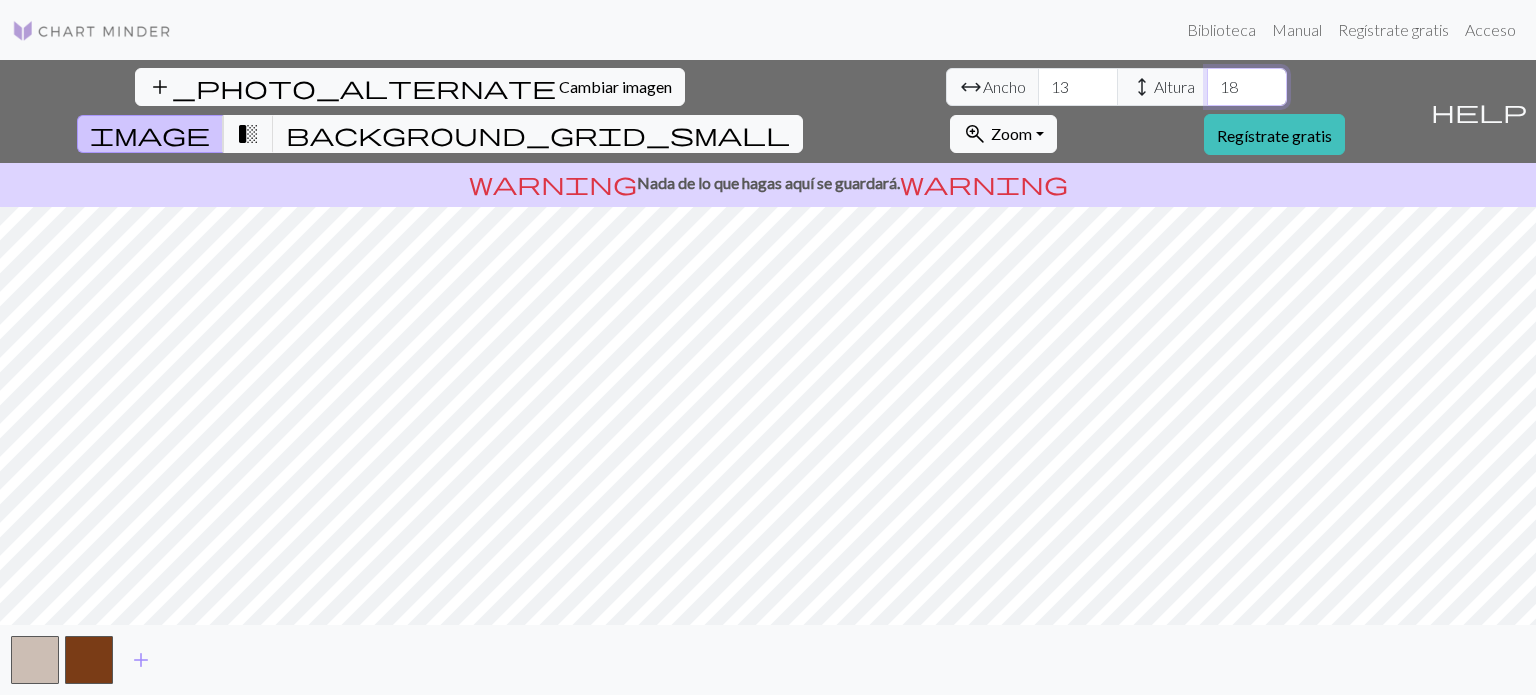 click on "18" at bounding box center [1247, 87] 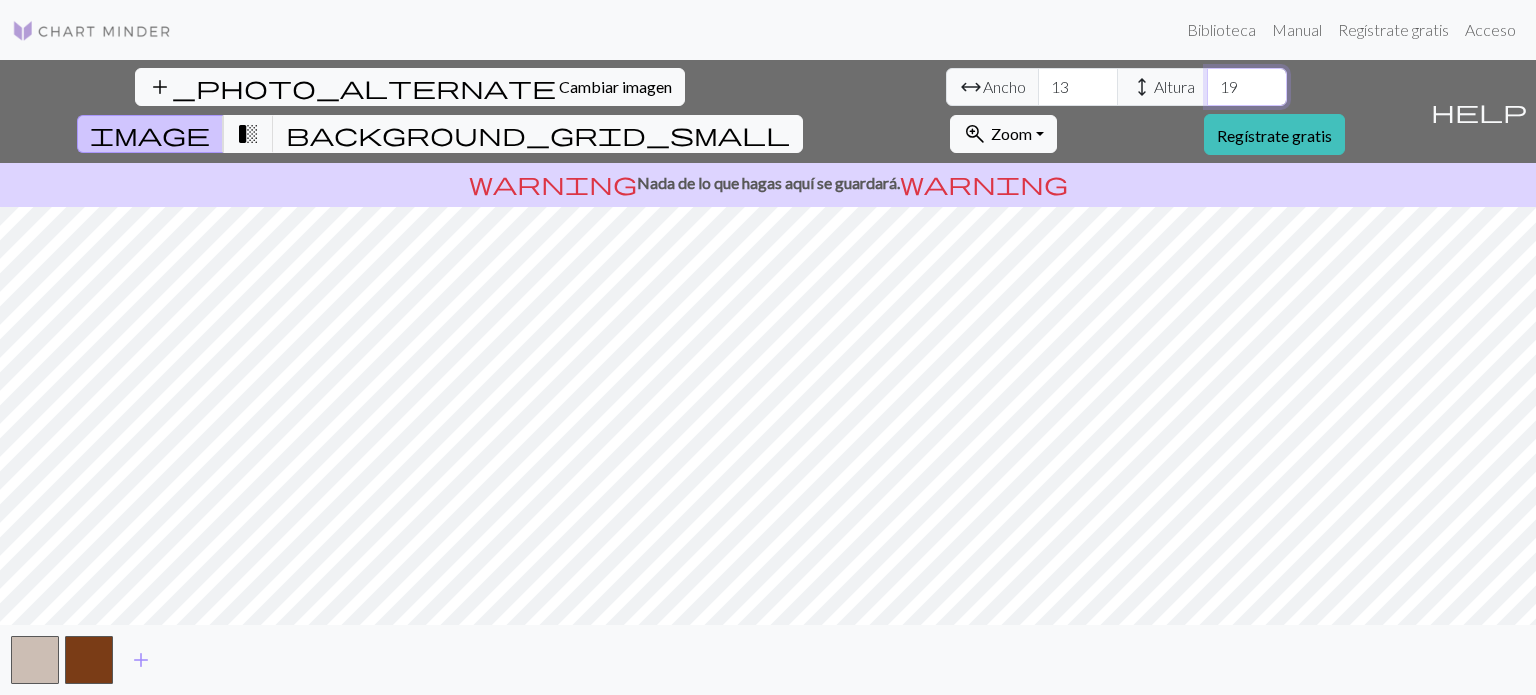 click on "19" at bounding box center (1247, 87) 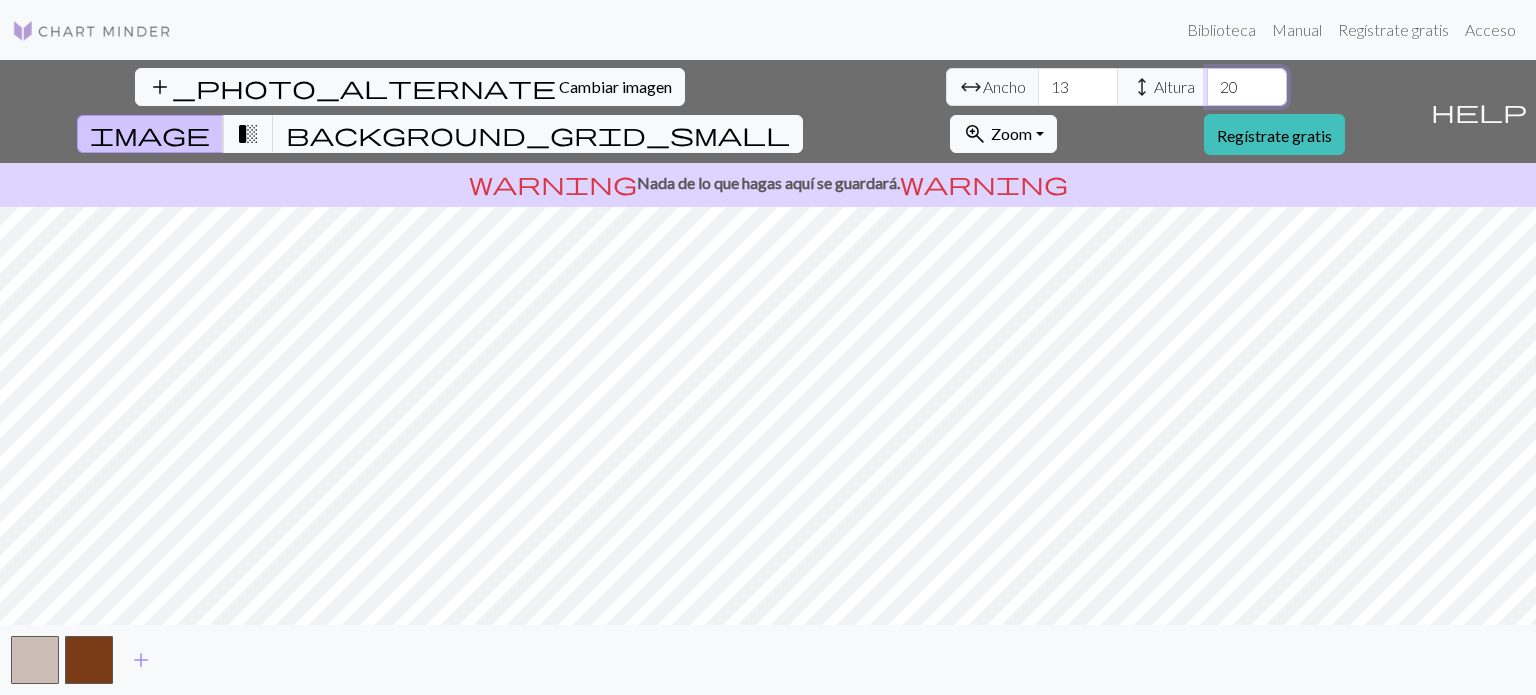 type on "20" 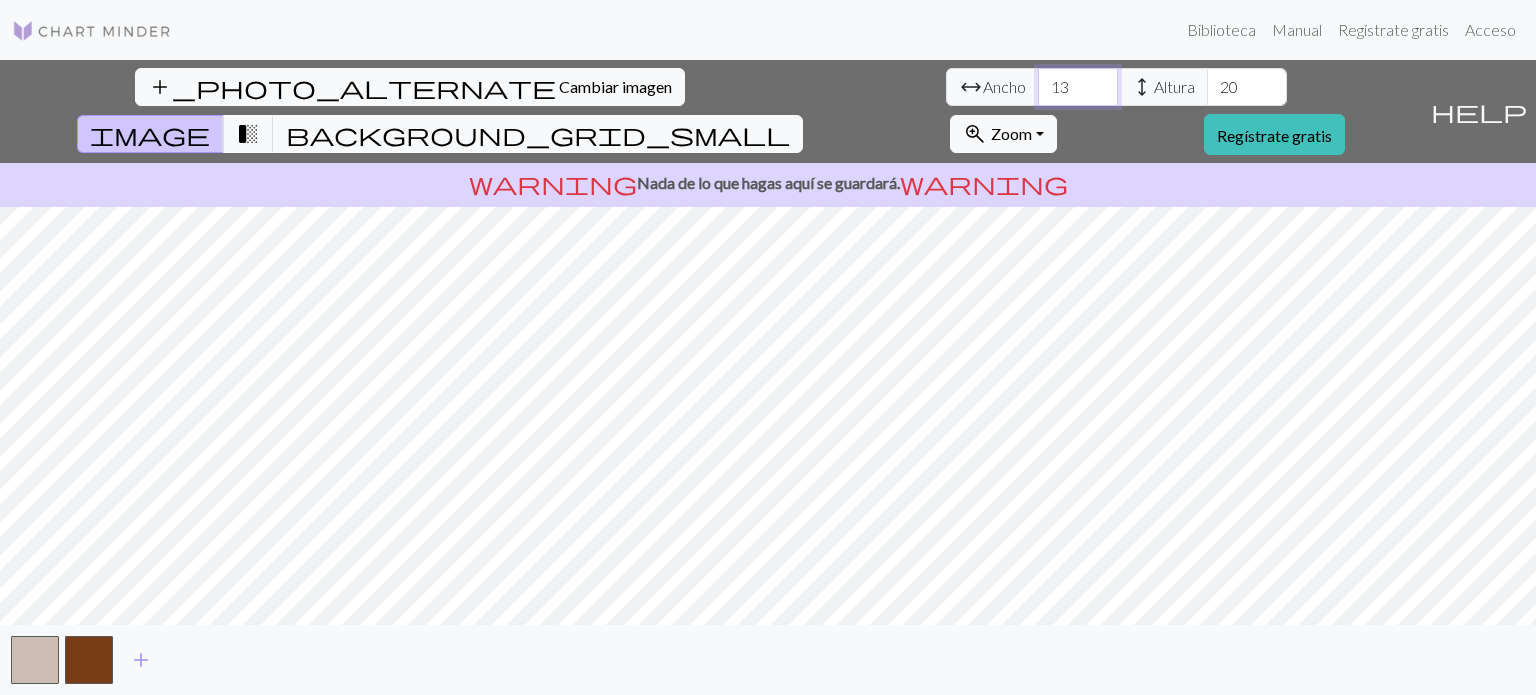 click on "13" at bounding box center [1078, 87] 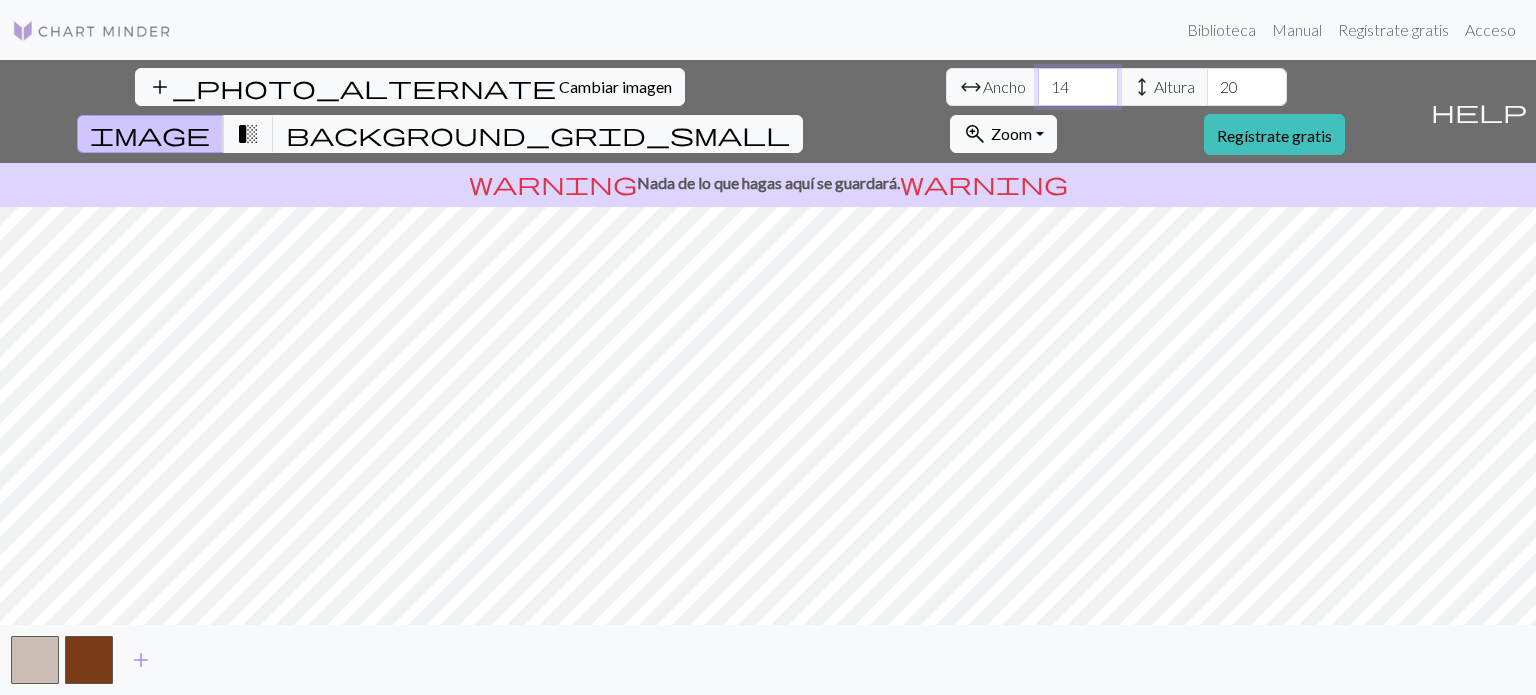 click on "14" at bounding box center [1078, 87] 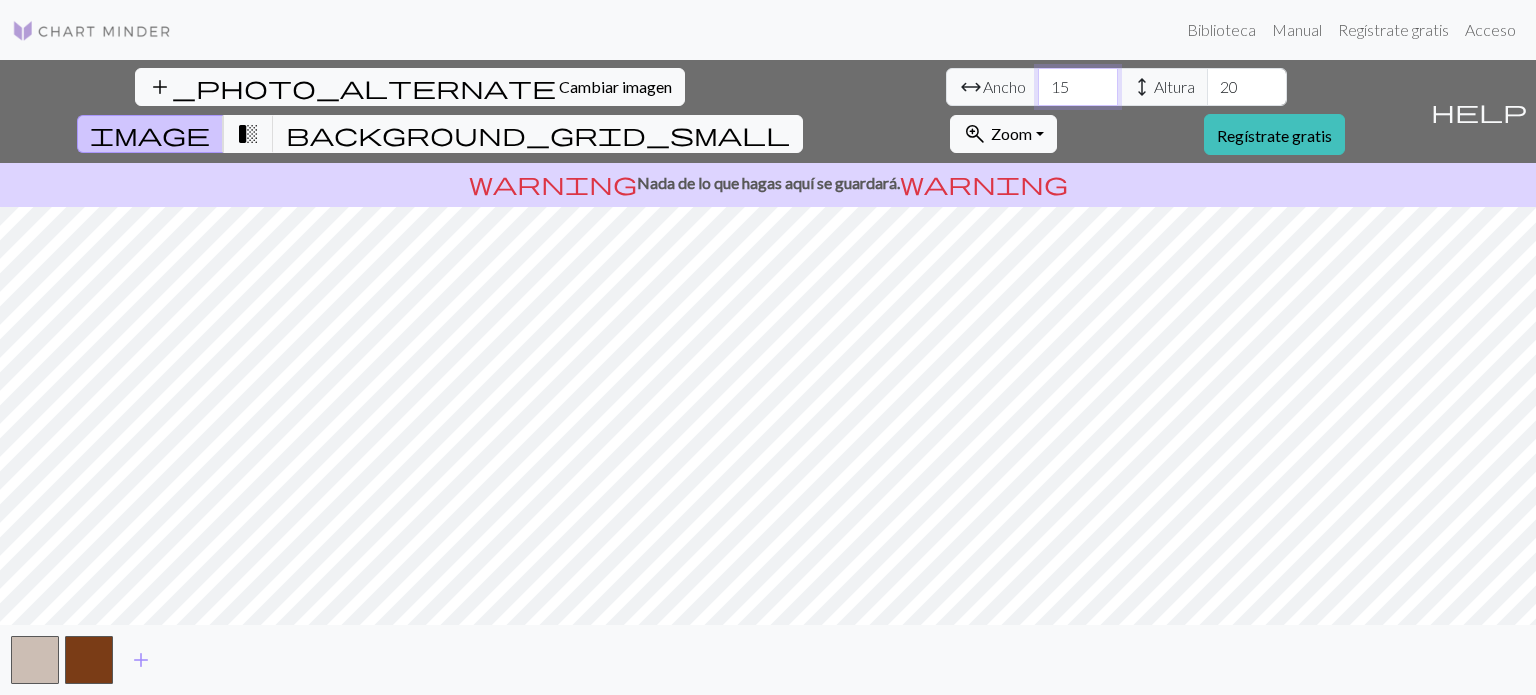 click on "15" at bounding box center (1078, 87) 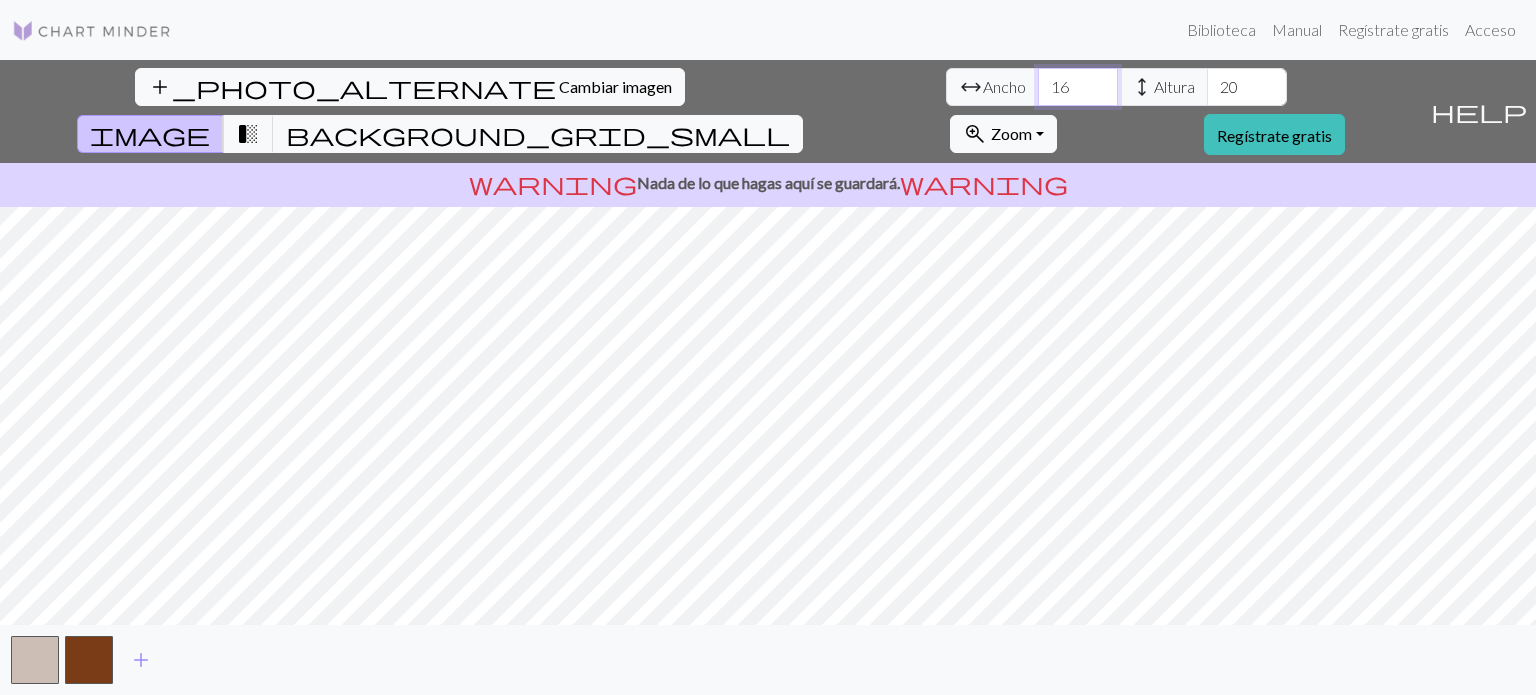 click on "16" at bounding box center (1078, 87) 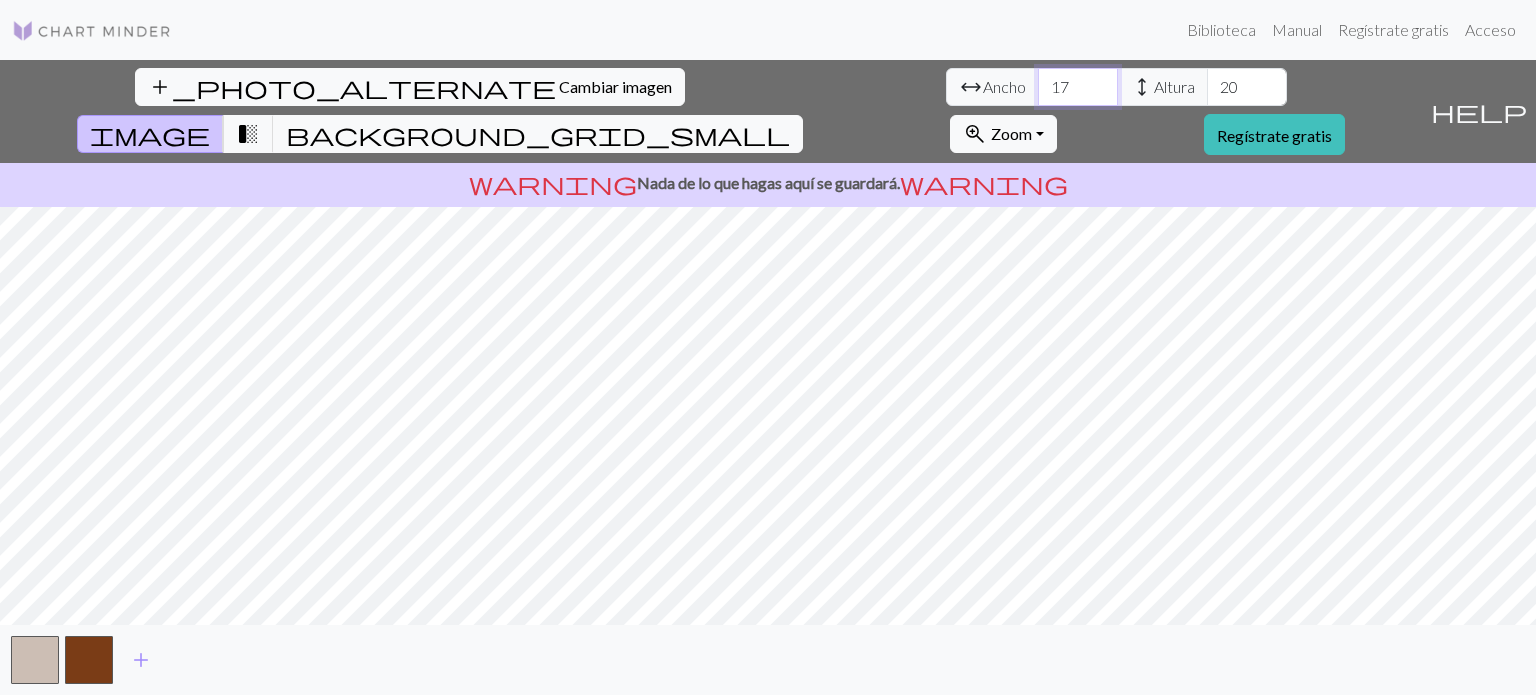 click on "17" at bounding box center (1078, 87) 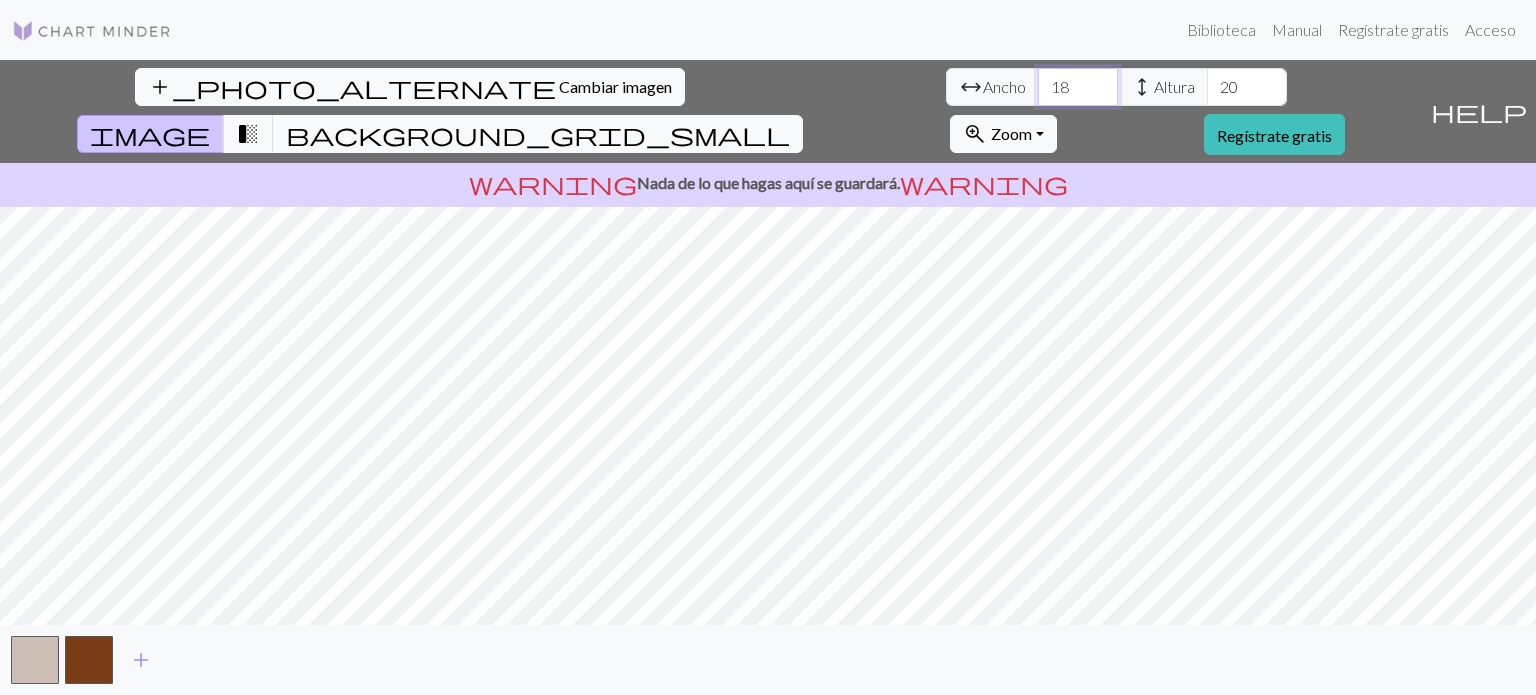 click on "18" at bounding box center (1078, 87) 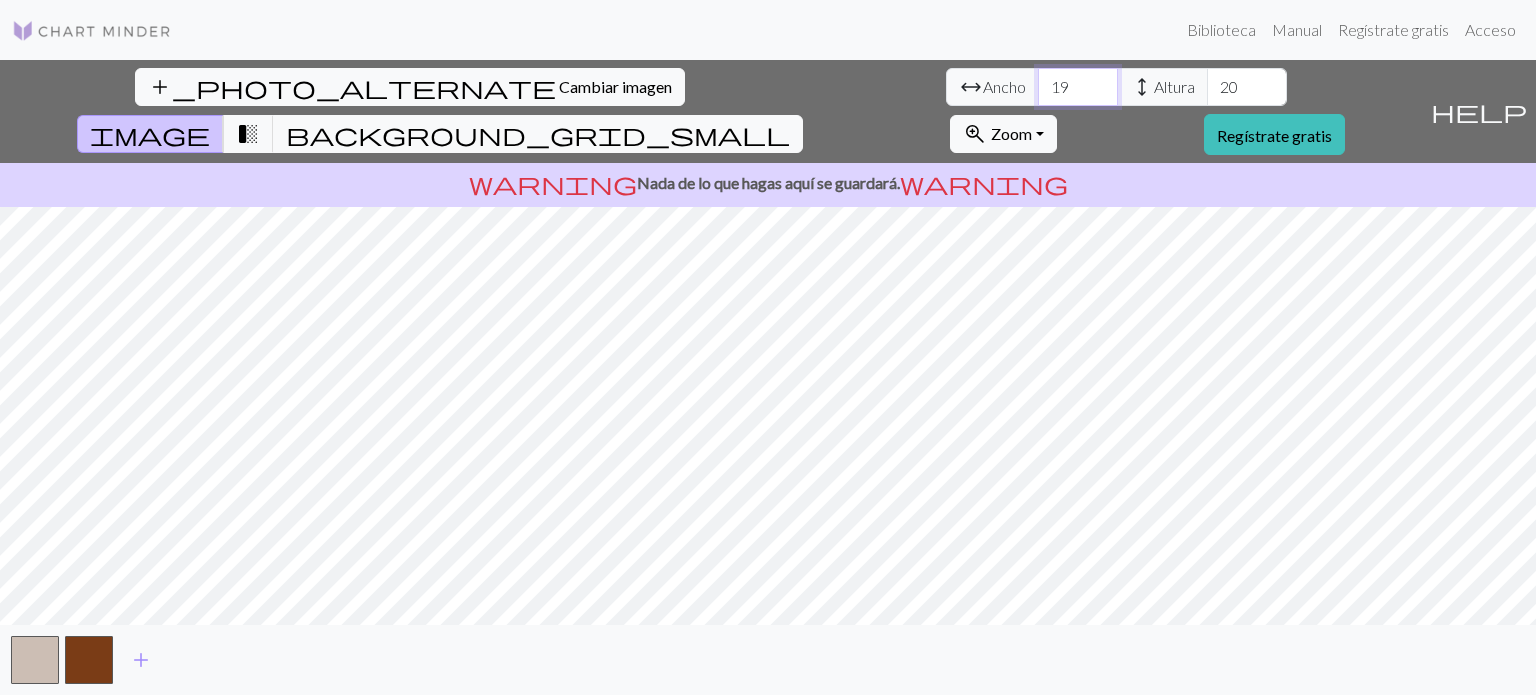 click on "19" at bounding box center [1078, 87] 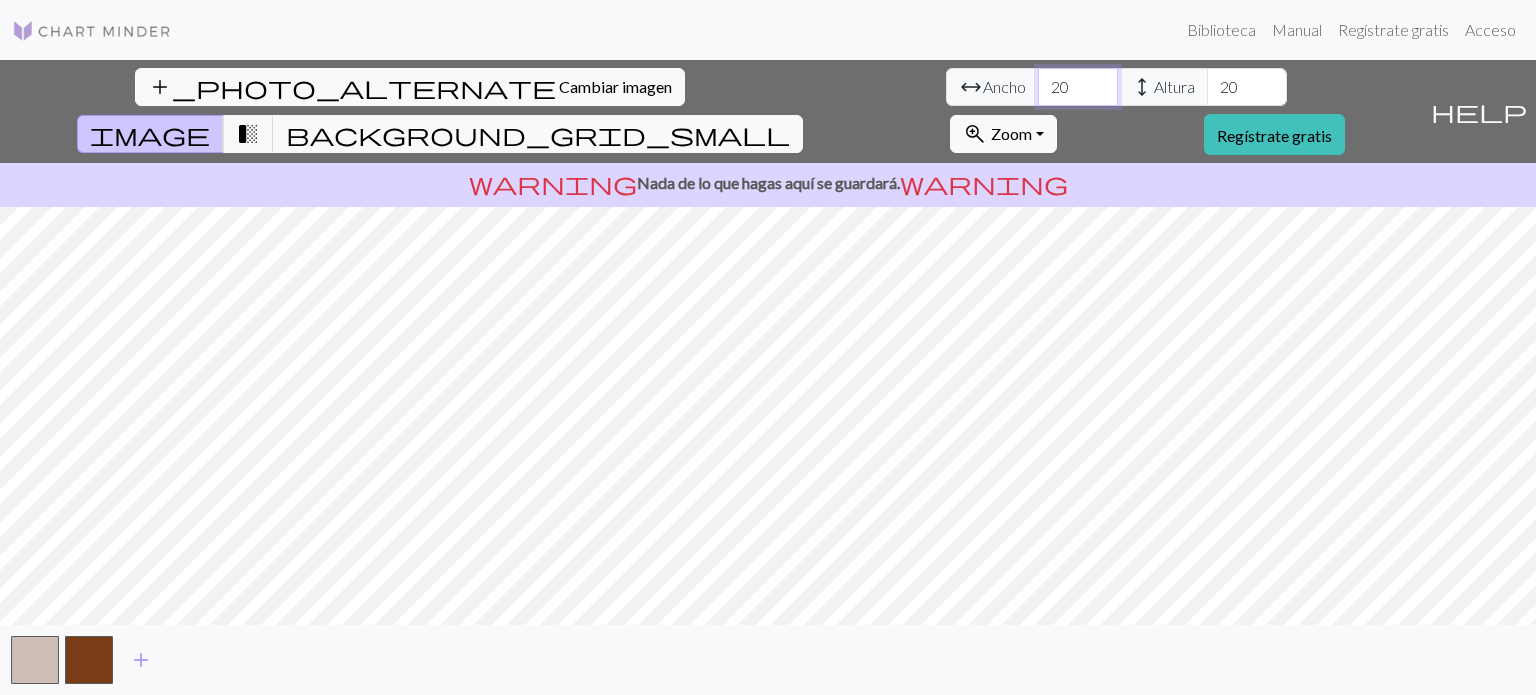 click on "20" at bounding box center (1078, 87) 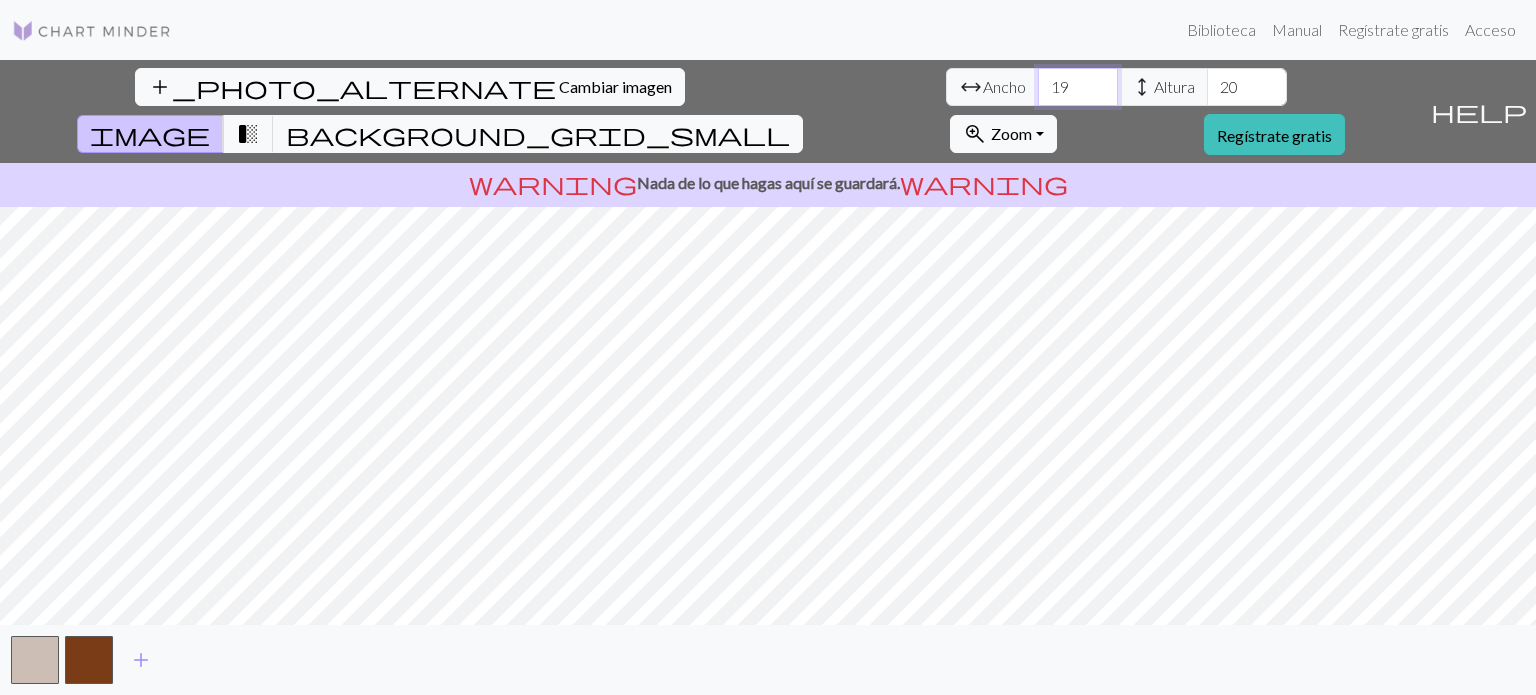 click on "19" at bounding box center (1078, 87) 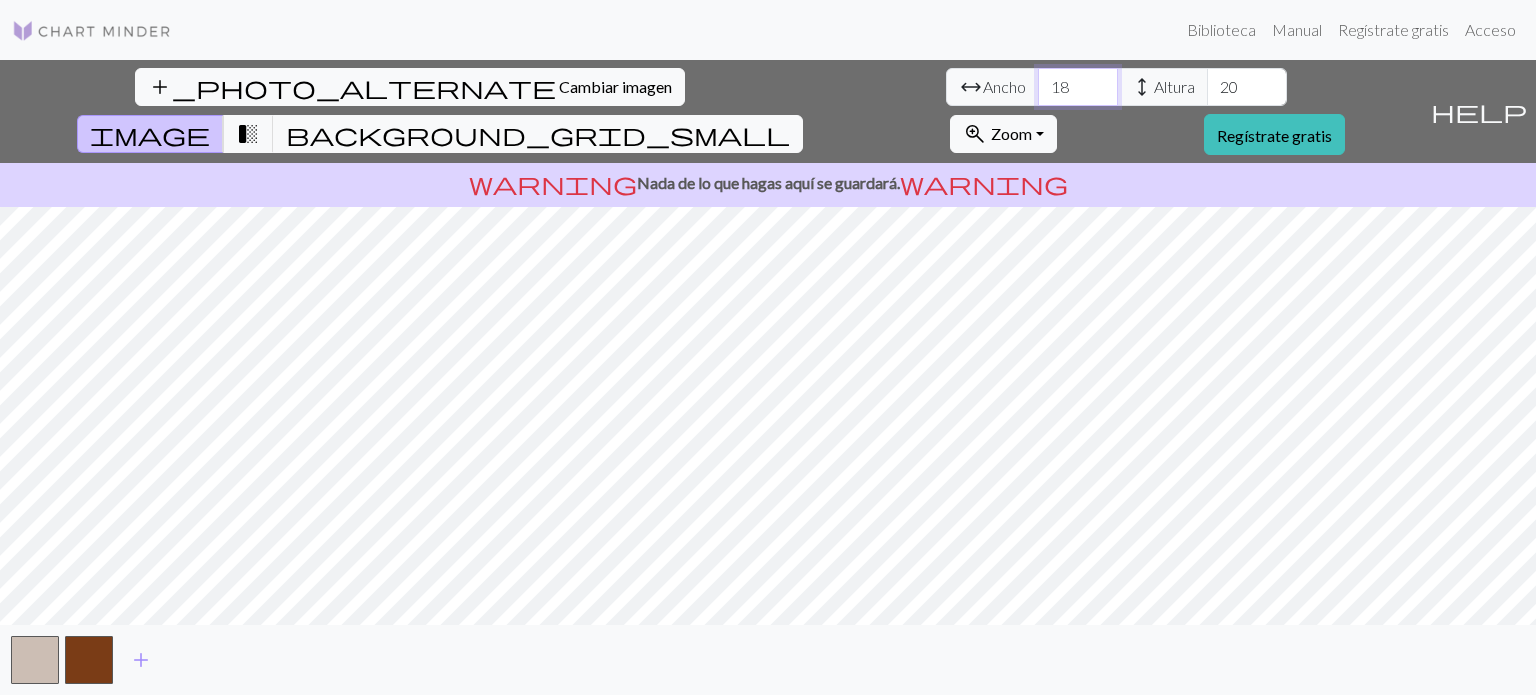 click on "18" at bounding box center (1078, 87) 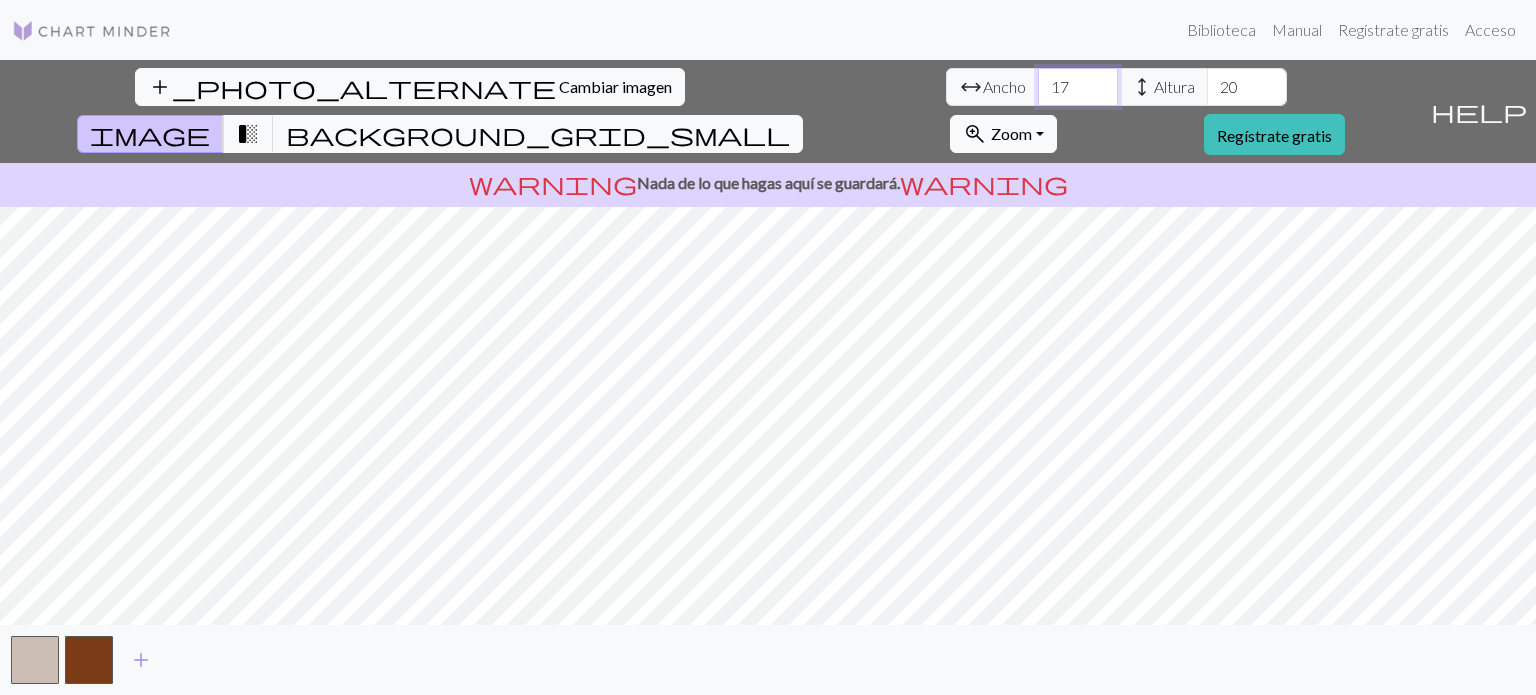 click on "17" at bounding box center (1078, 87) 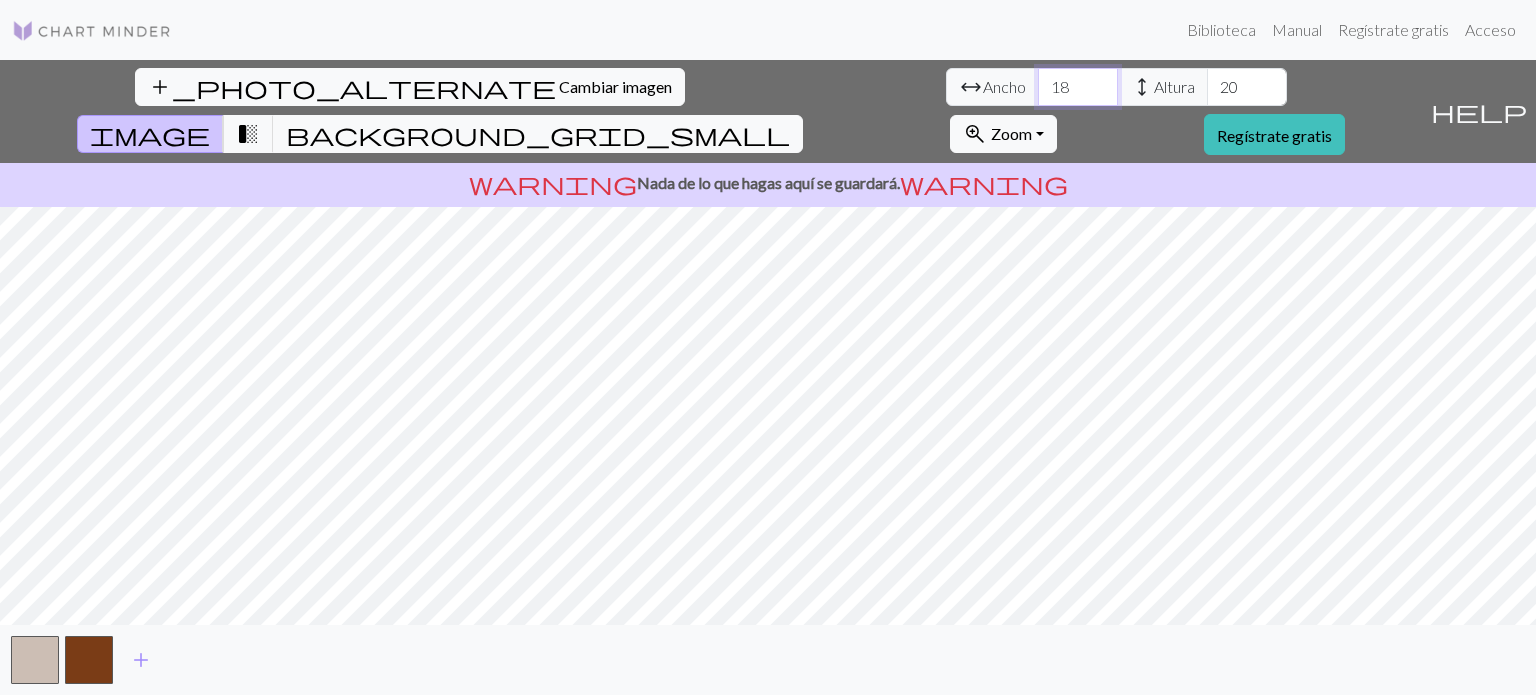 click on "18" at bounding box center [1078, 87] 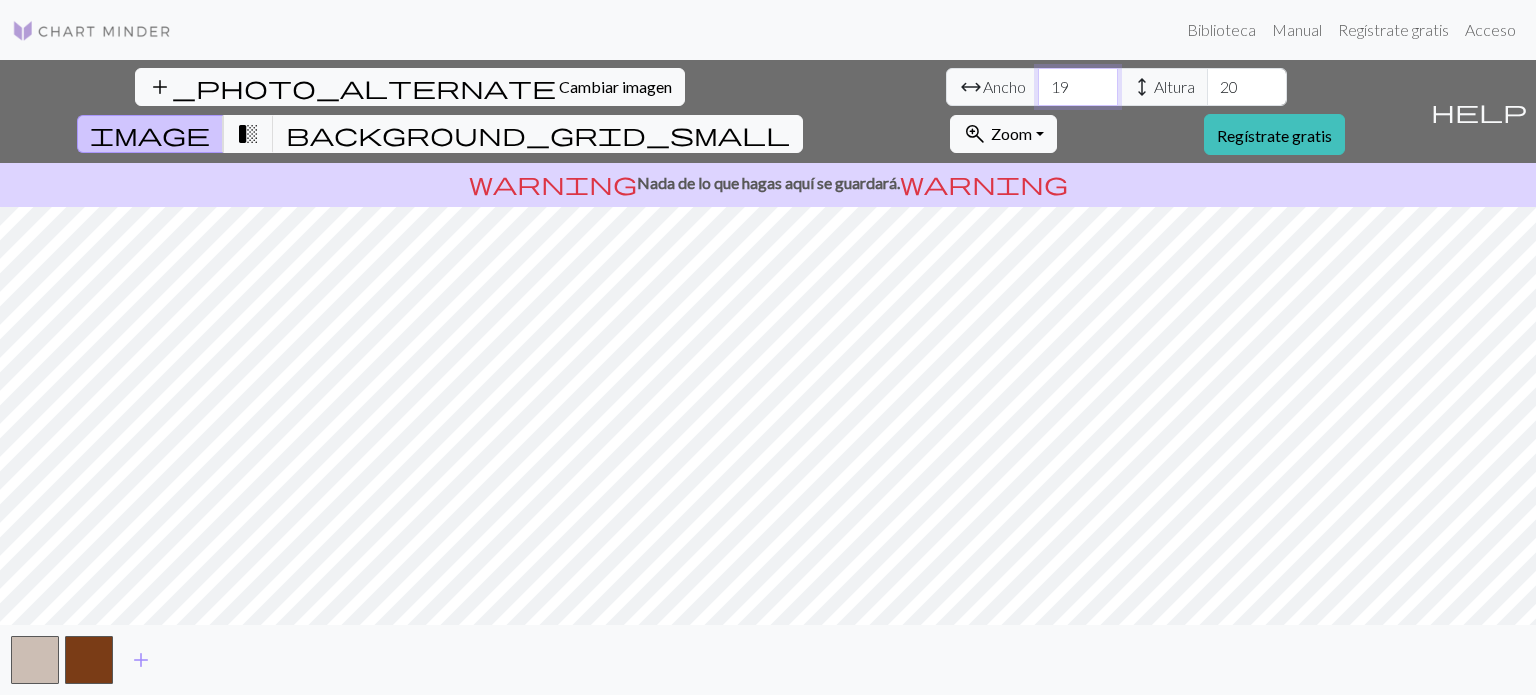 click on "19" at bounding box center [1078, 87] 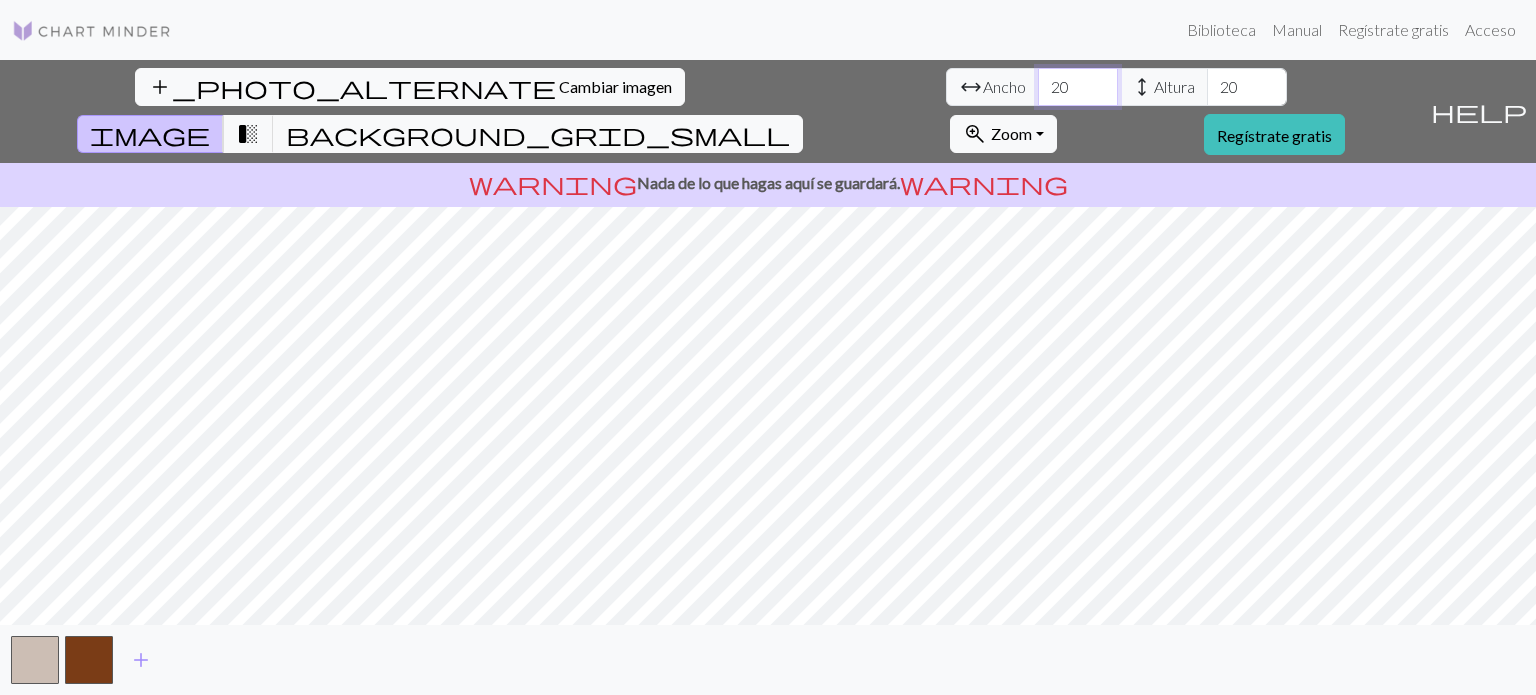 click on "20" at bounding box center [1078, 87] 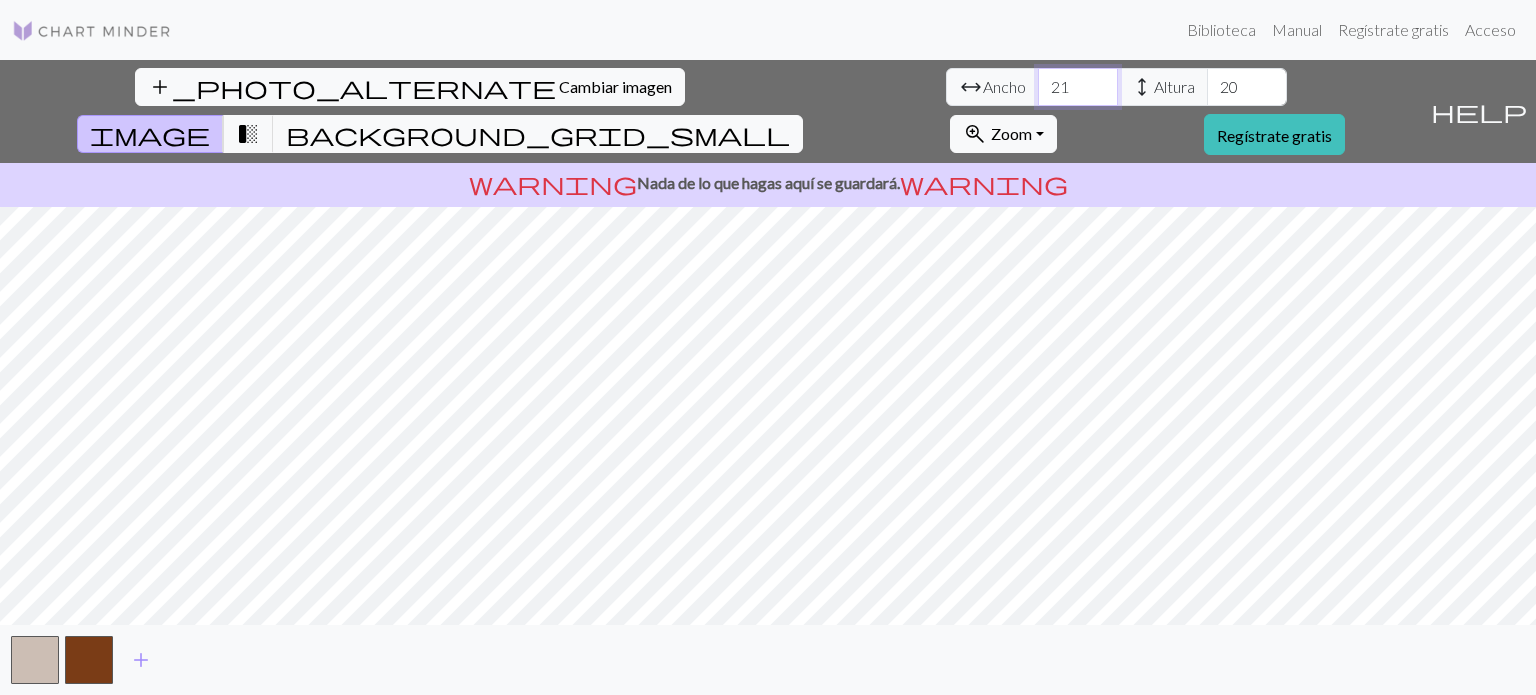 click on "21" at bounding box center [1078, 87] 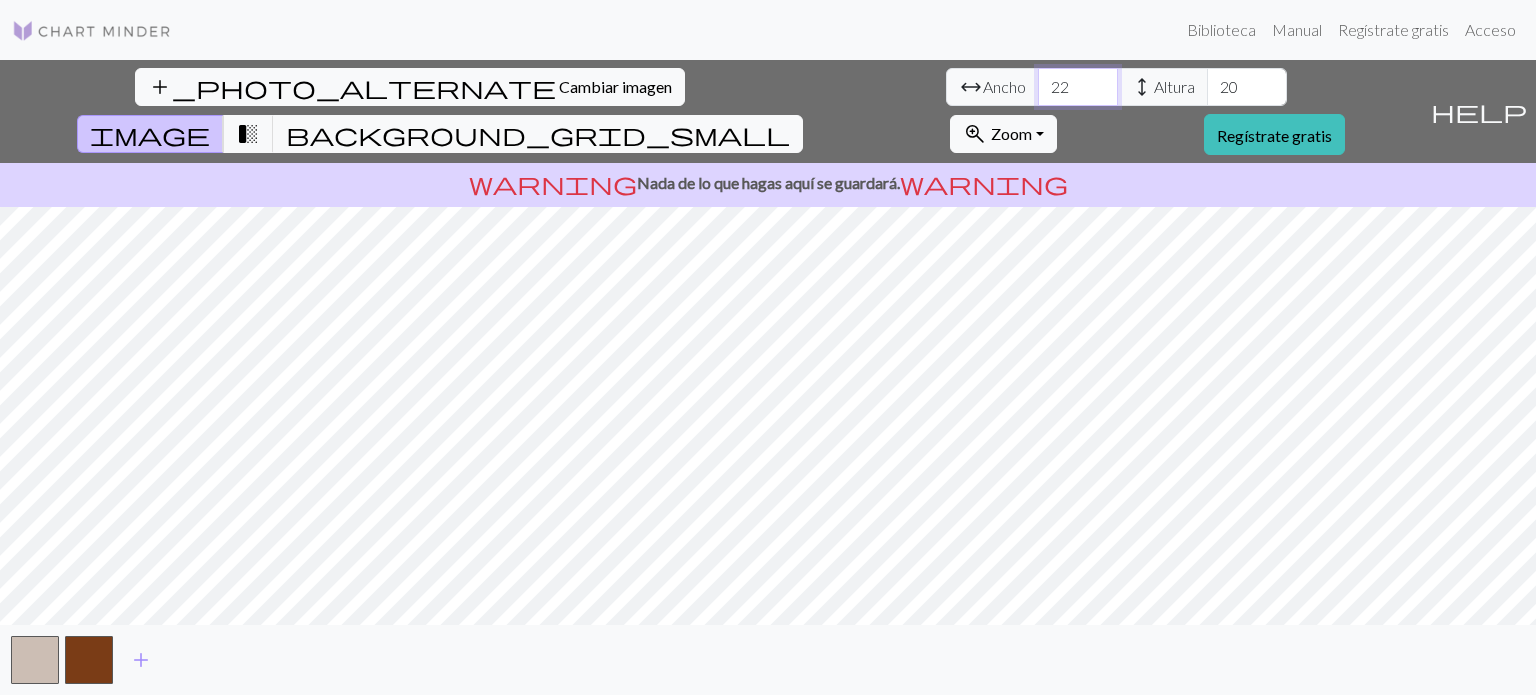 click on "22" at bounding box center [1078, 87] 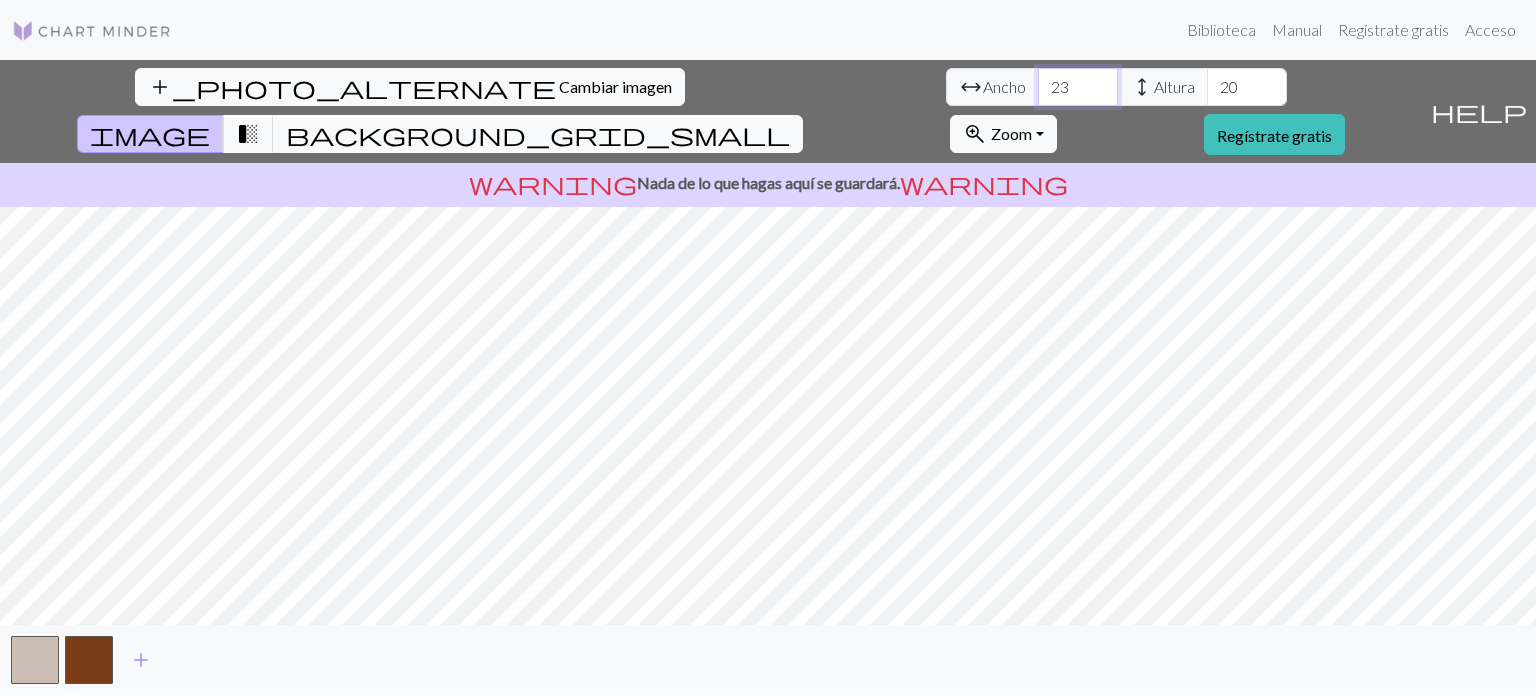 click on "23" at bounding box center [1078, 87] 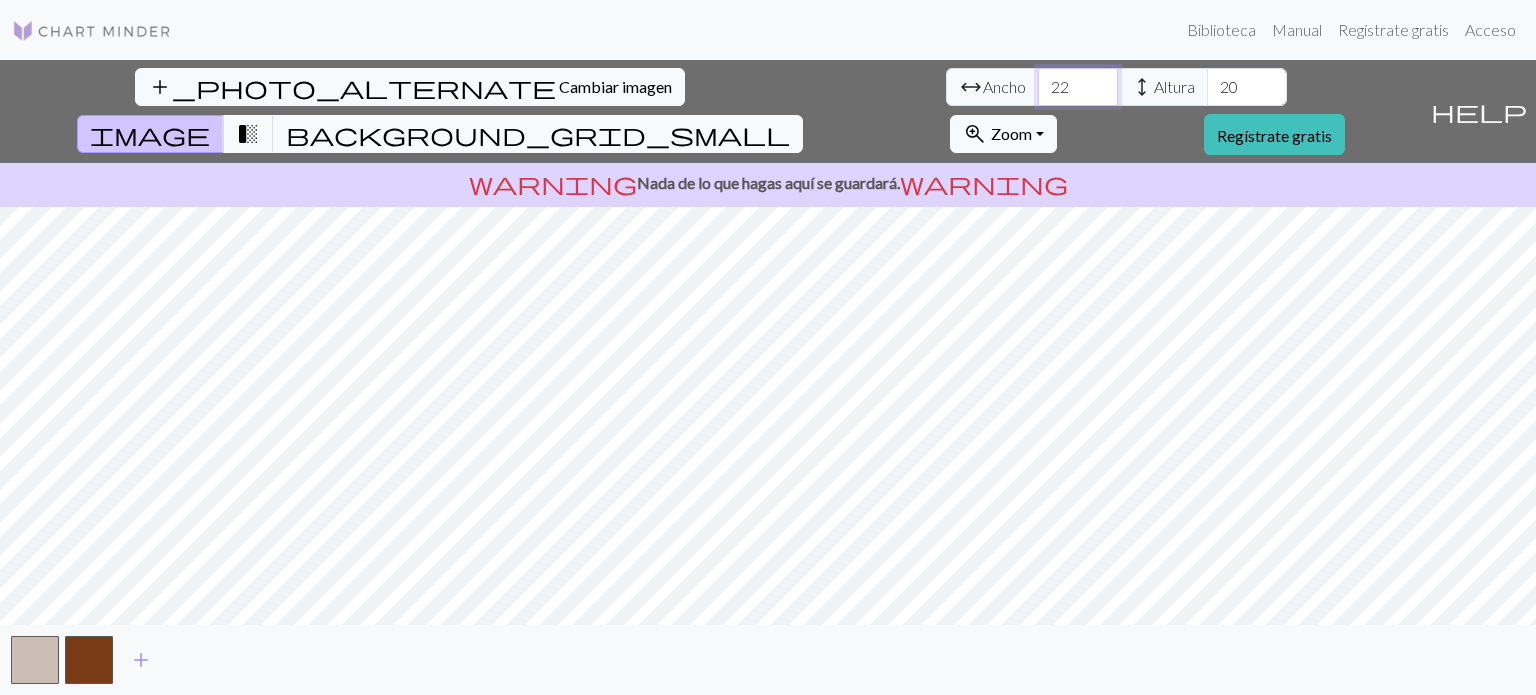 click on "22" at bounding box center [1078, 87] 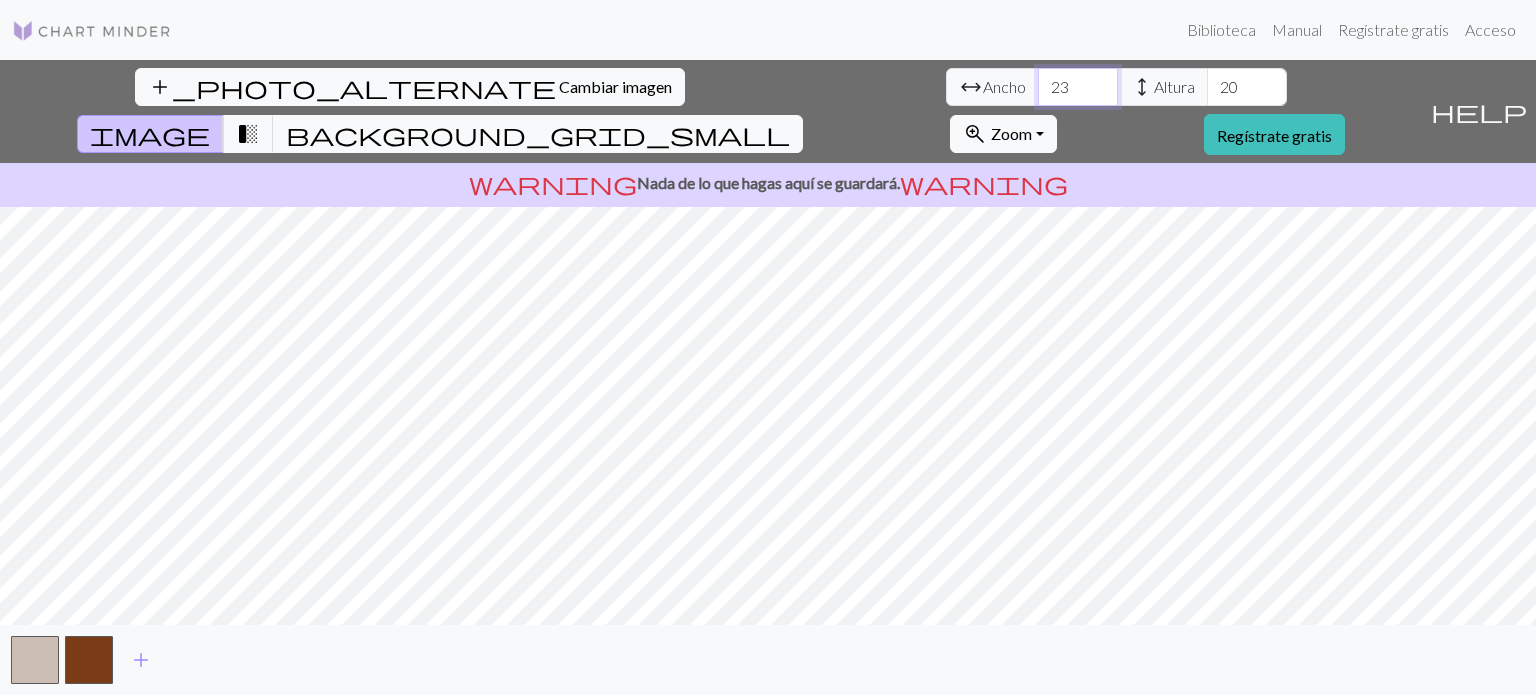 click on "23" at bounding box center (1078, 87) 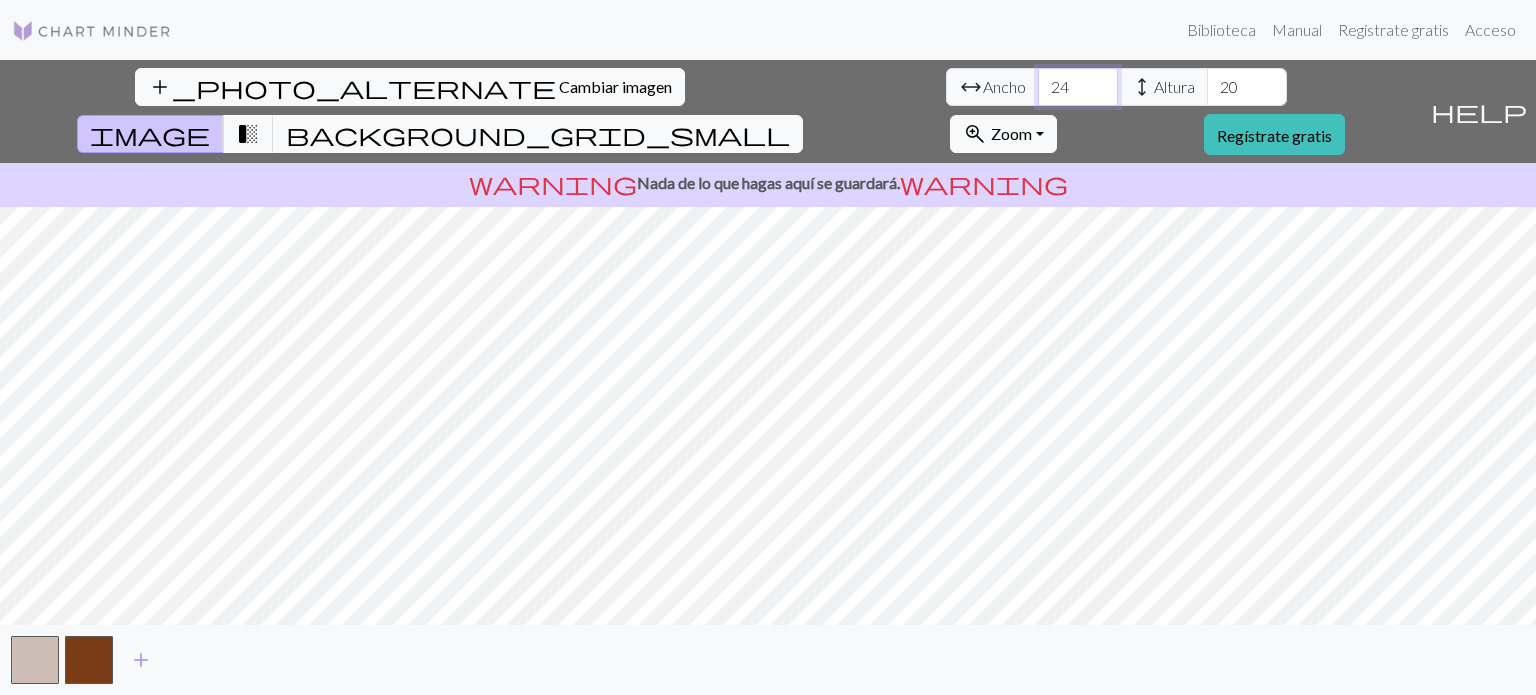 click on "24" at bounding box center [1078, 87] 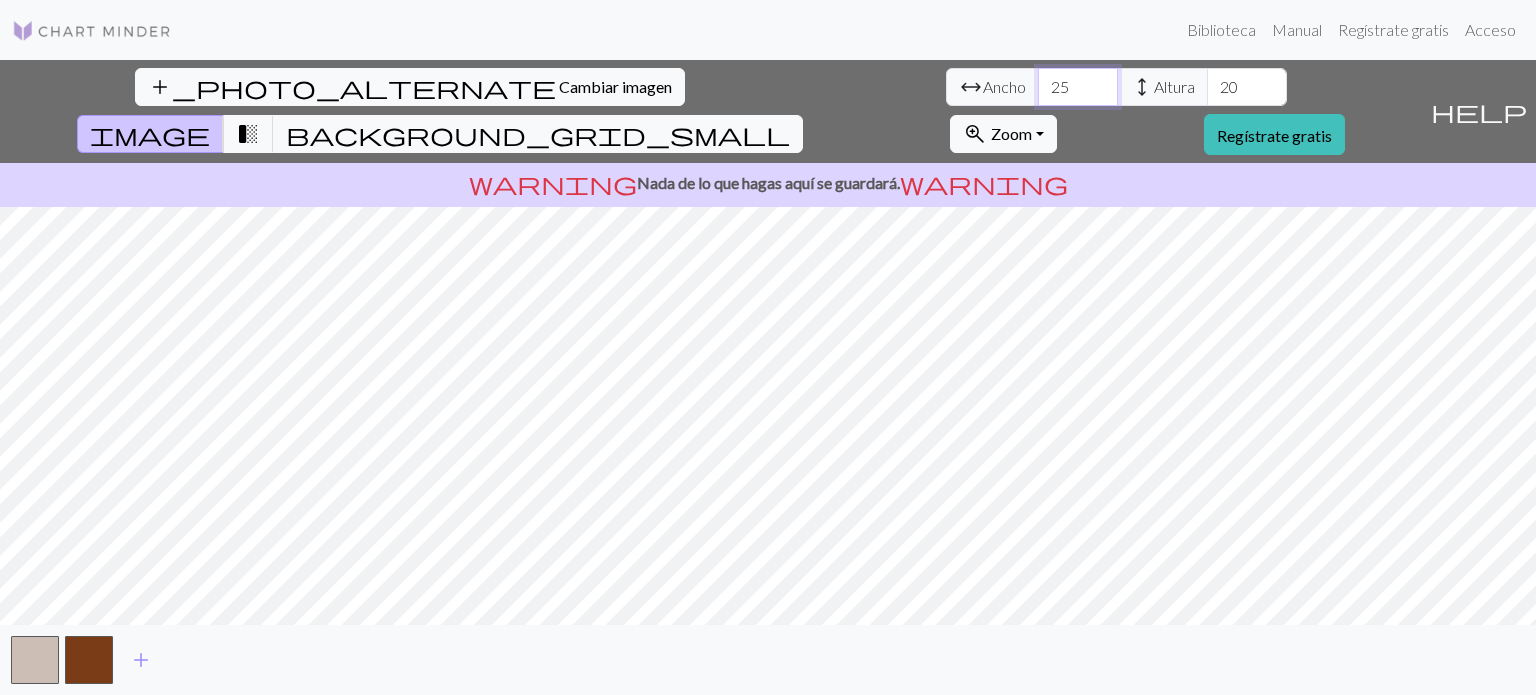click on "25" at bounding box center [1078, 87] 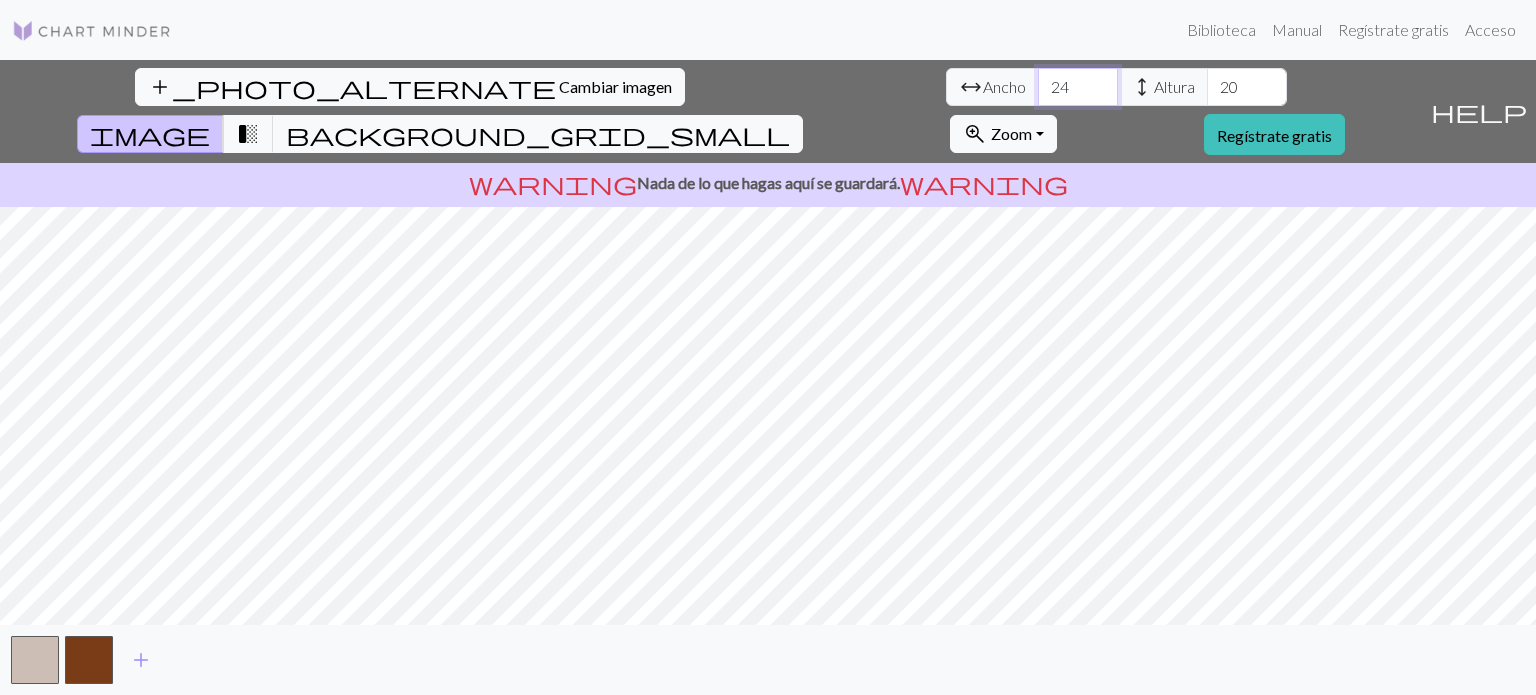 type on "24" 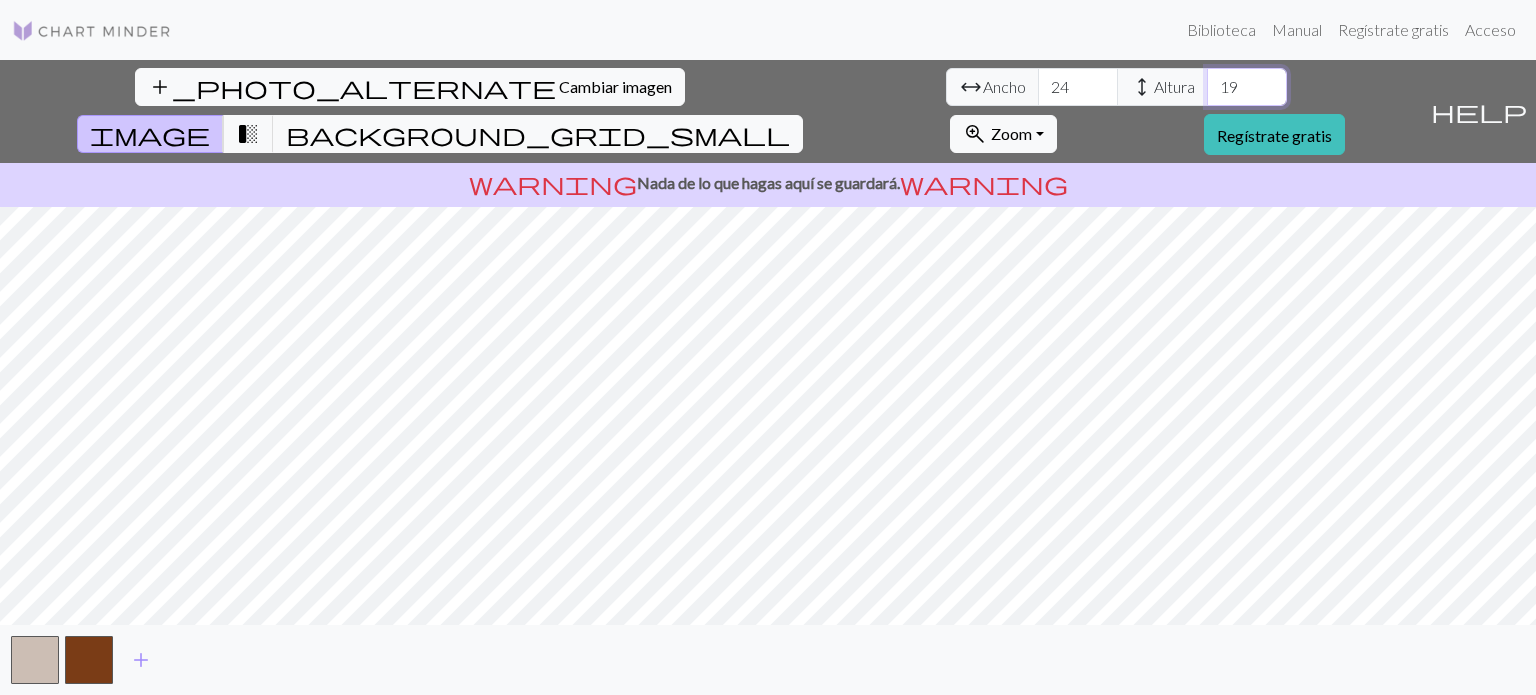 click on "19" at bounding box center (1247, 87) 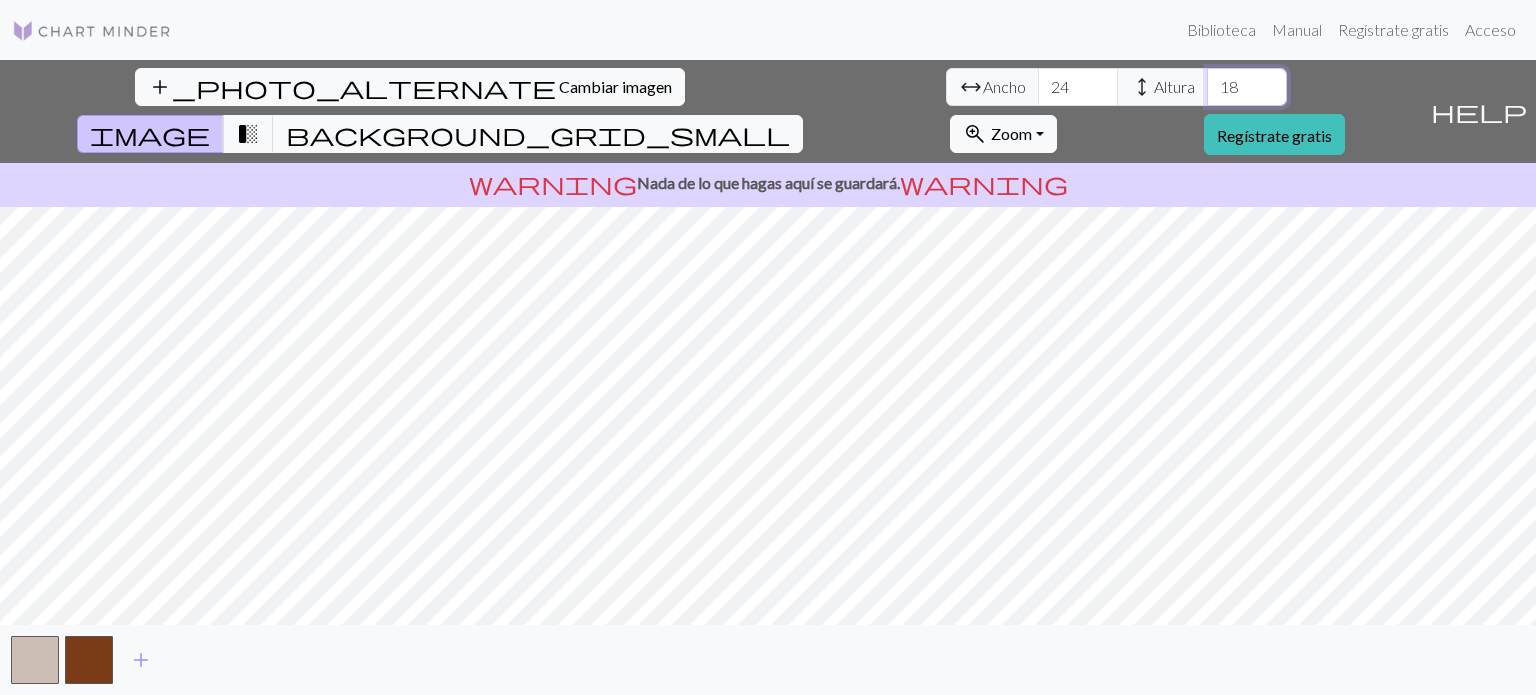 click on "18" at bounding box center [1247, 87] 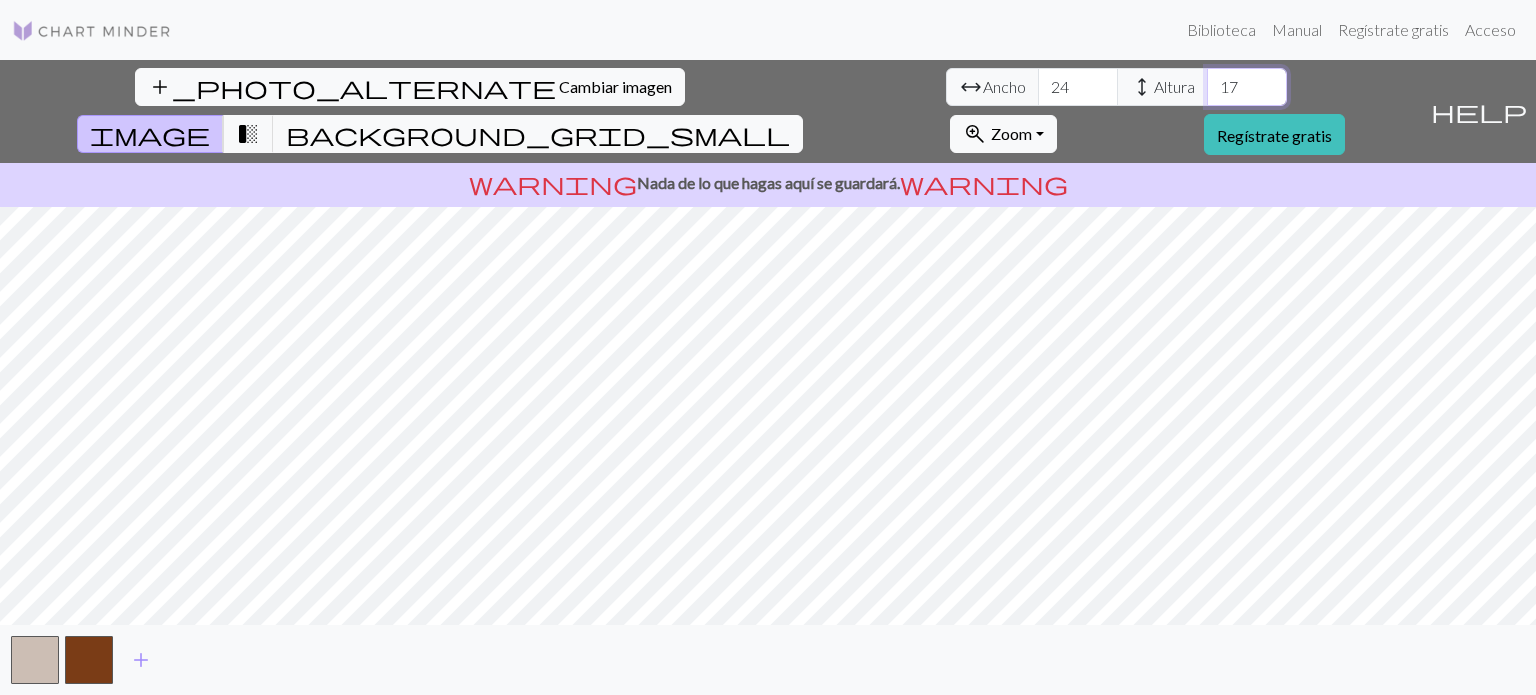 click on "17" at bounding box center (1247, 87) 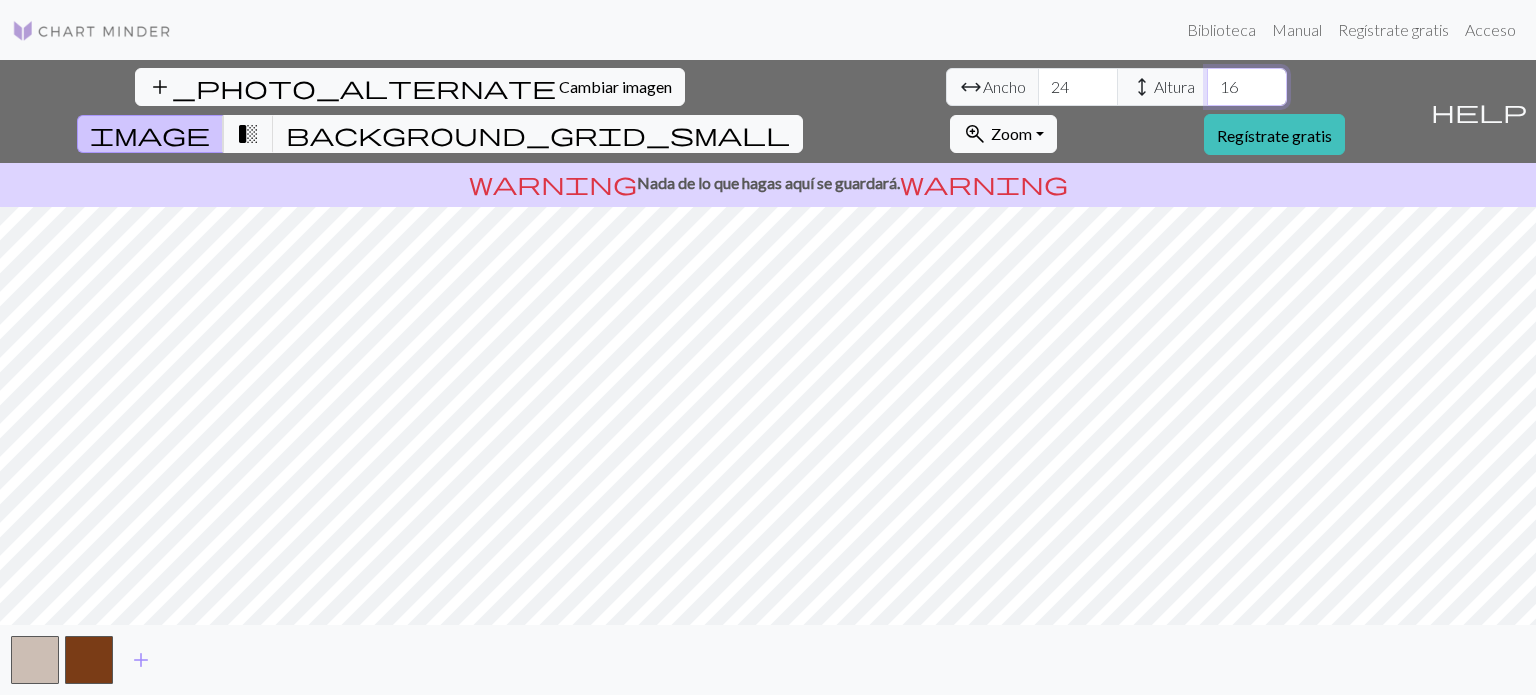 click on "16" at bounding box center (1247, 87) 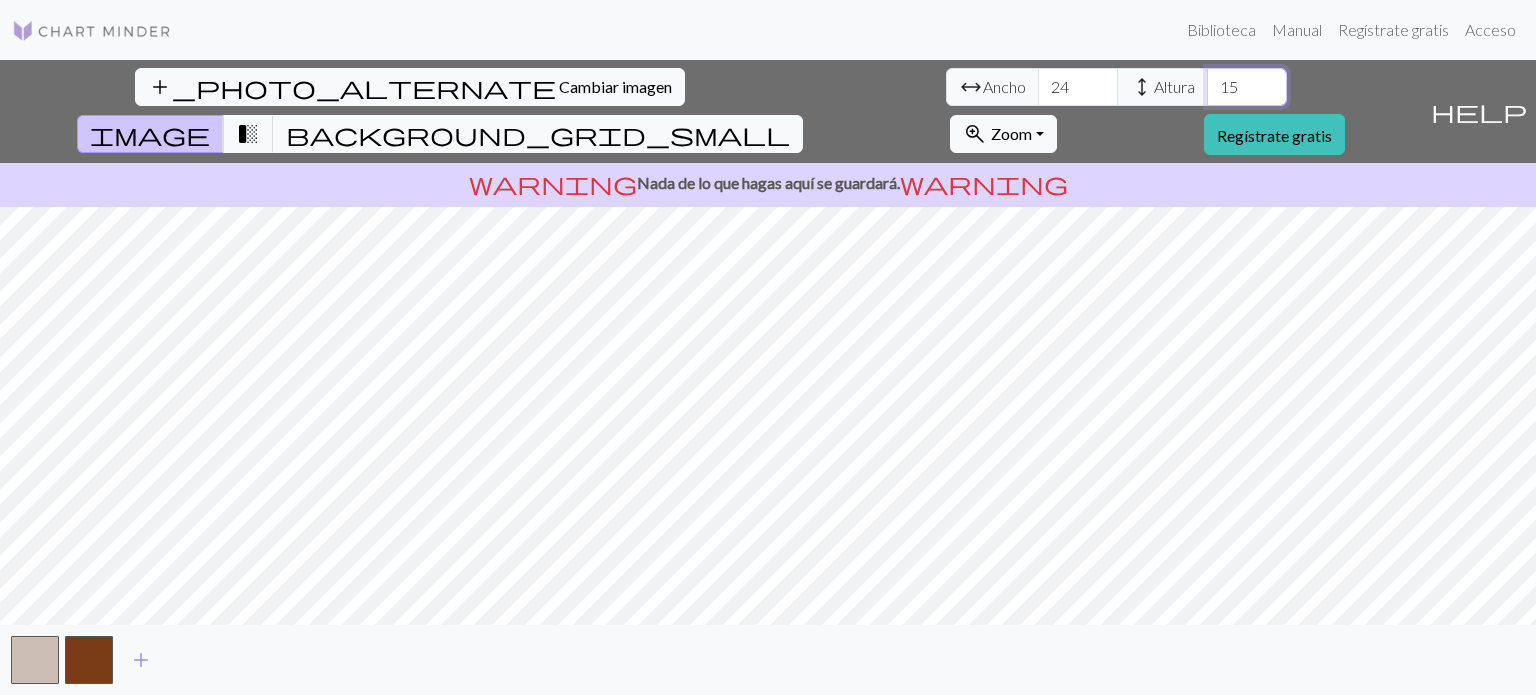 click on "15" at bounding box center [1247, 87] 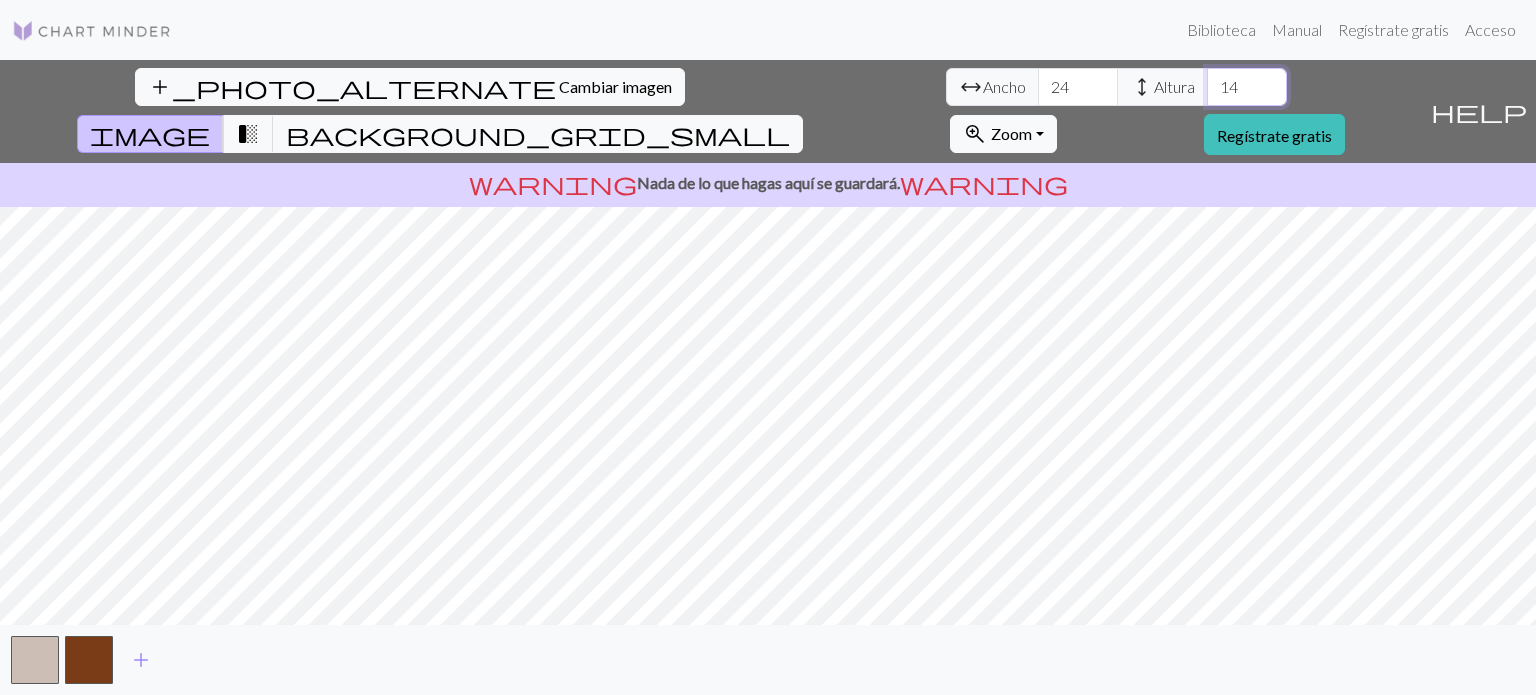 type on "14" 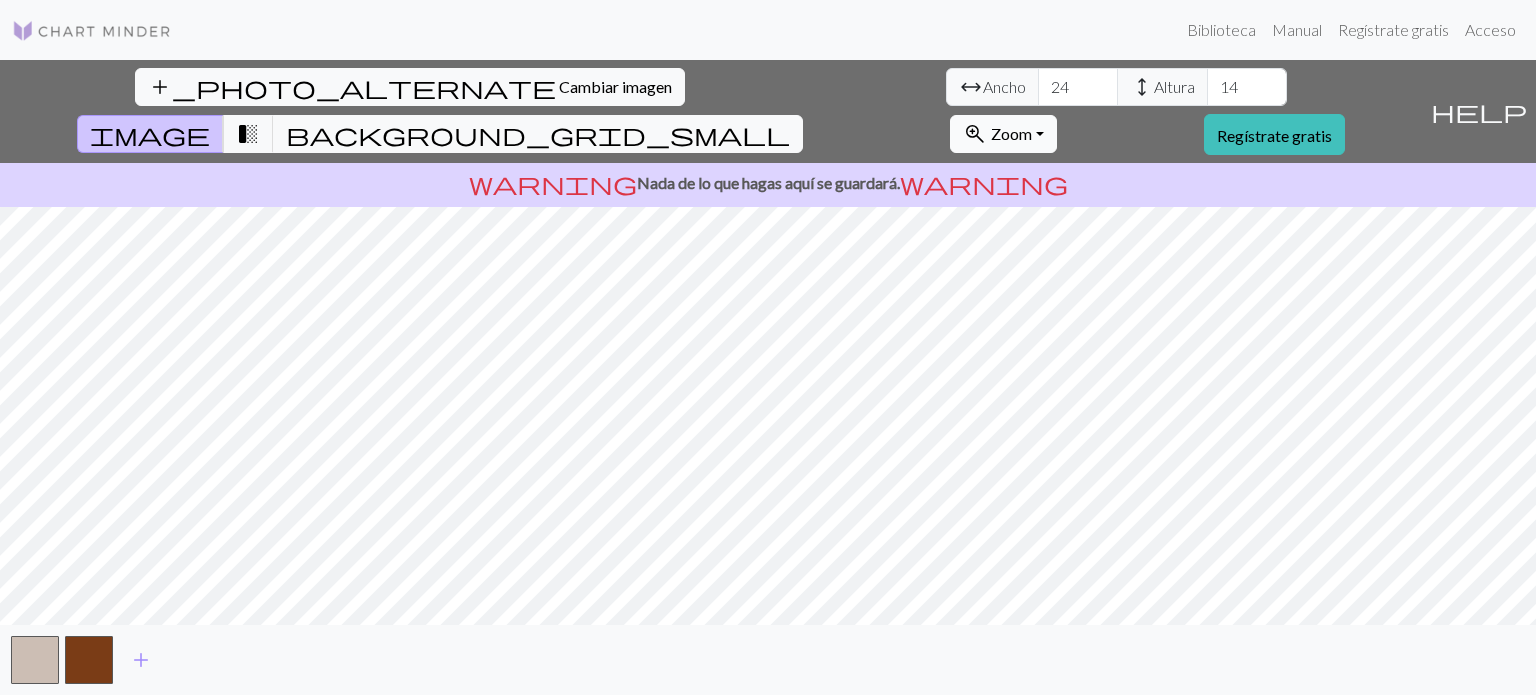 click on "zoom_in Zoom Zoom" at bounding box center [1003, 134] 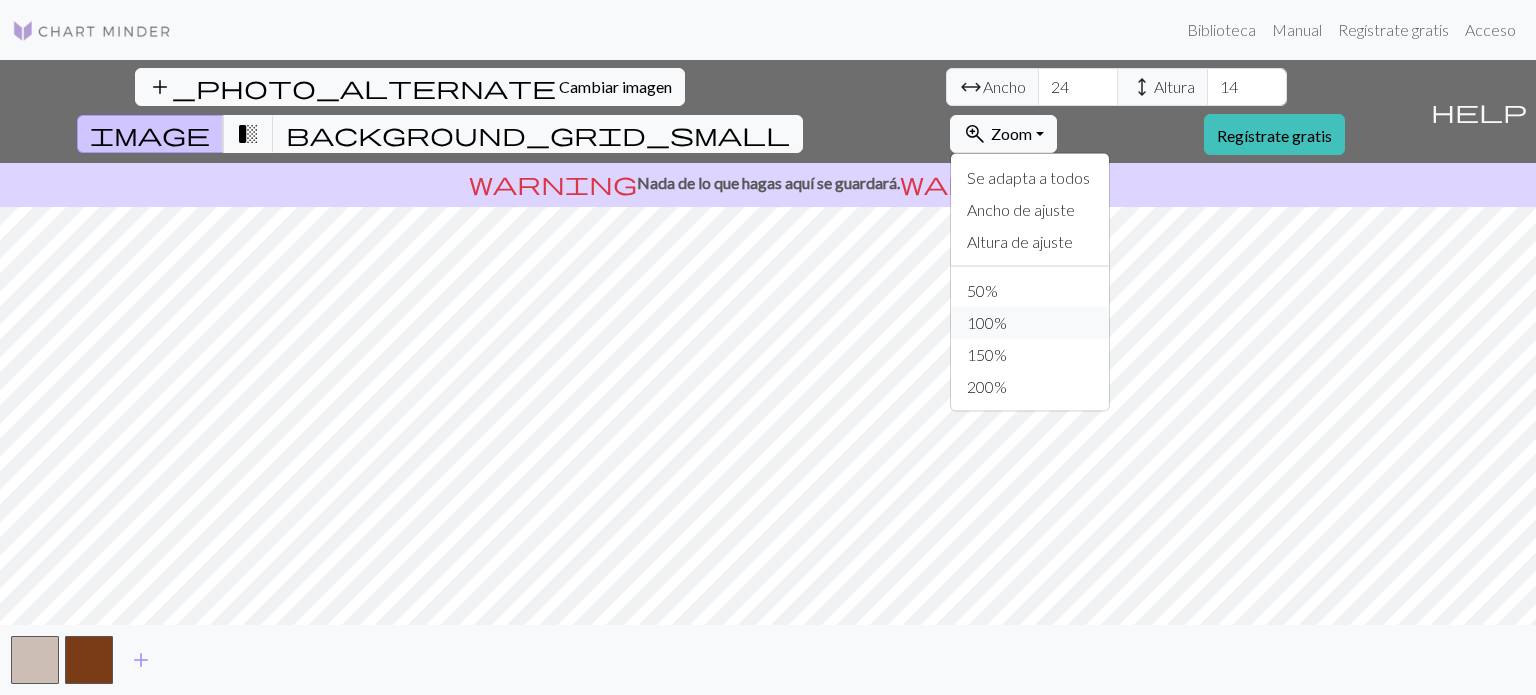 click on "100%" at bounding box center [1030, 323] 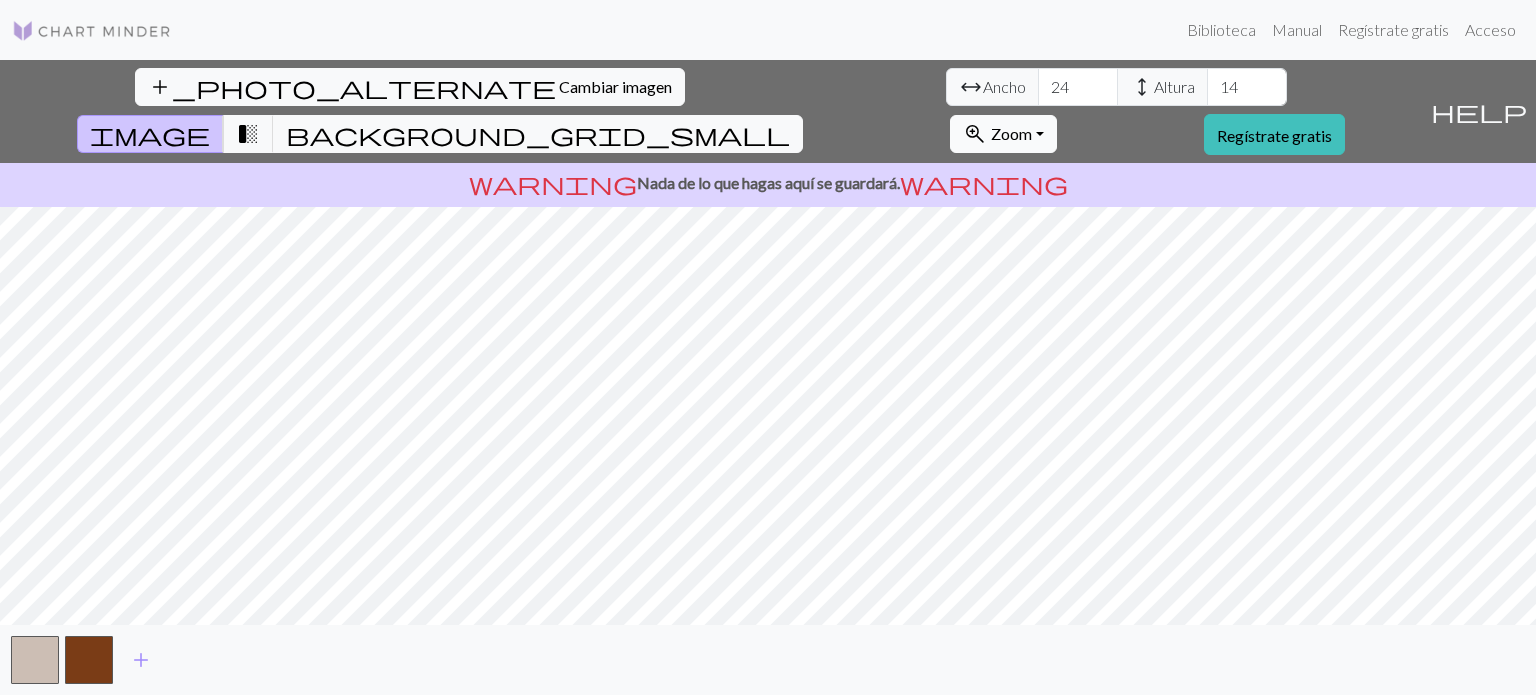 click on "Zoom" at bounding box center (1011, 133) 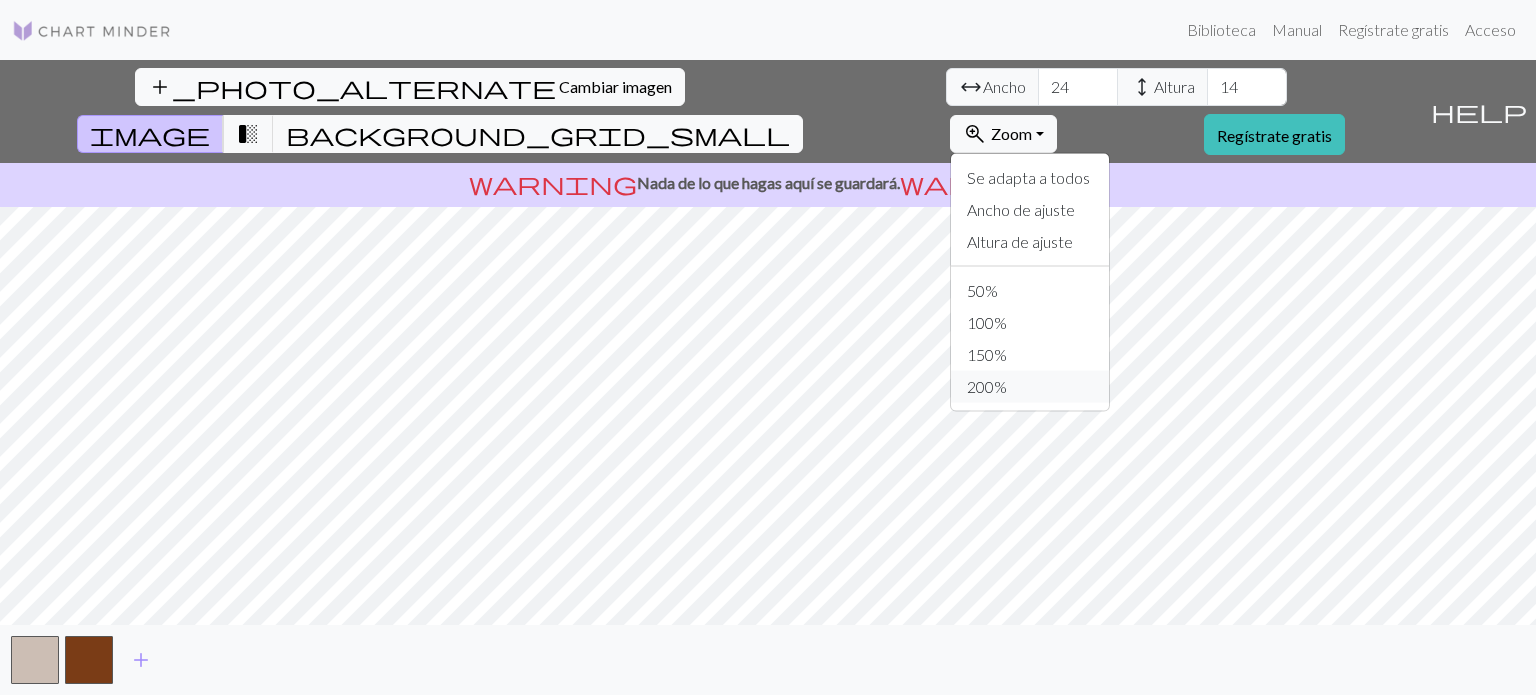 click on "200%" at bounding box center [1030, 387] 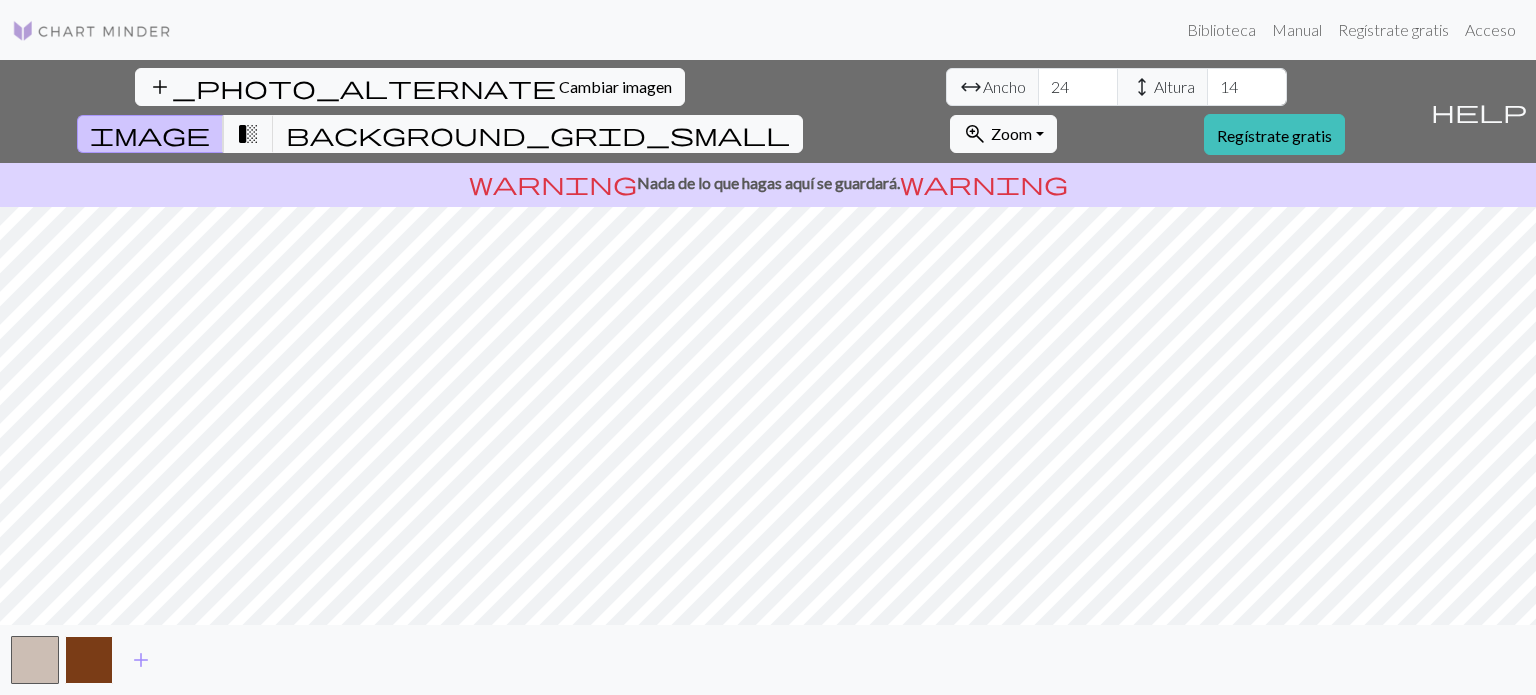 click at bounding box center [89, 660] 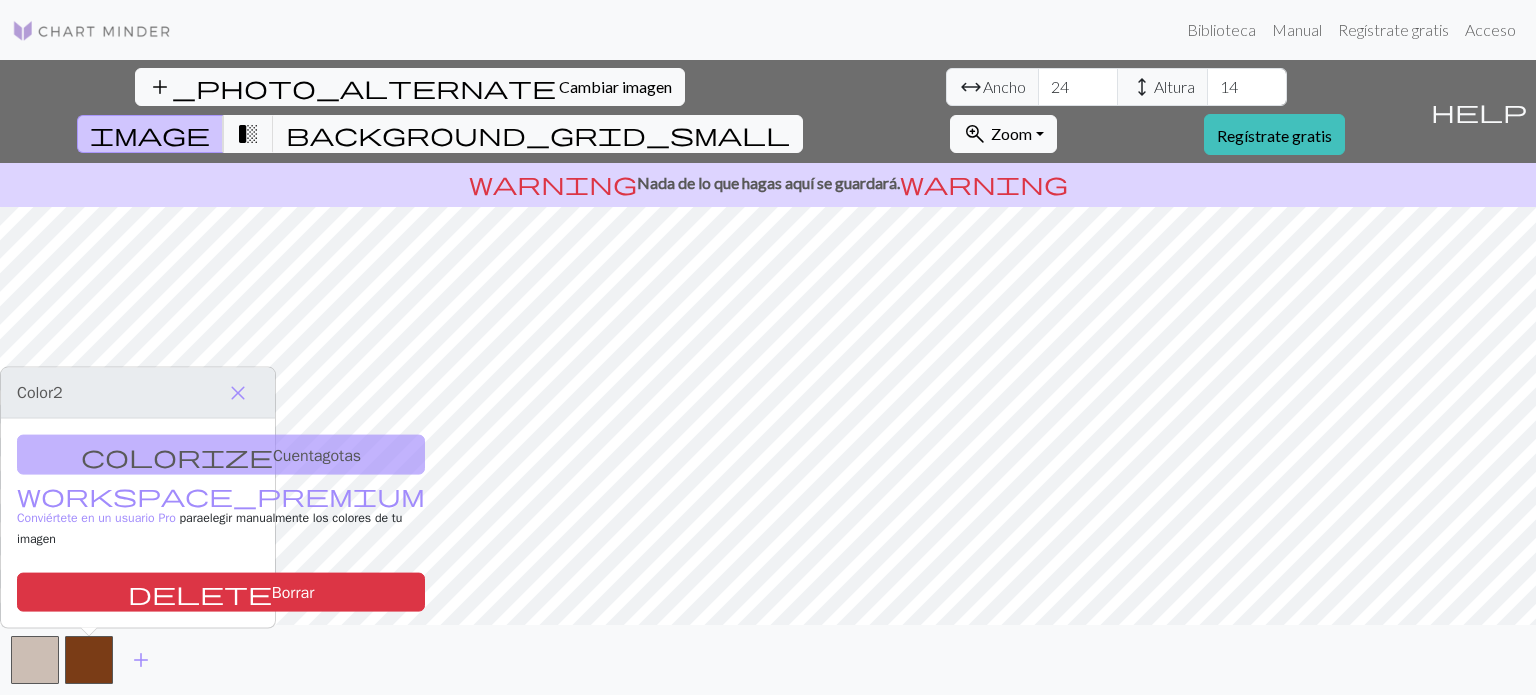 click on "colorize Cuentagotas workspace_premium Conviértete en un usuario Pro    para  elegir manualmente los colores de tu imagen delete Borrar" at bounding box center (138, 523) 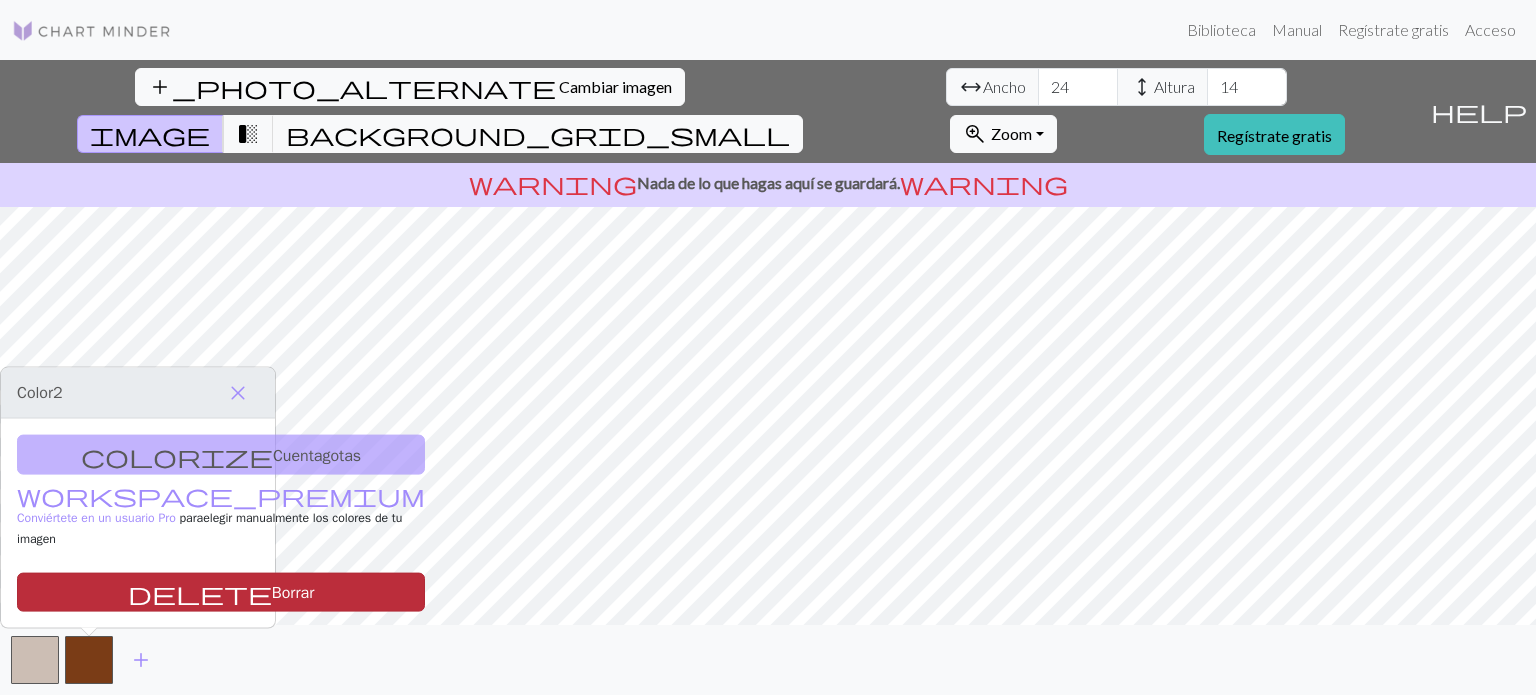click on "delete Borrar" at bounding box center (221, 591) 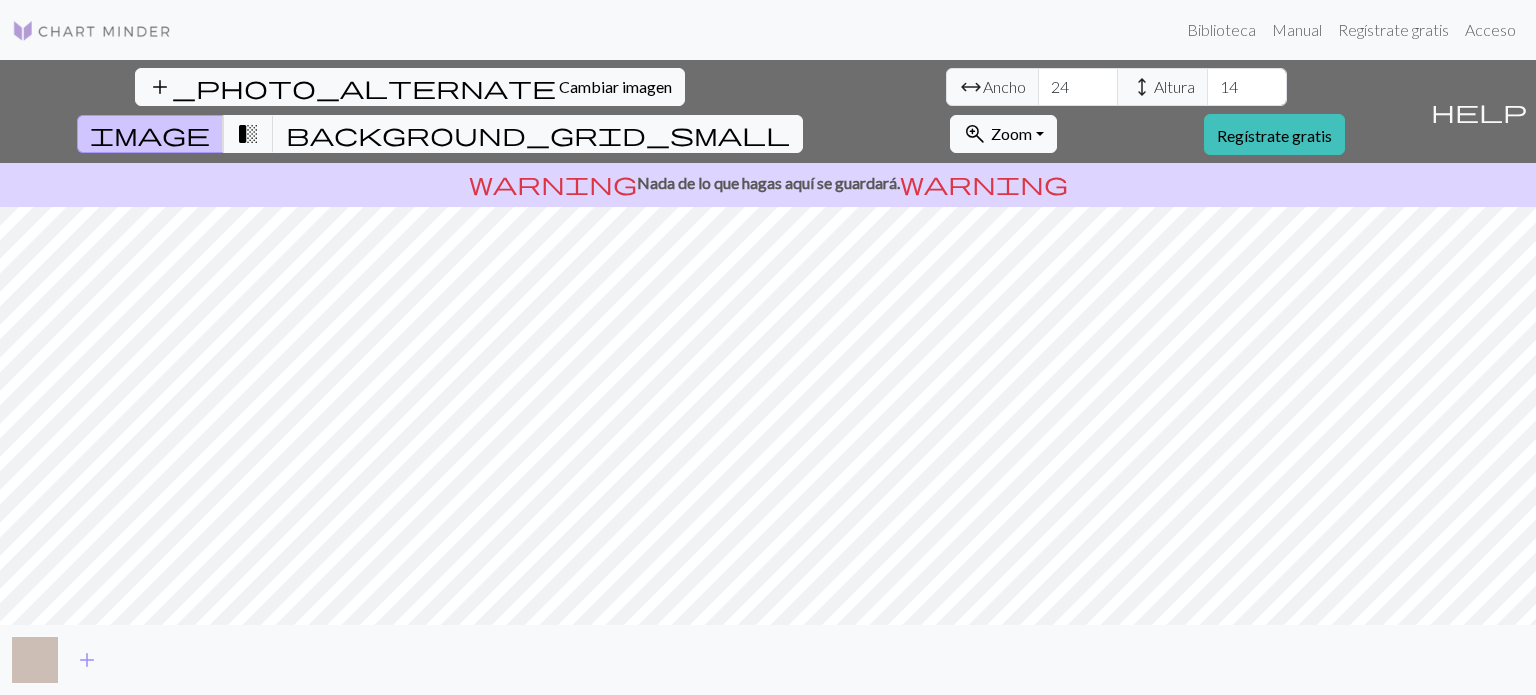 click at bounding box center (35, 660) 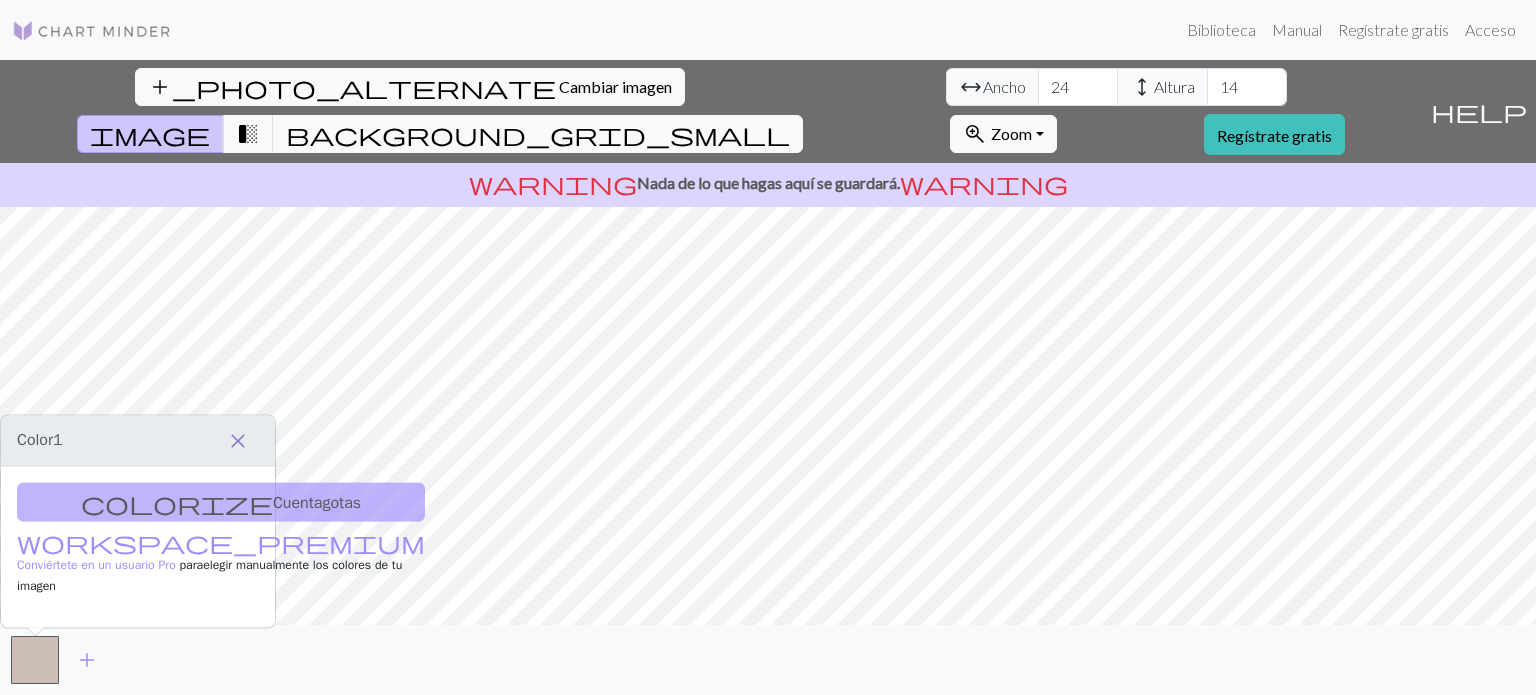 click on "close" at bounding box center (238, 440) 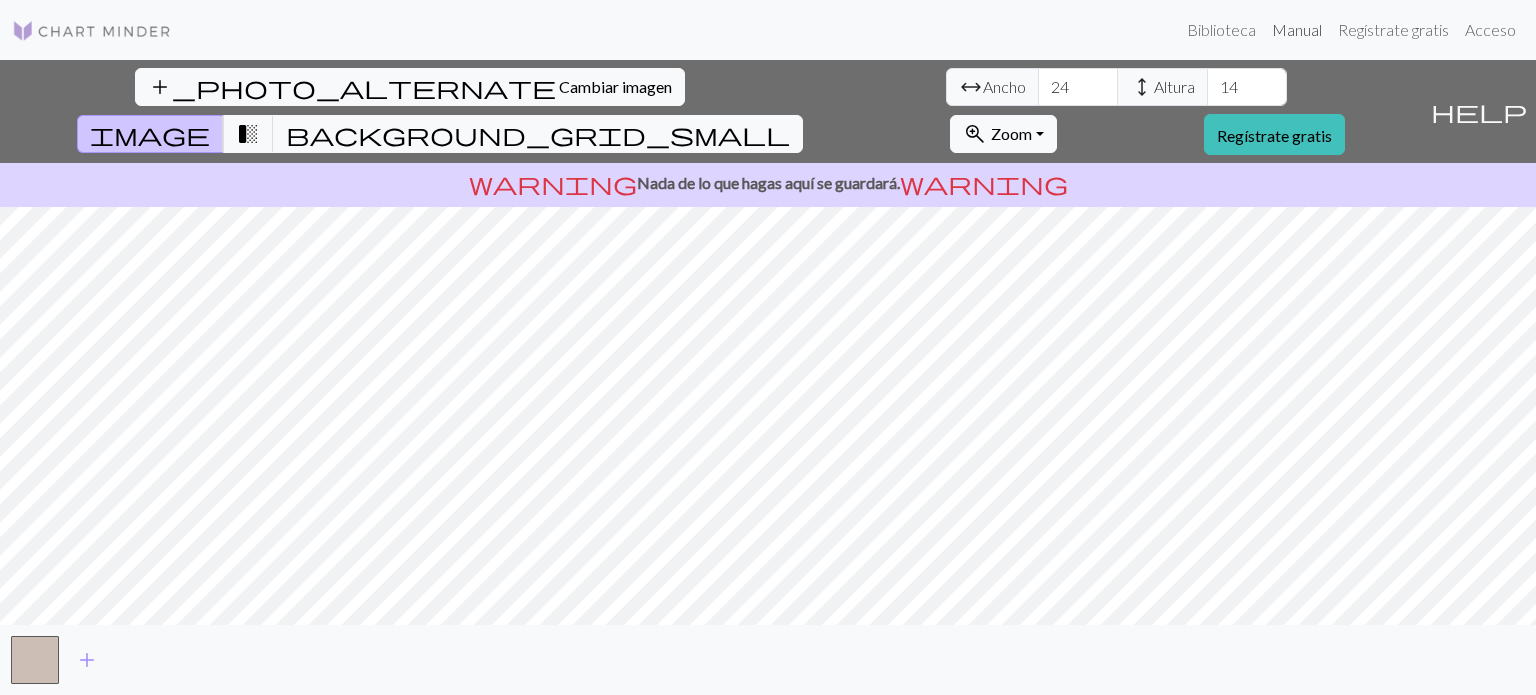 click on "Manual" at bounding box center (1297, 29) 